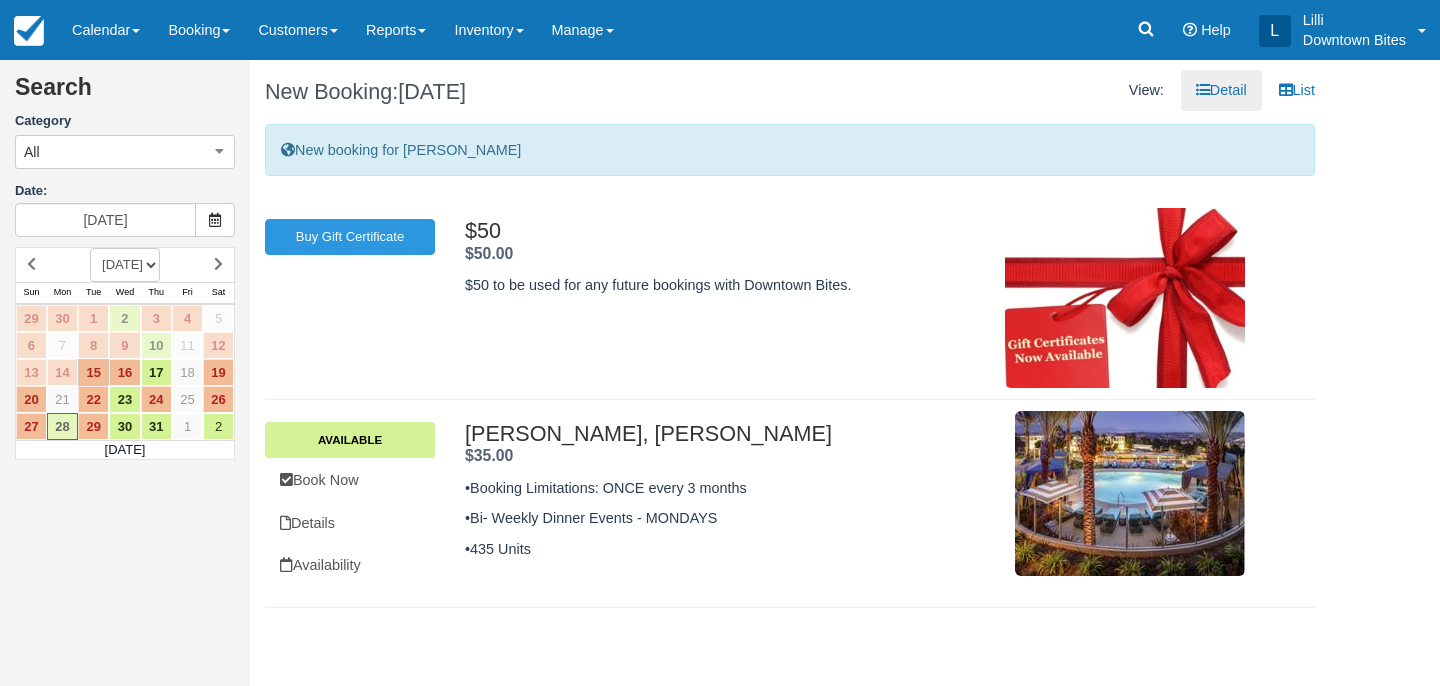 scroll, scrollTop: 0, scrollLeft: 0, axis: both 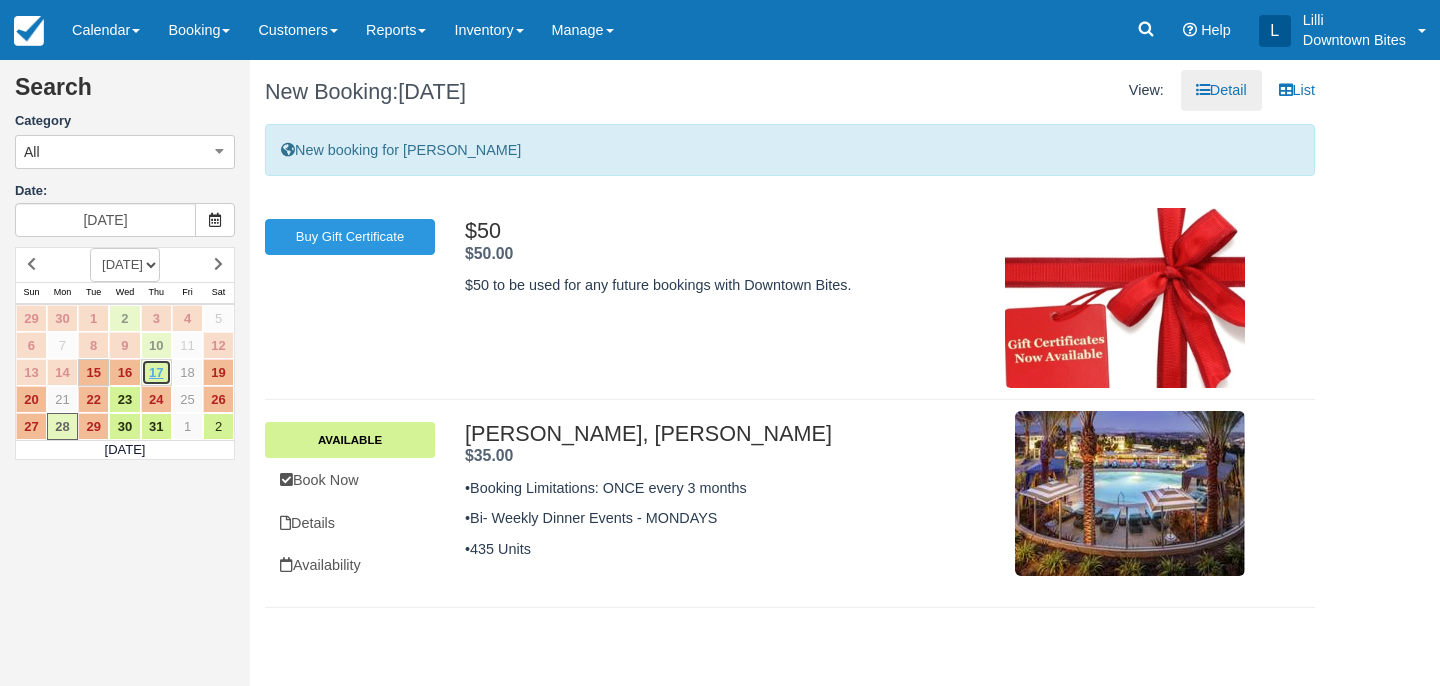 click on "17" at bounding box center [156, 372] 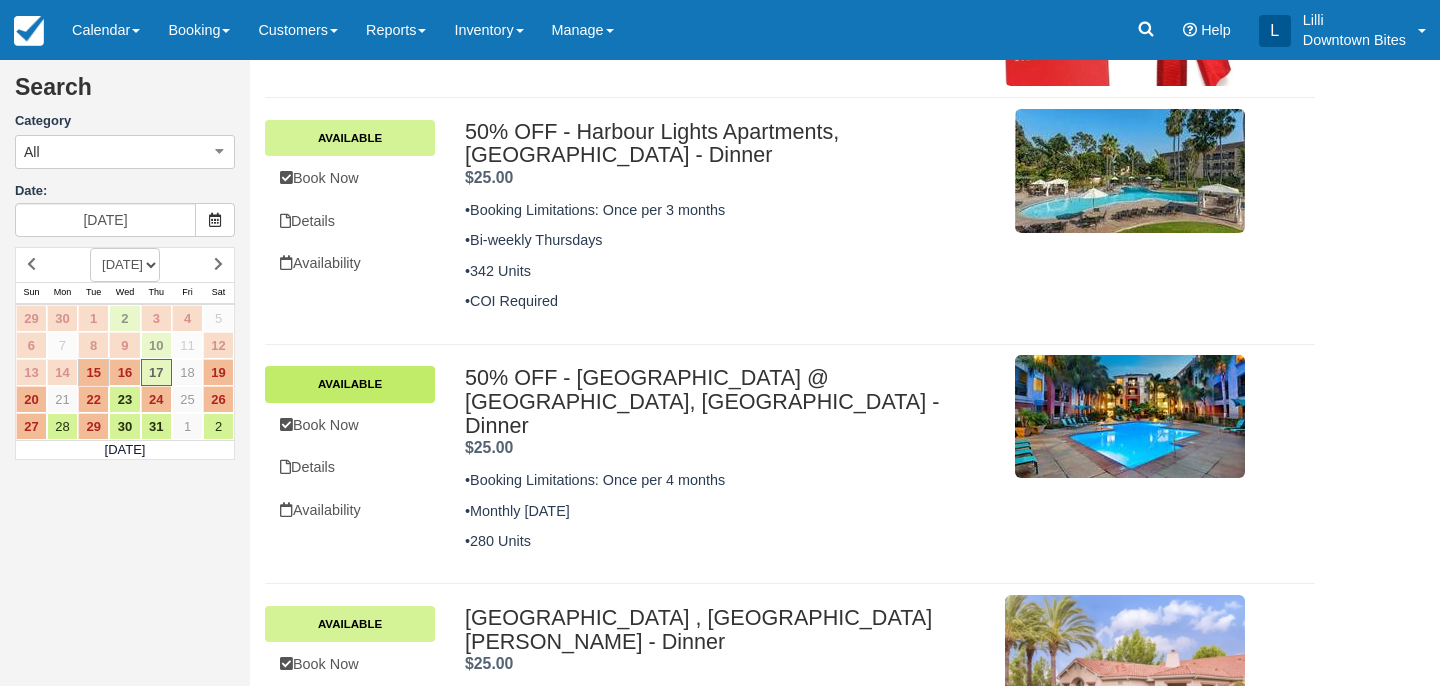 scroll, scrollTop: 295, scrollLeft: 0, axis: vertical 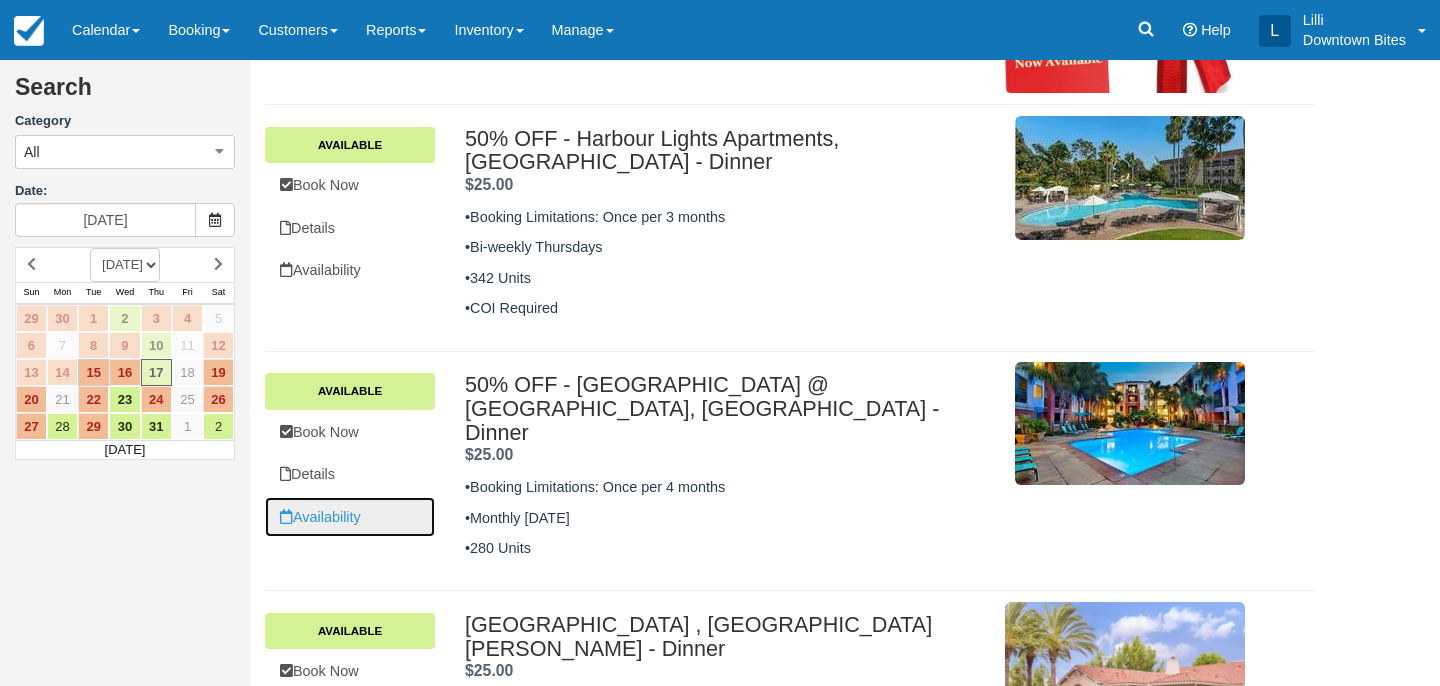 click on "Availability" at bounding box center [350, 517] 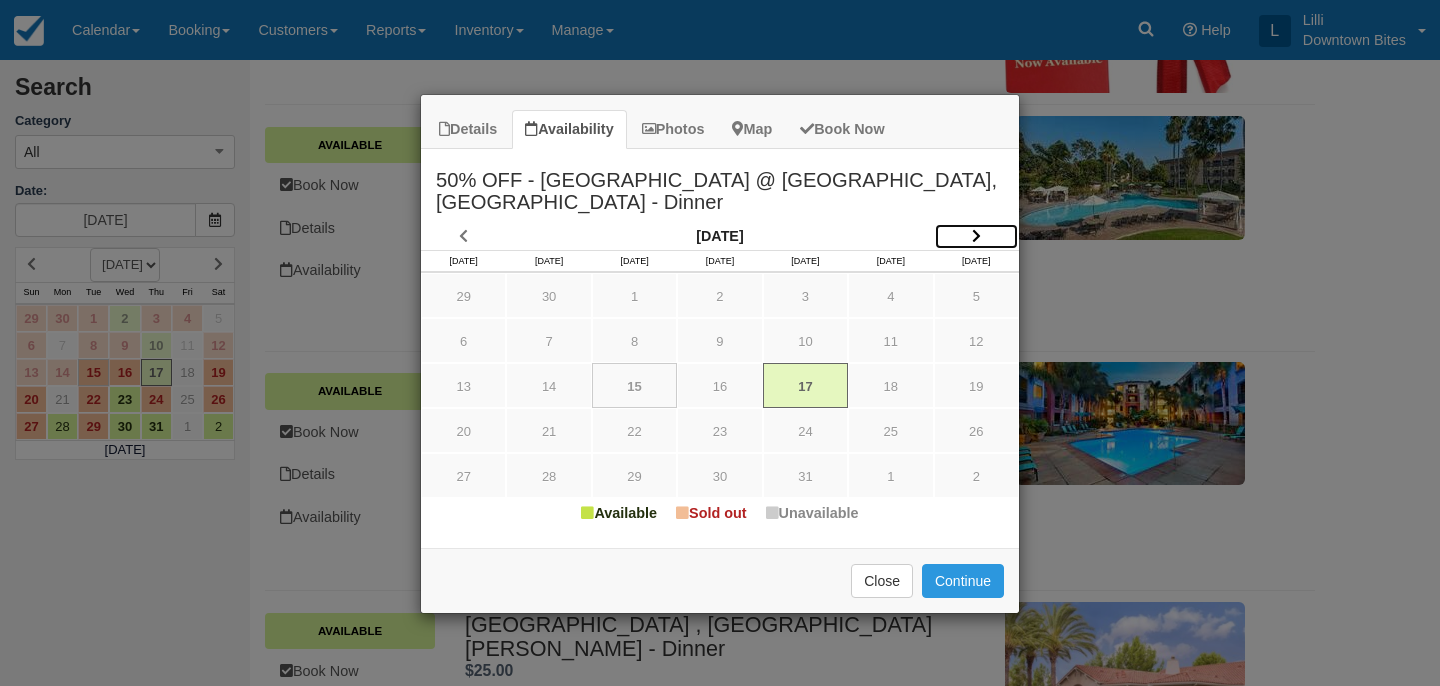 click at bounding box center [976, 236] 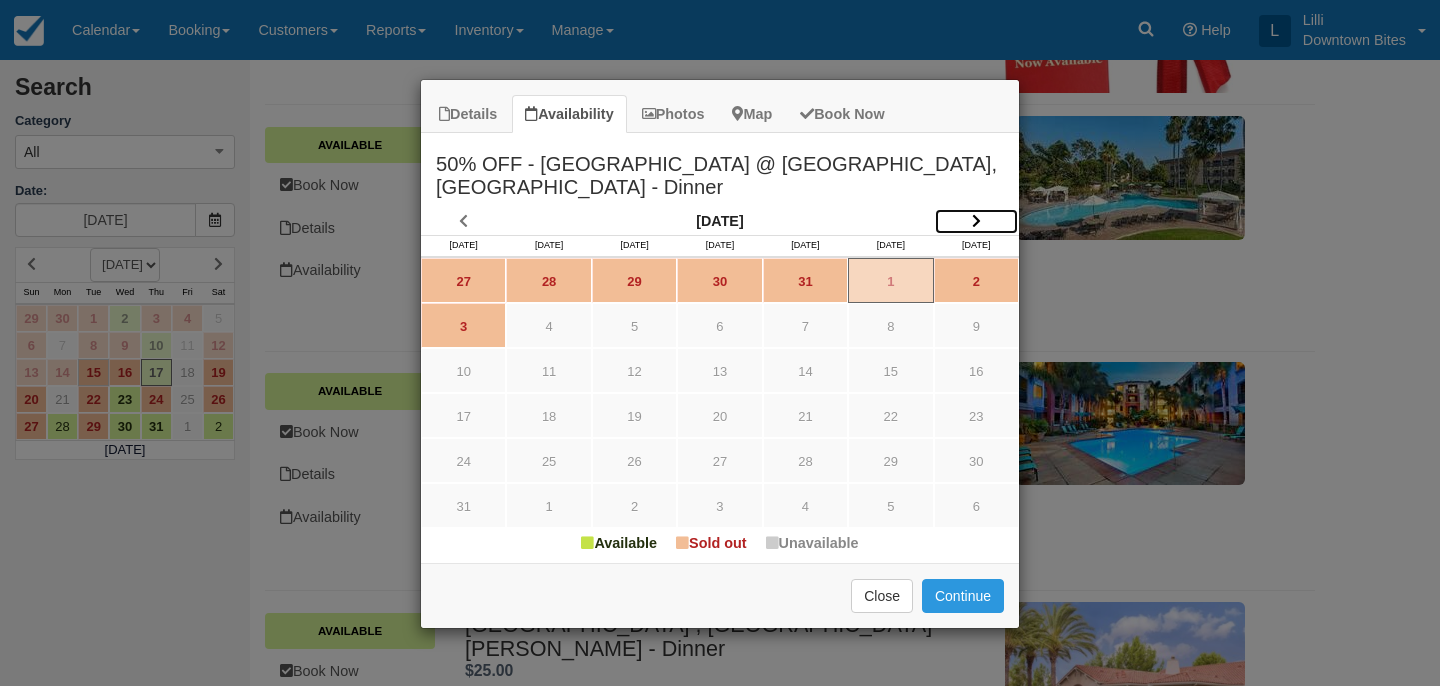 click at bounding box center (976, 221) 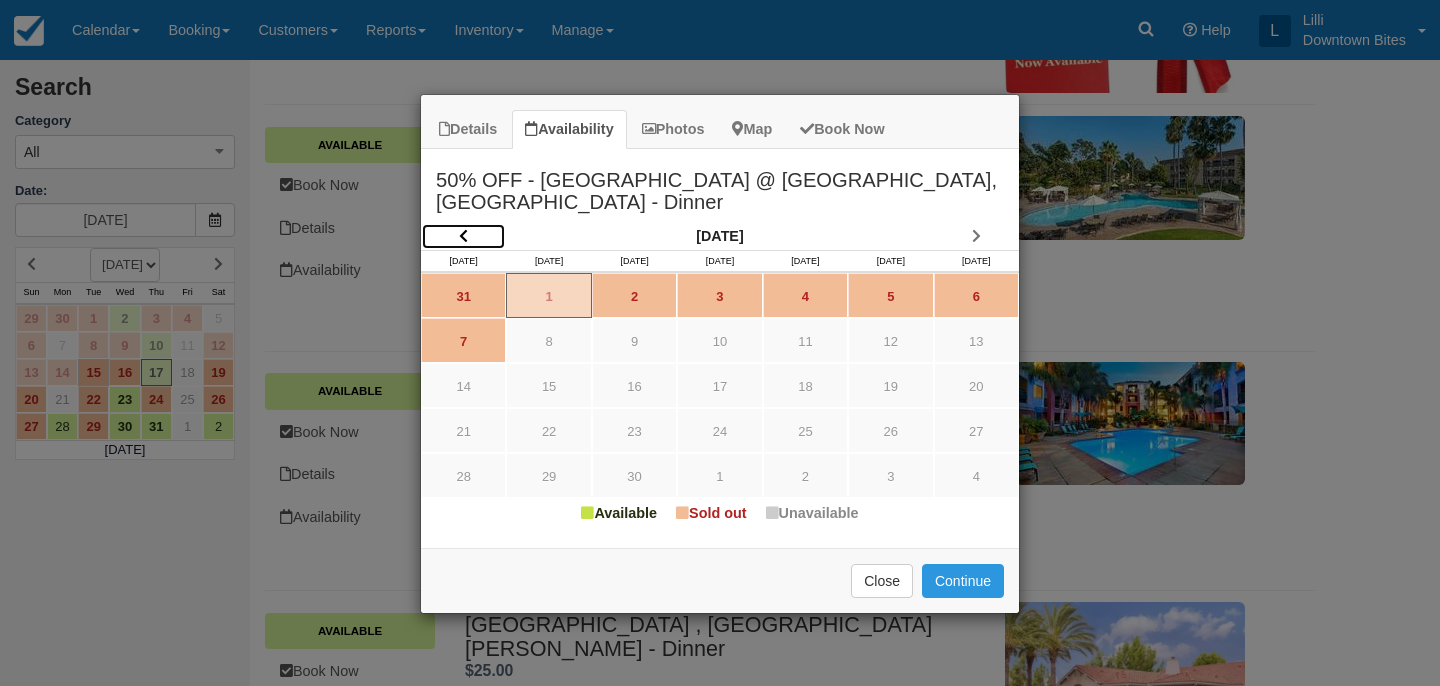 click at bounding box center [463, 236] 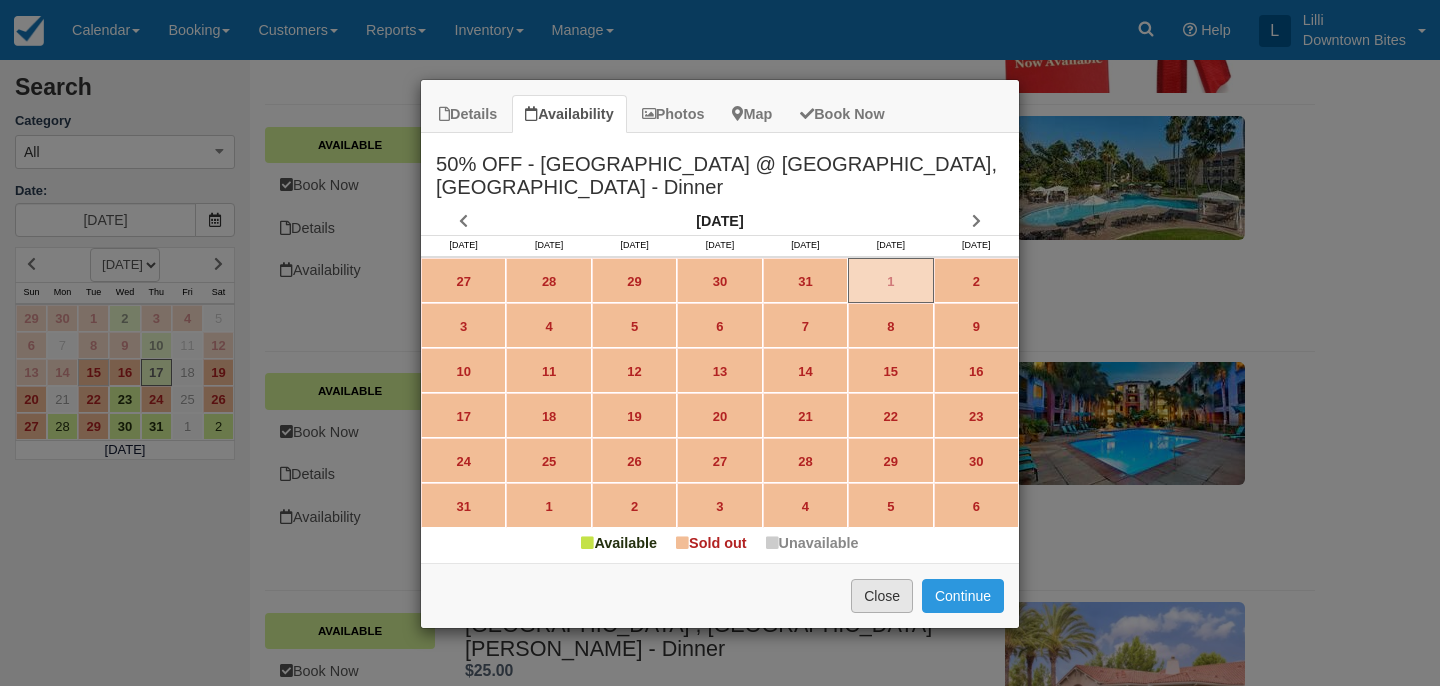 click on "Close" at bounding box center (882, 596) 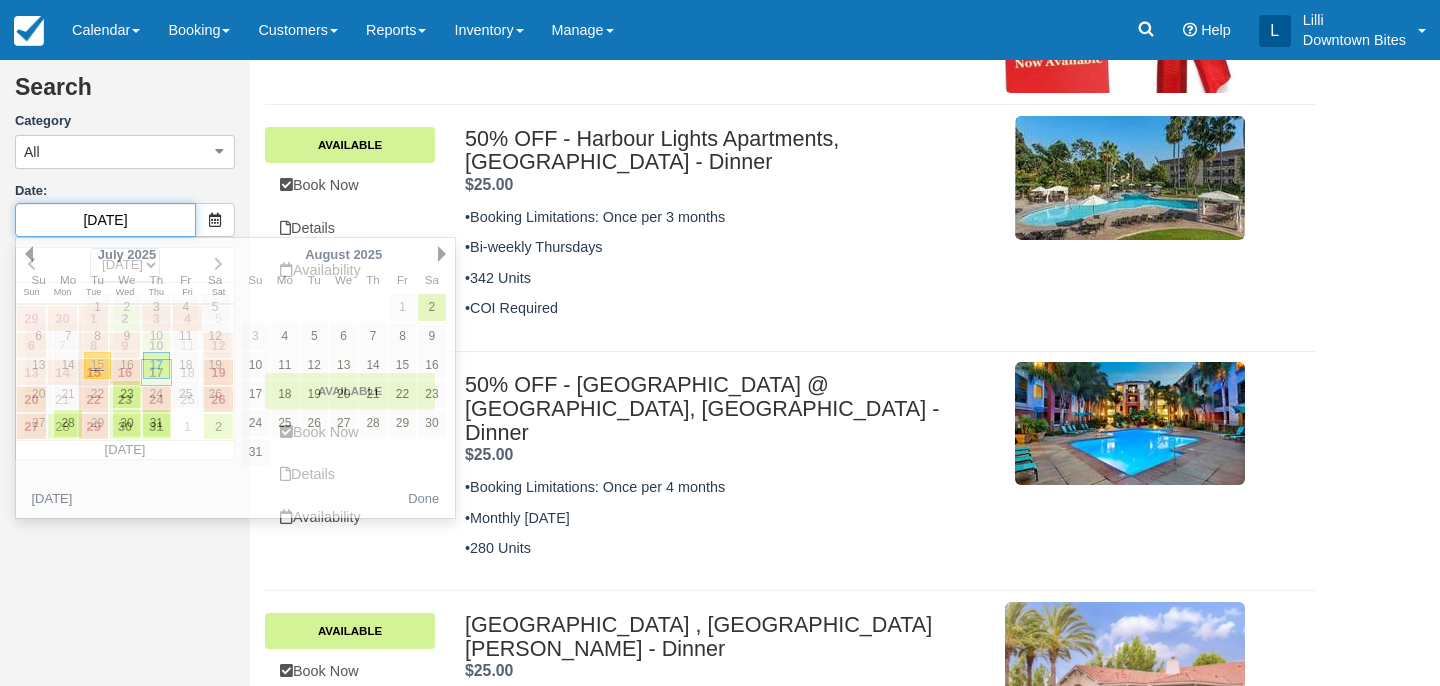 click on "07/17/25" at bounding box center (105, 220) 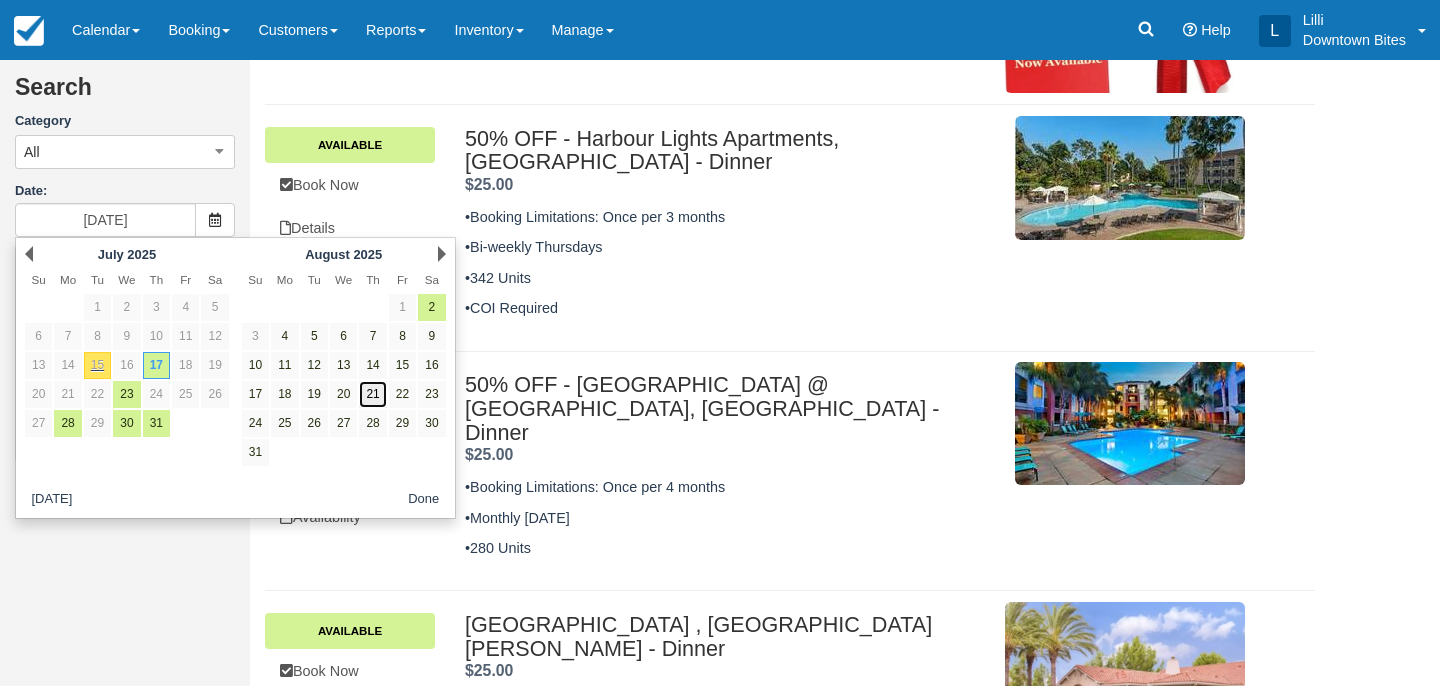 click on "21" at bounding box center [372, 394] 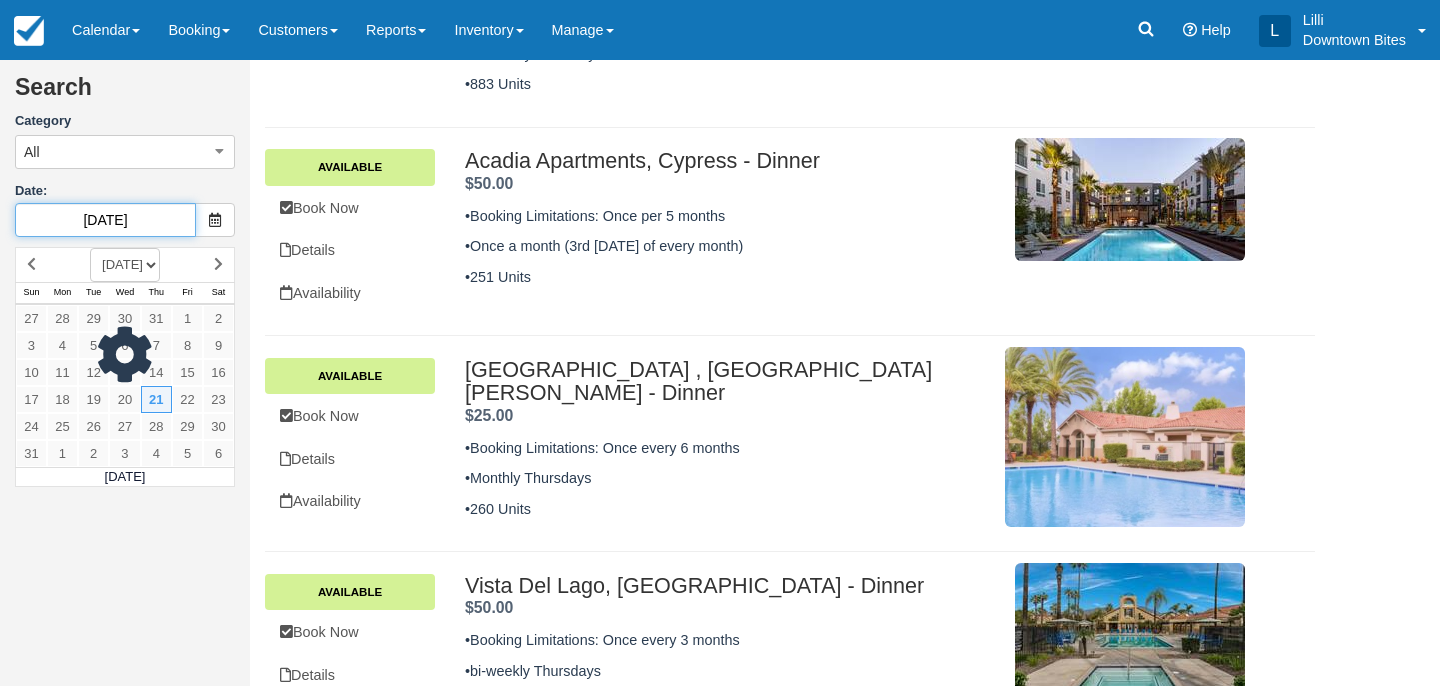 scroll, scrollTop: 562, scrollLeft: 0, axis: vertical 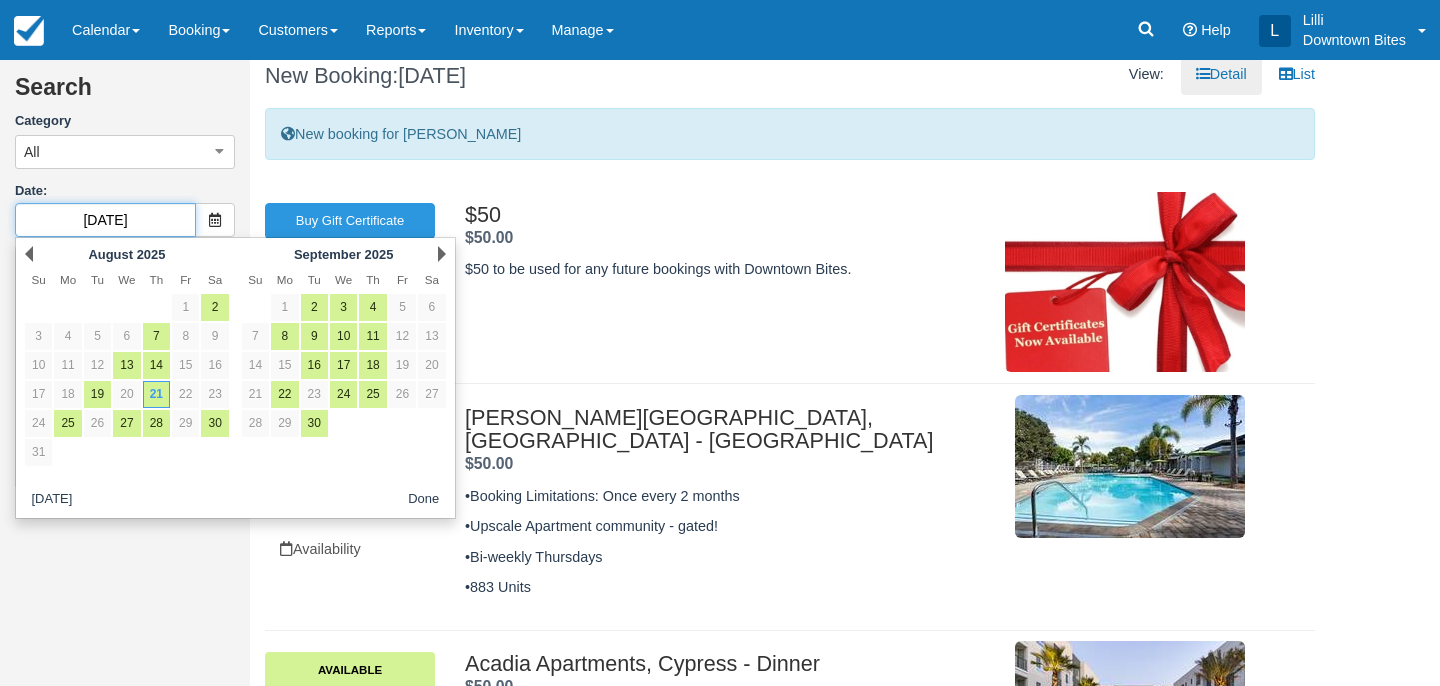 click on "08/21/25" at bounding box center (105, 220) 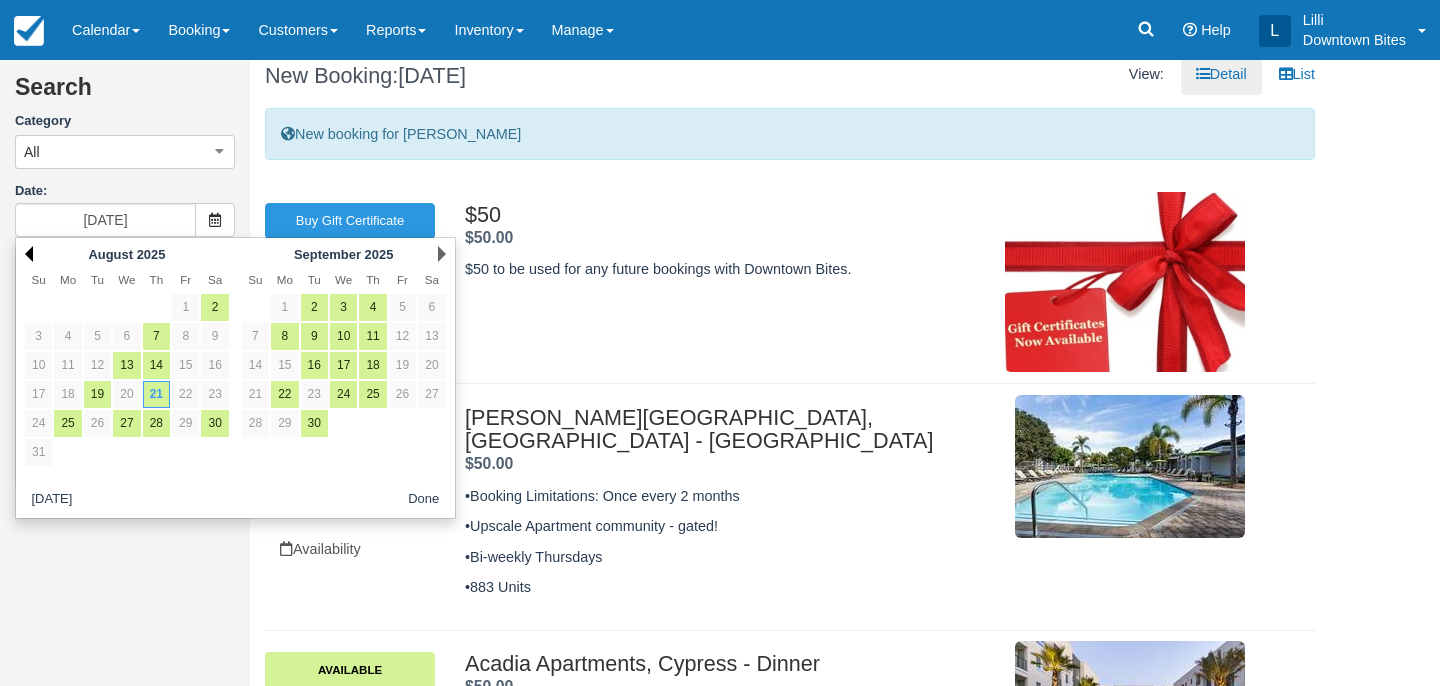 click on "Prev" at bounding box center [29, 254] 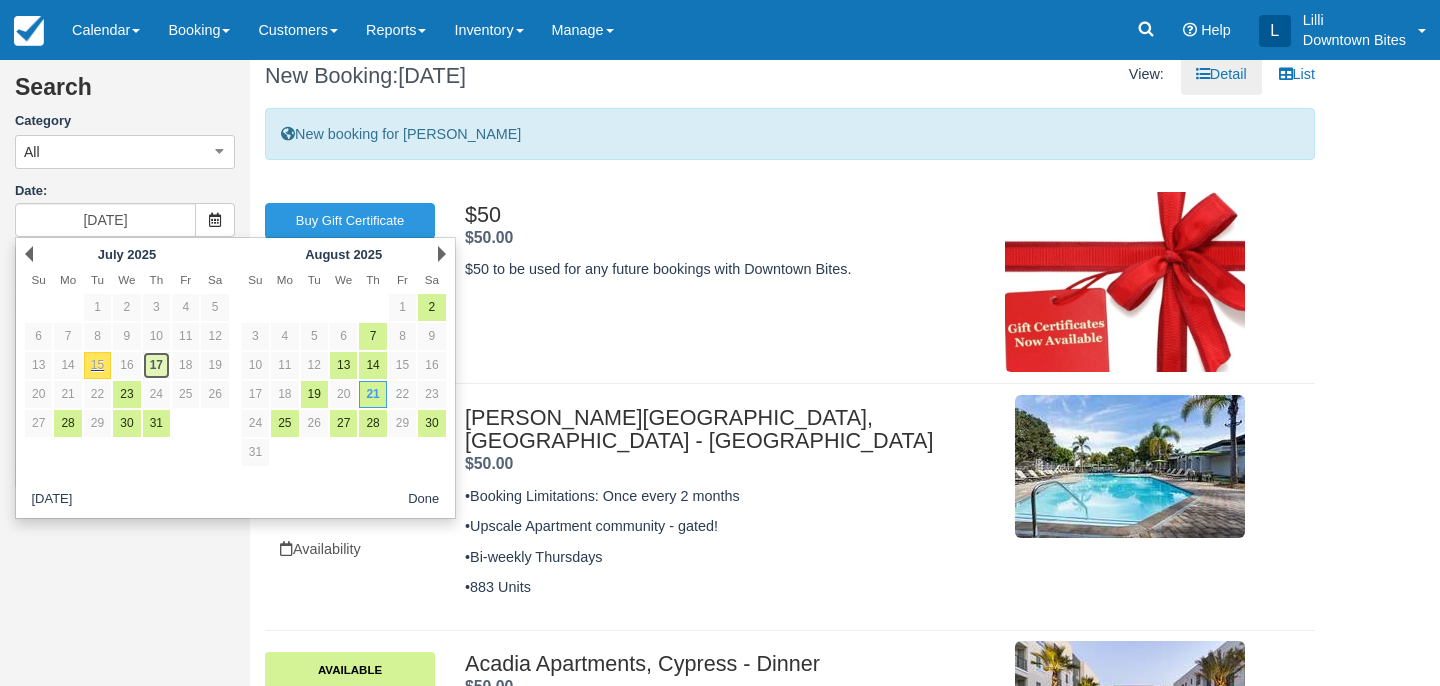 click on "17" at bounding box center (156, 365) 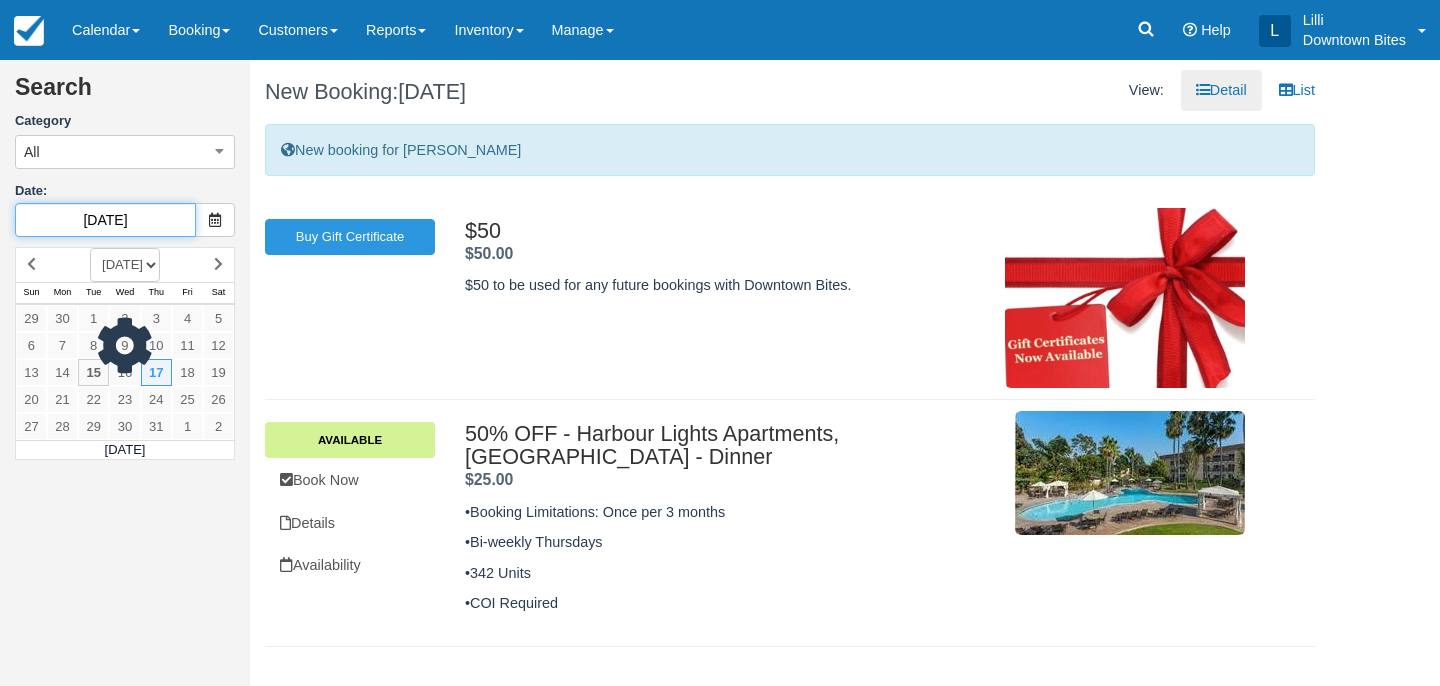 scroll, scrollTop: 0, scrollLeft: 0, axis: both 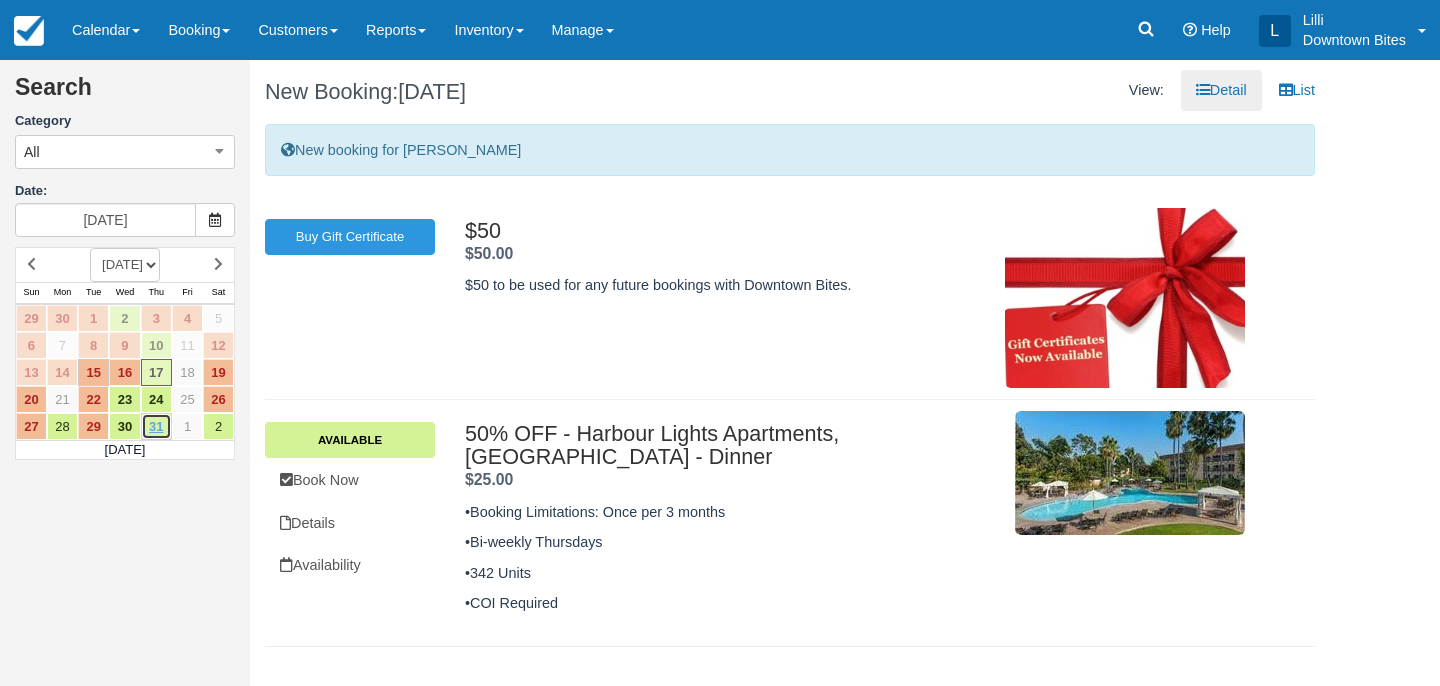 click on "31" at bounding box center [156, 426] 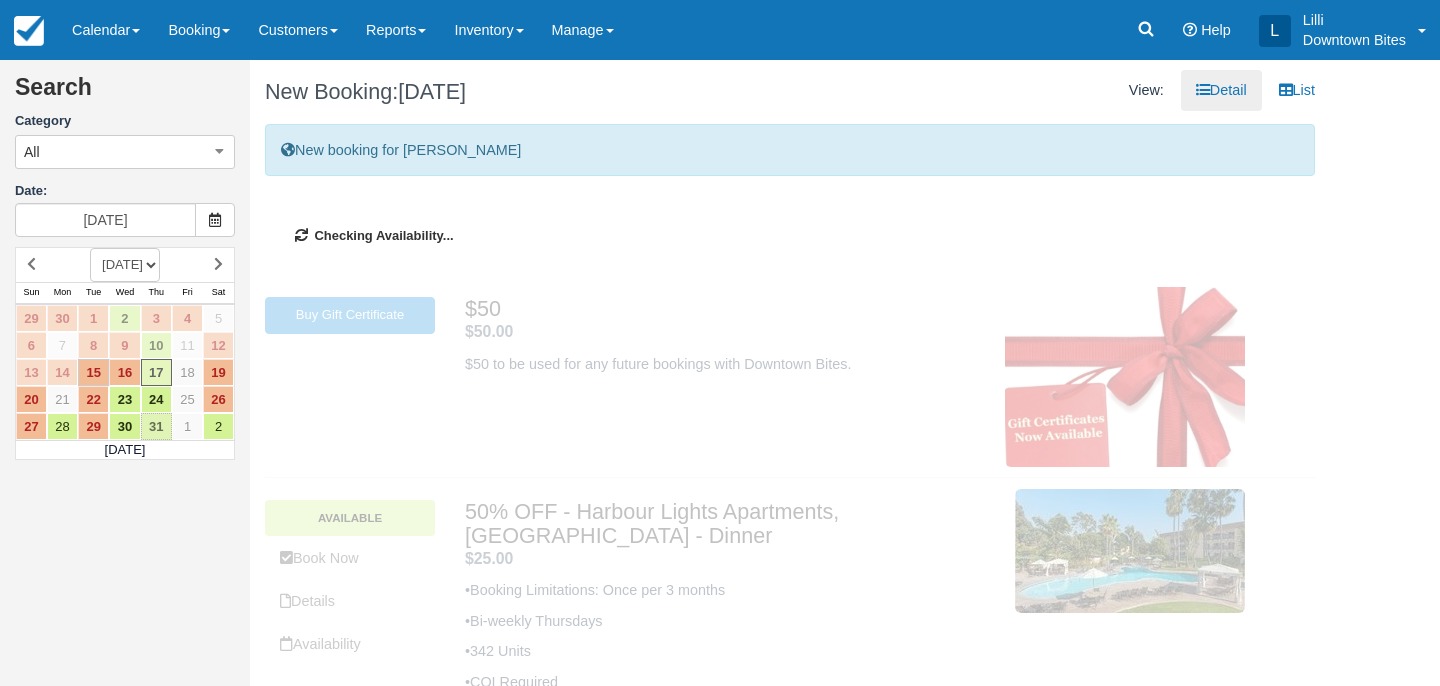 type on "07/31/25" 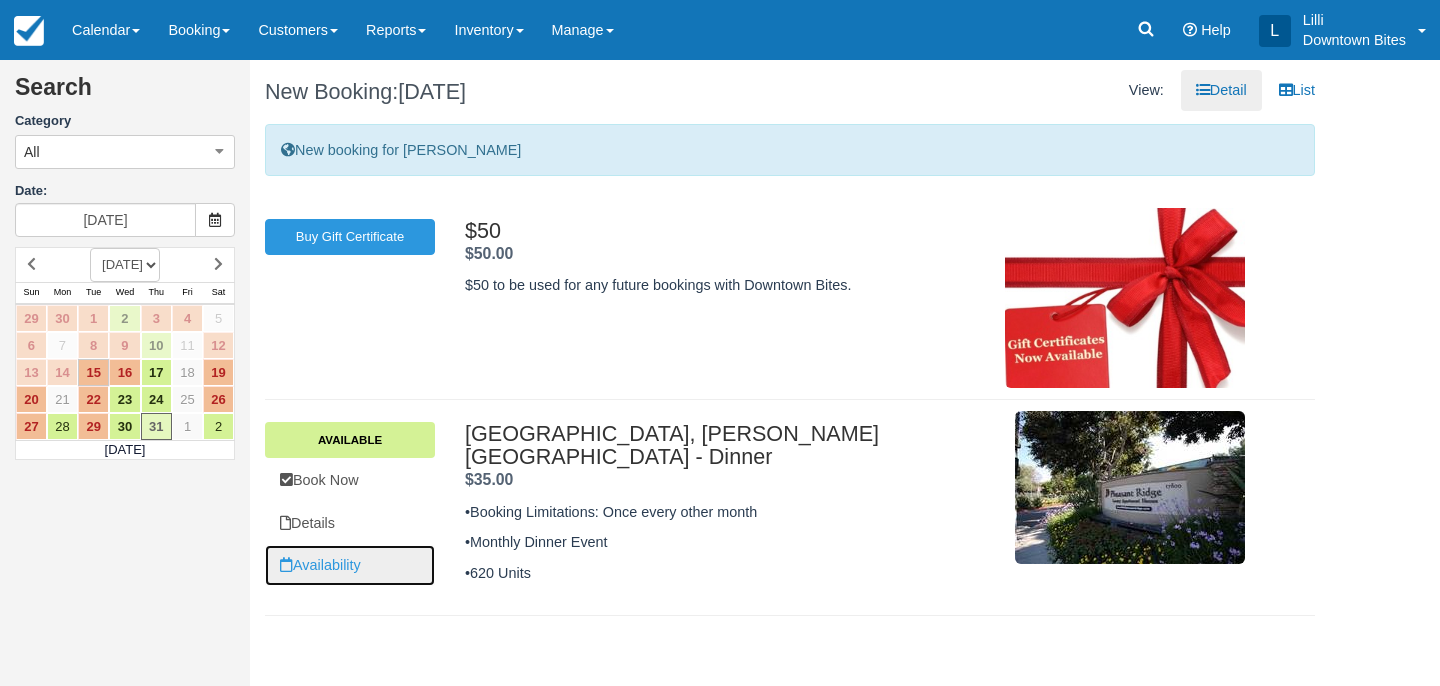click on "Availability" at bounding box center [350, 565] 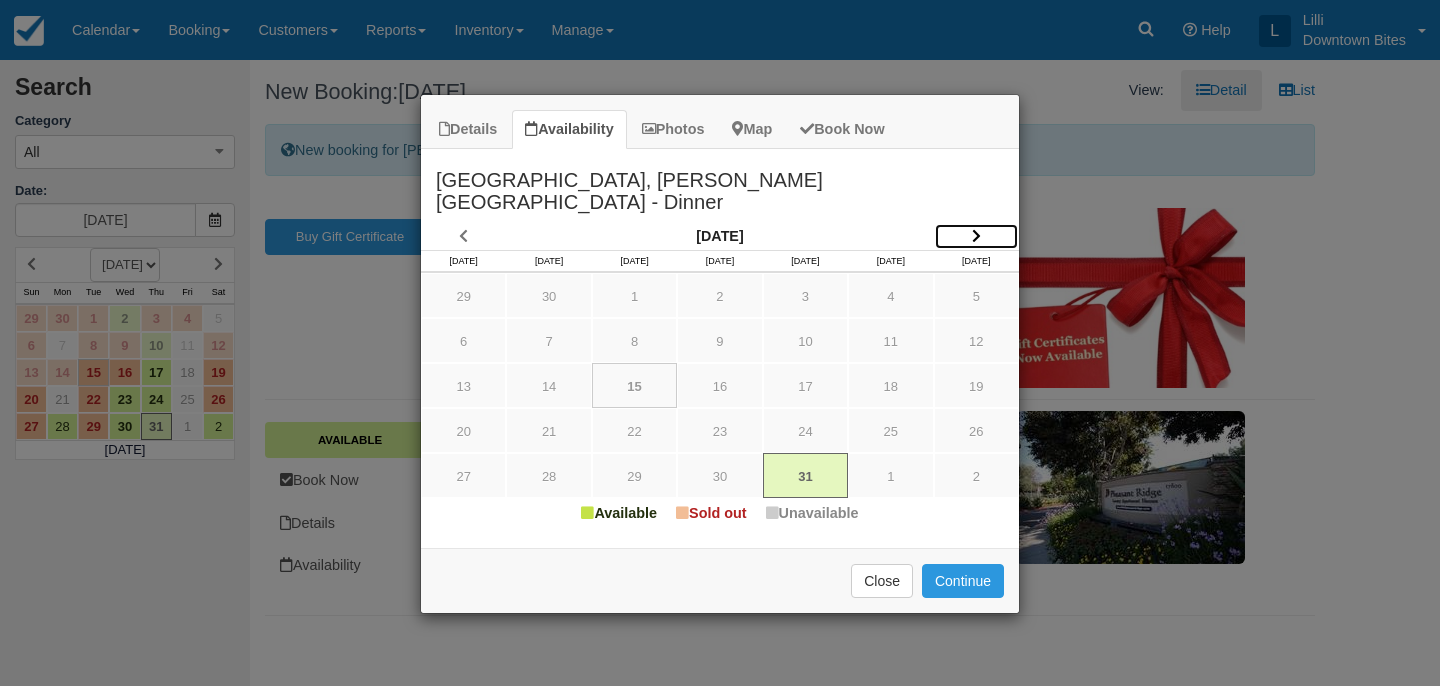click at bounding box center [976, 236] 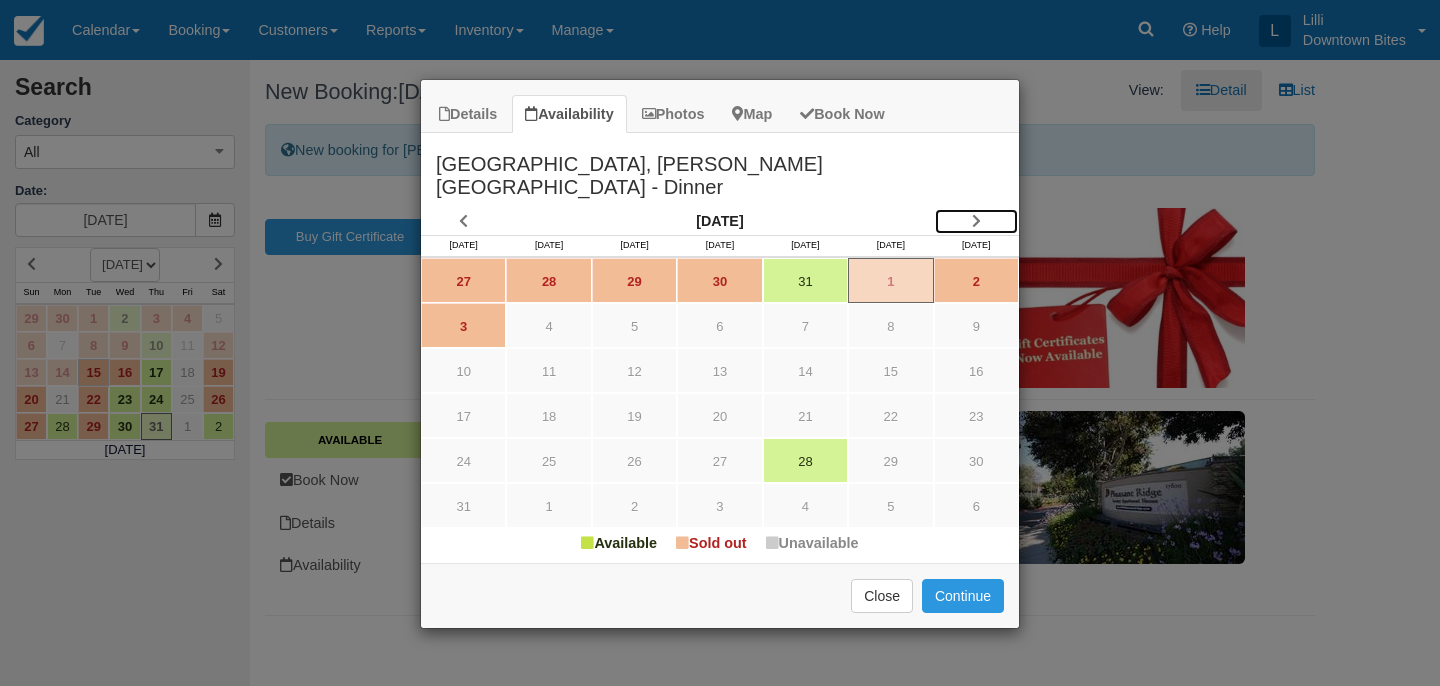 click at bounding box center (976, 221) 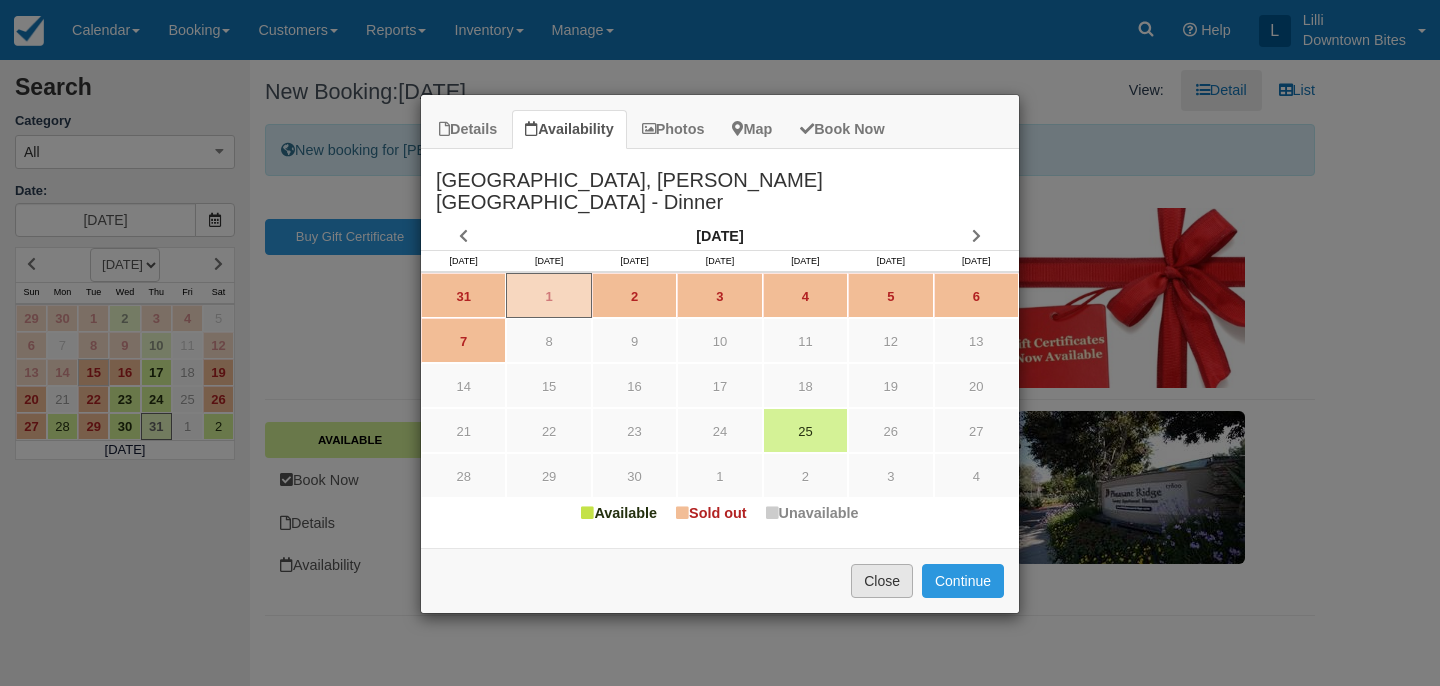 click on "Close" at bounding box center [882, 581] 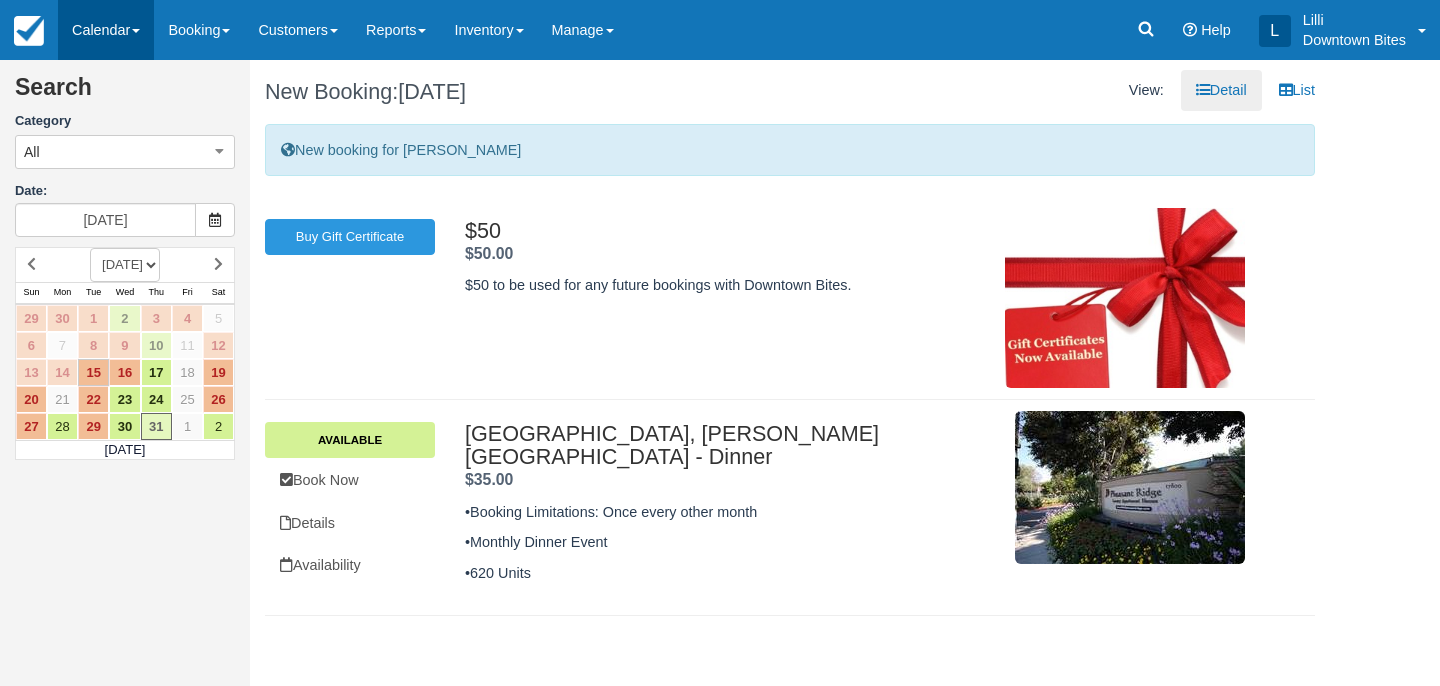 click on "Calendar" at bounding box center (106, 30) 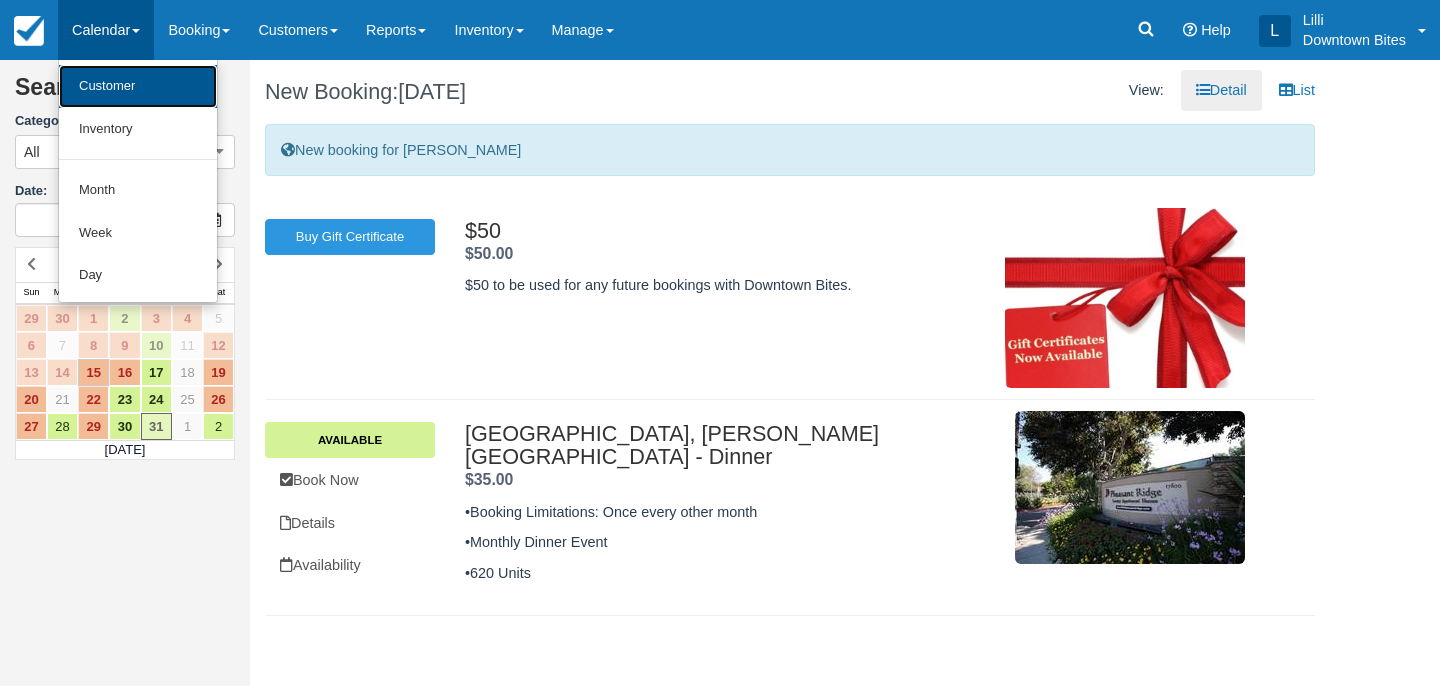click on "Customer" at bounding box center [138, 86] 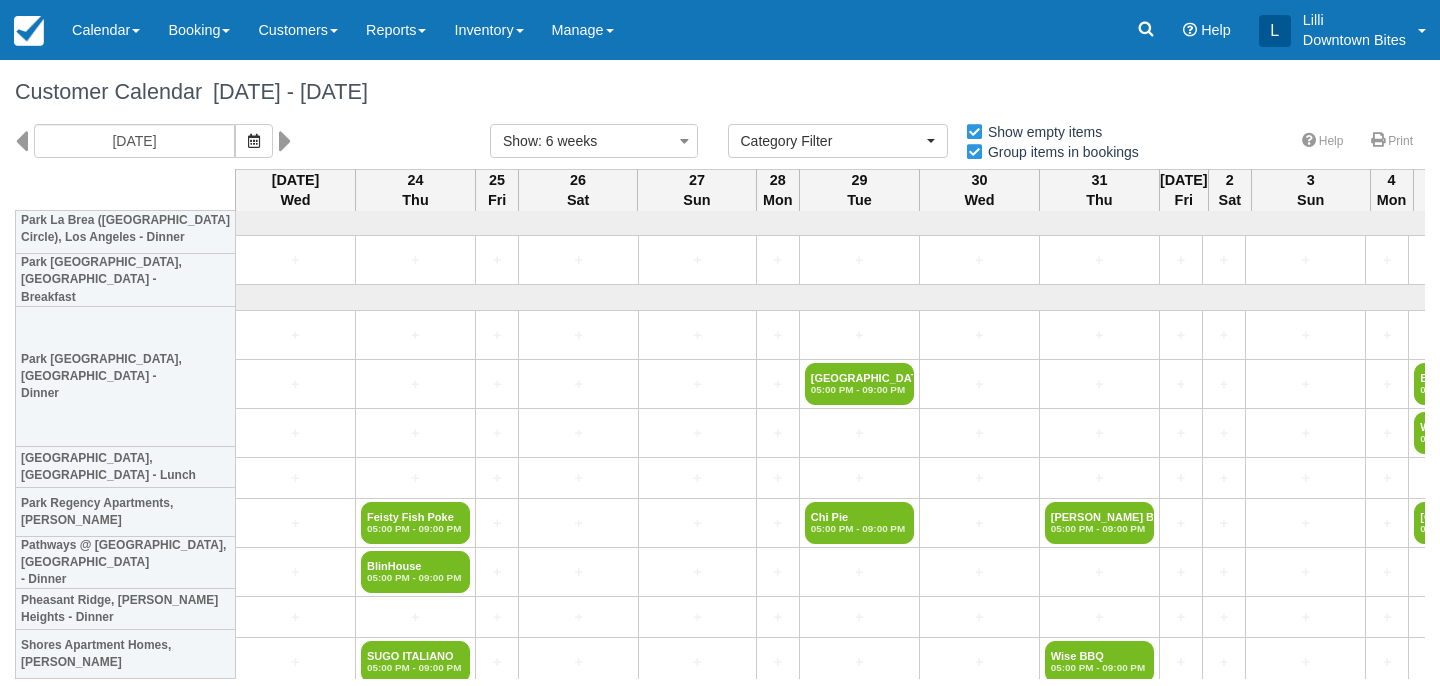 select 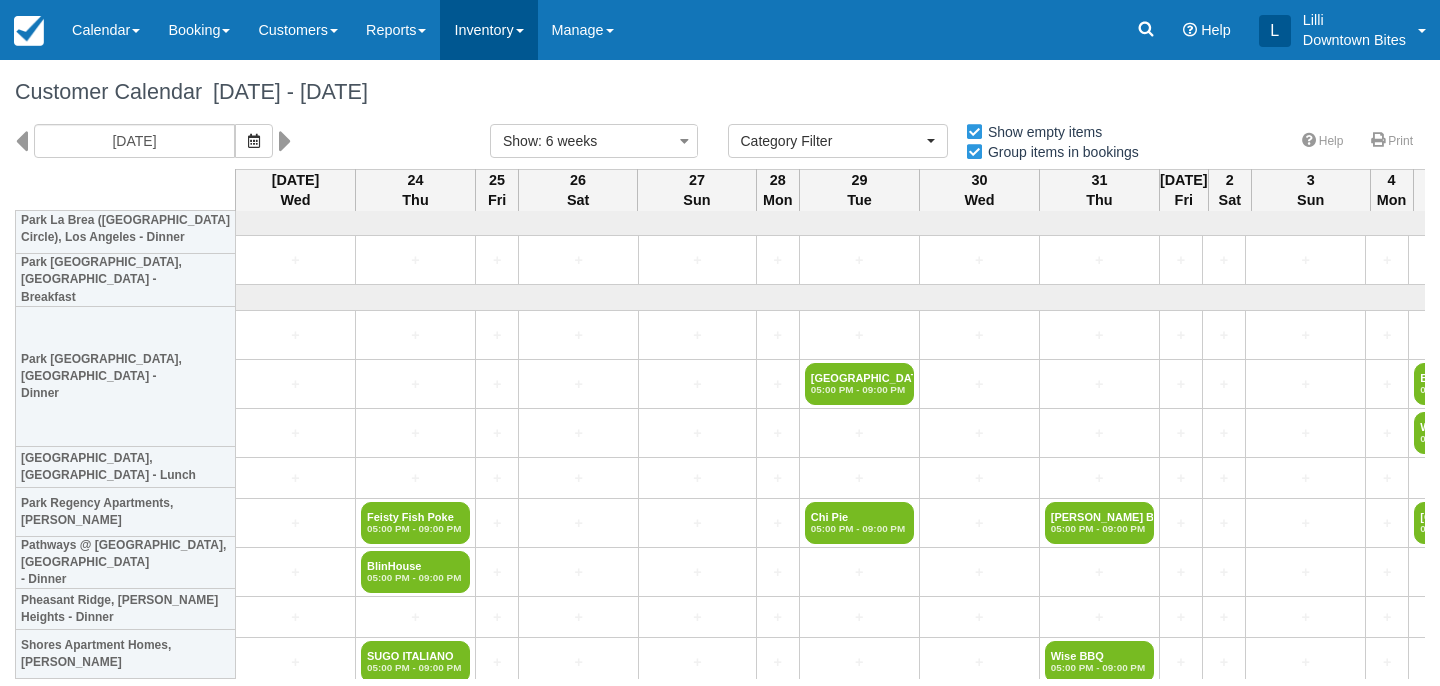 scroll, scrollTop: 0, scrollLeft: 0, axis: both 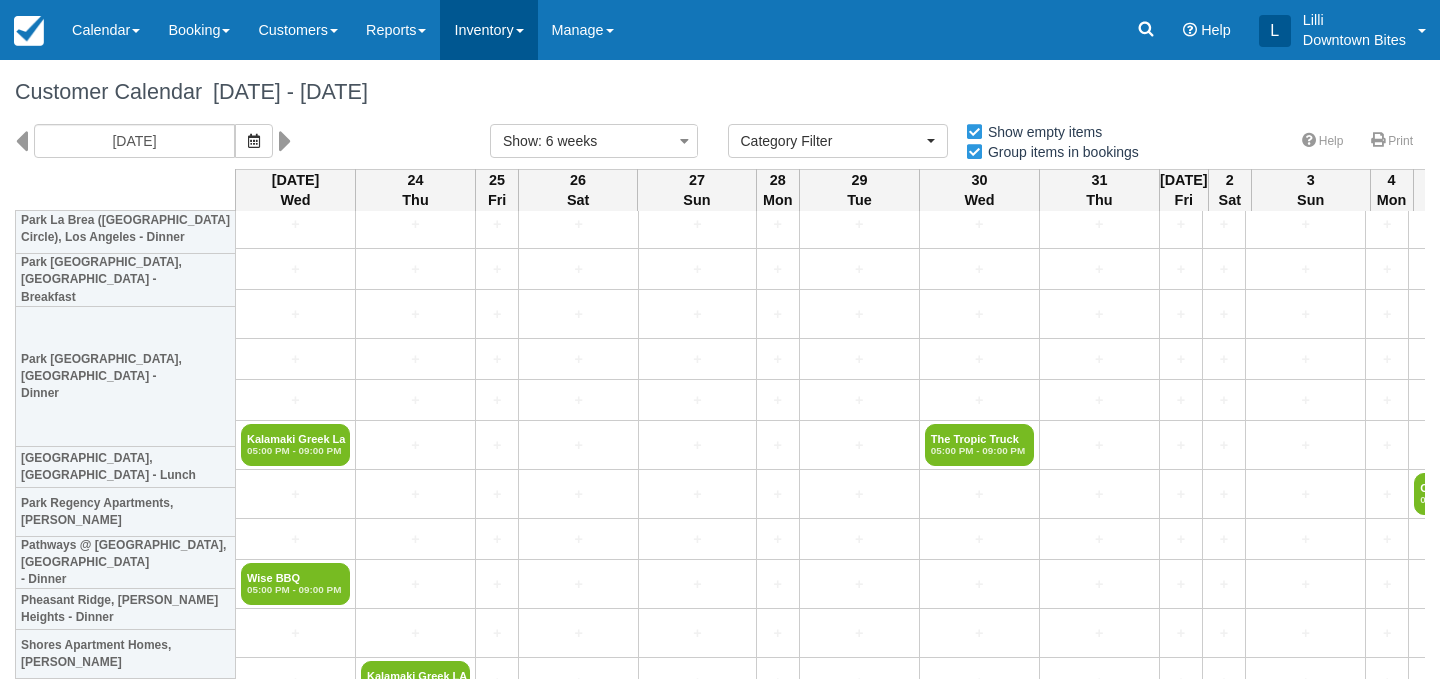 click on "Inventory" at bounding box center (488, 30) 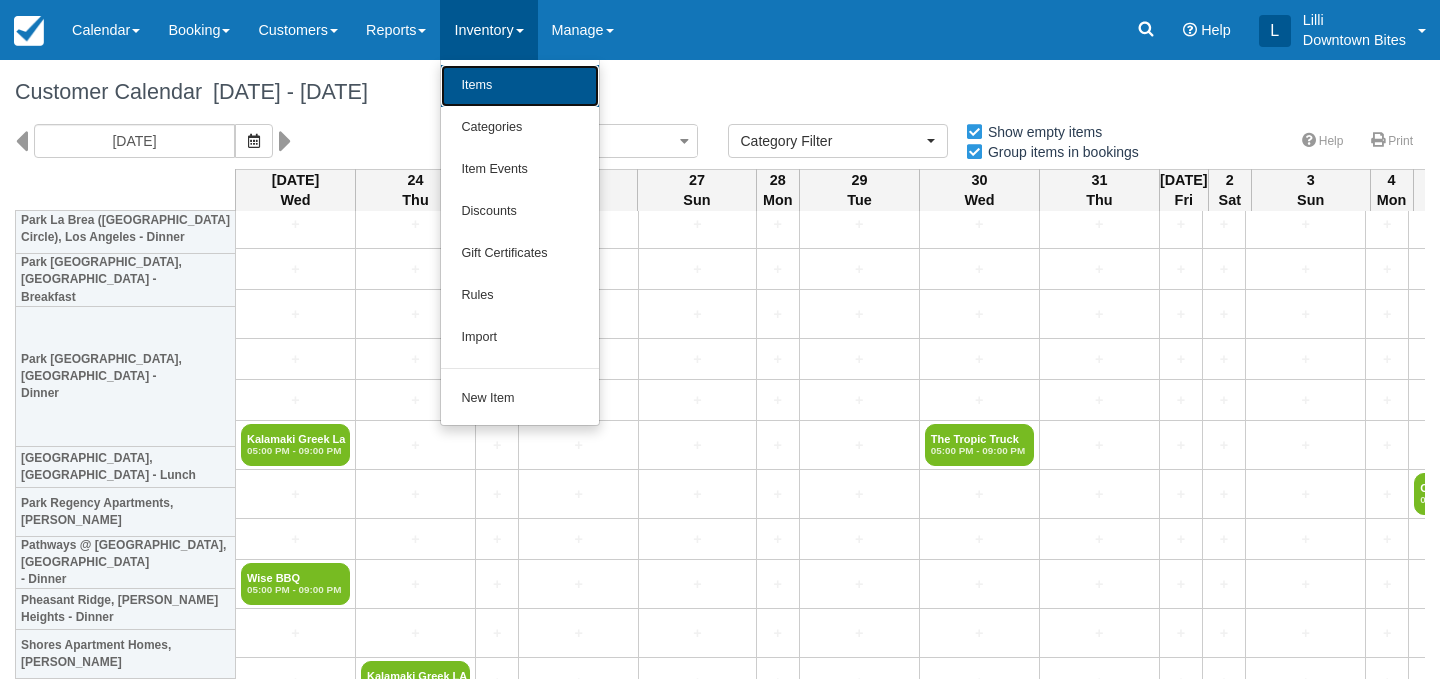 click on "Items" at bounding box center [520, 86] 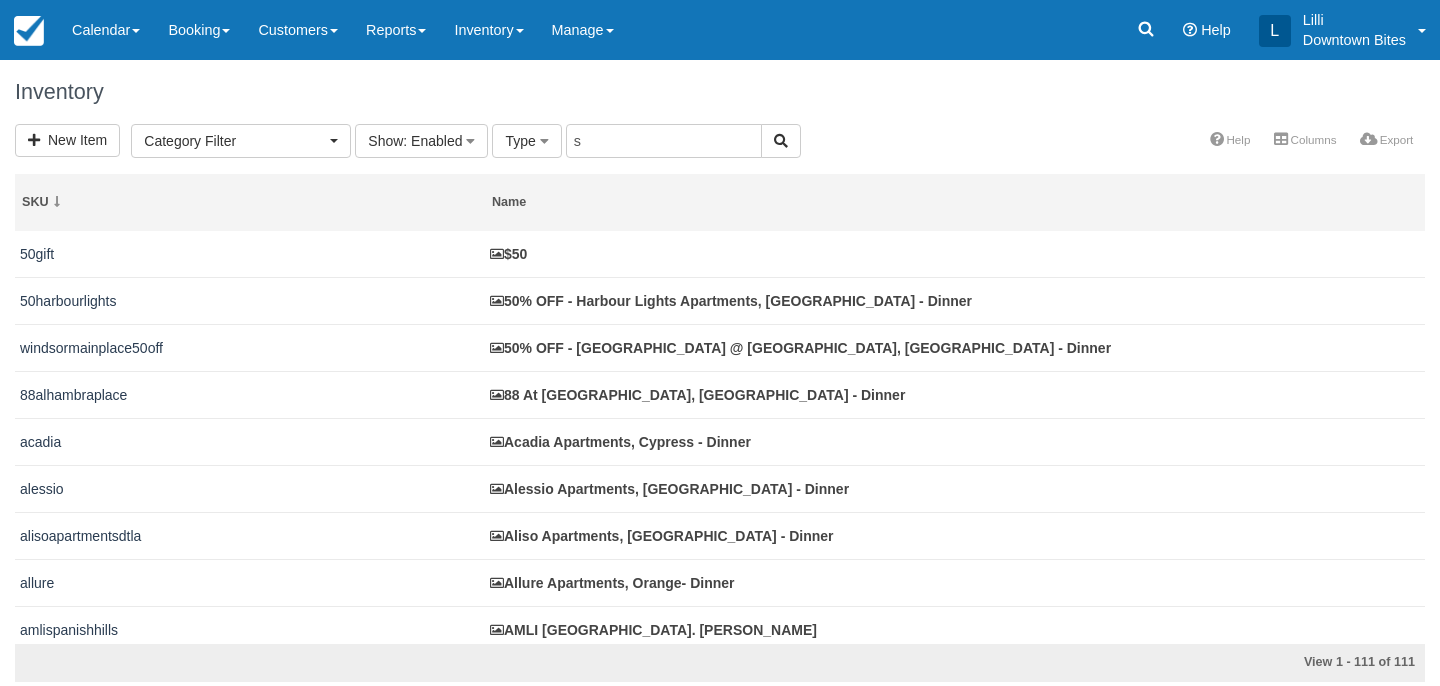 select 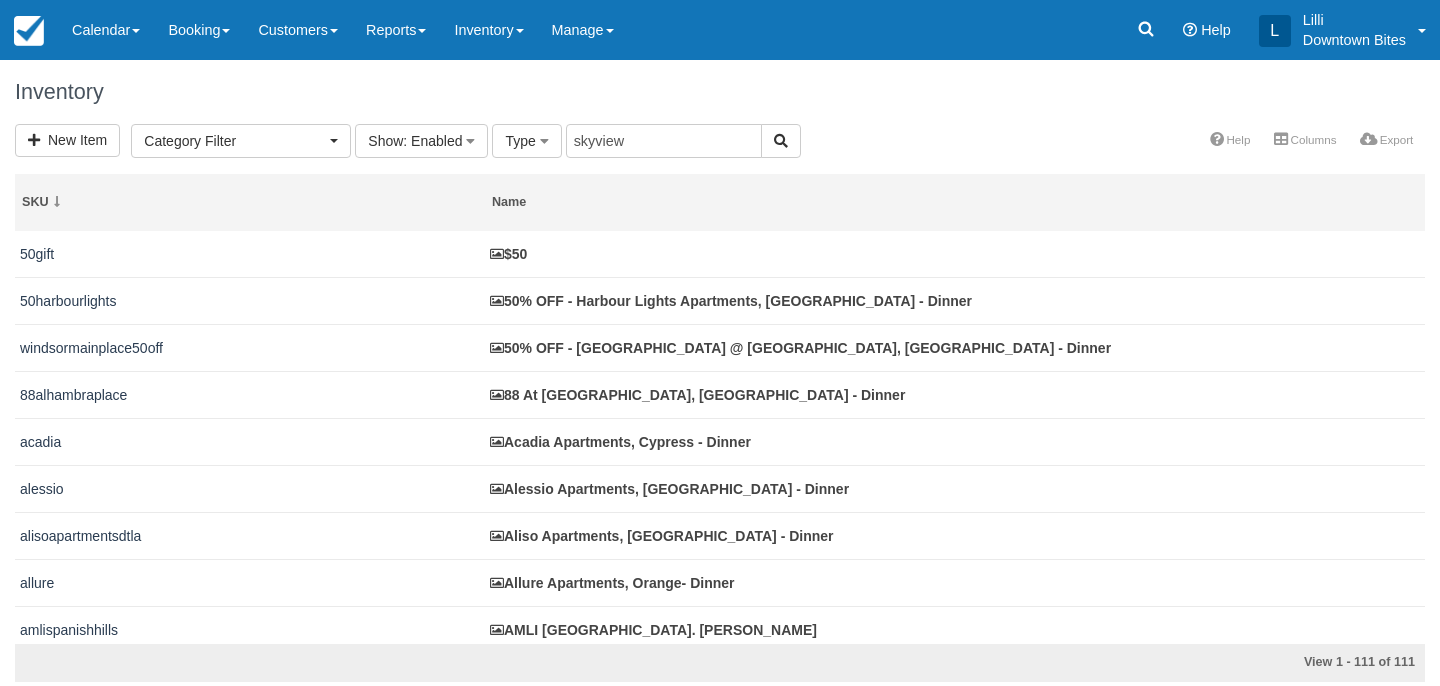 type on "skyview" 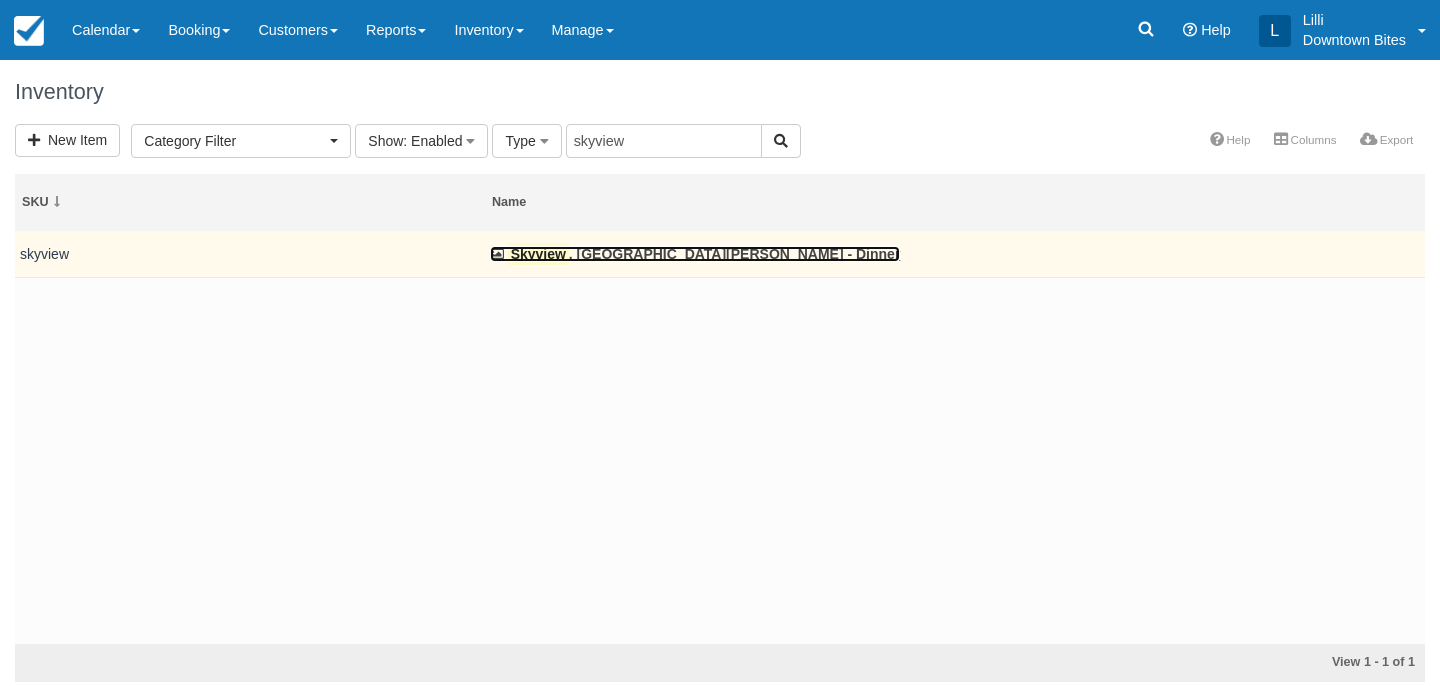 click on "Skyview  , Rancho Santa Margarita - Dinner" at bounding box center [695, 254] 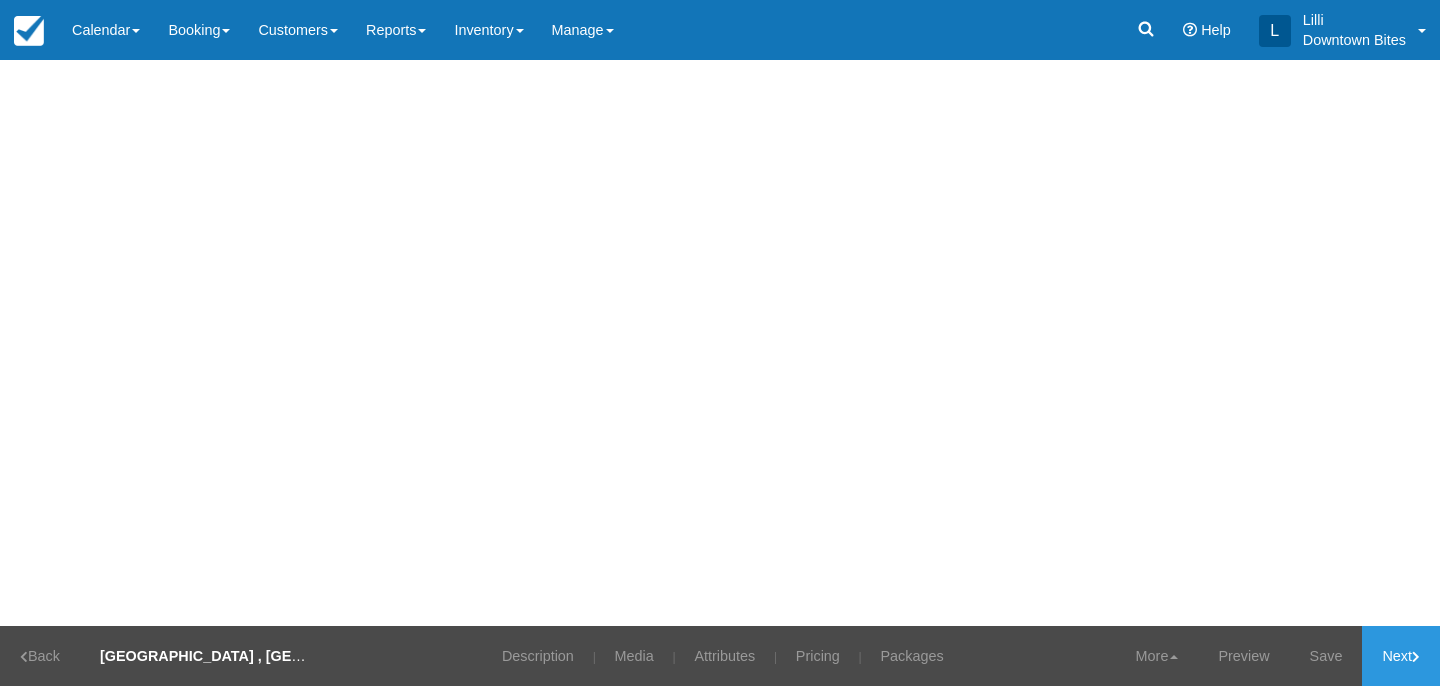 scroll, scrollTop: 0, scrollLeft: 0, axis: both 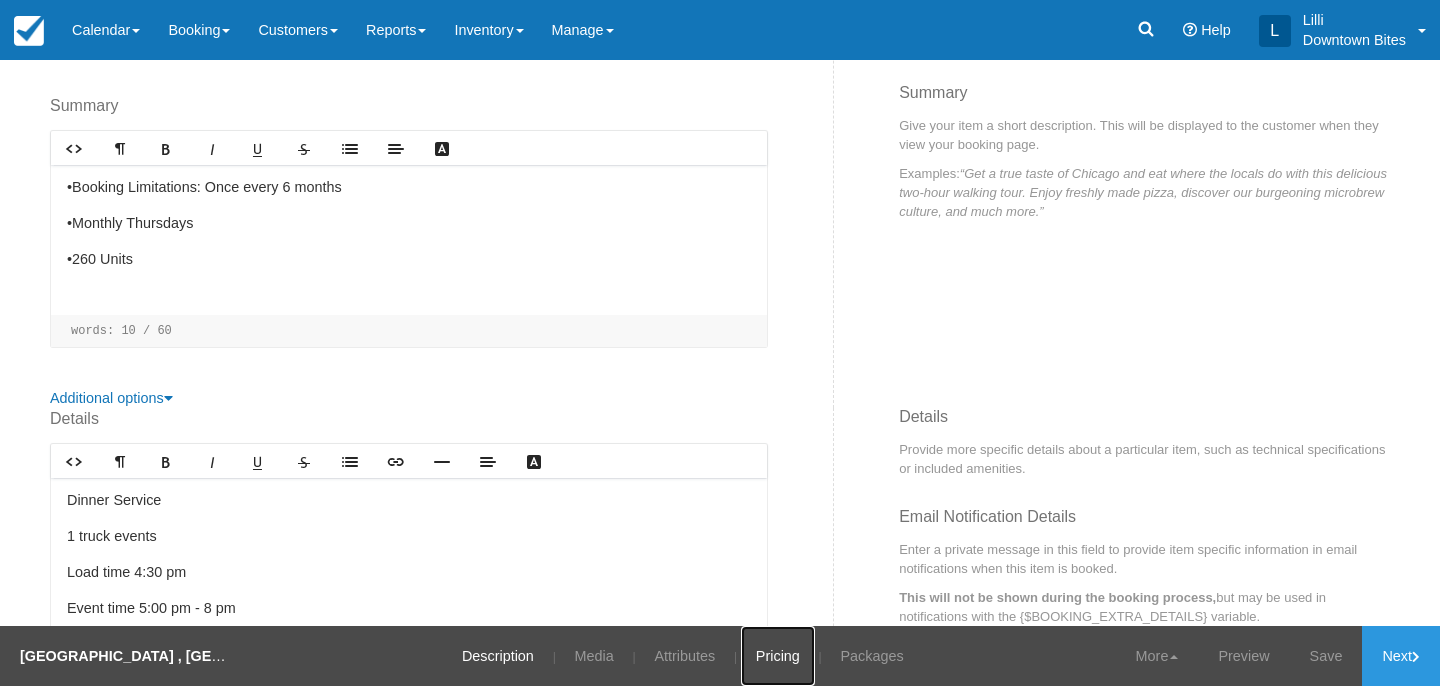 click on "Pricing" at bounding box center (778, 656) 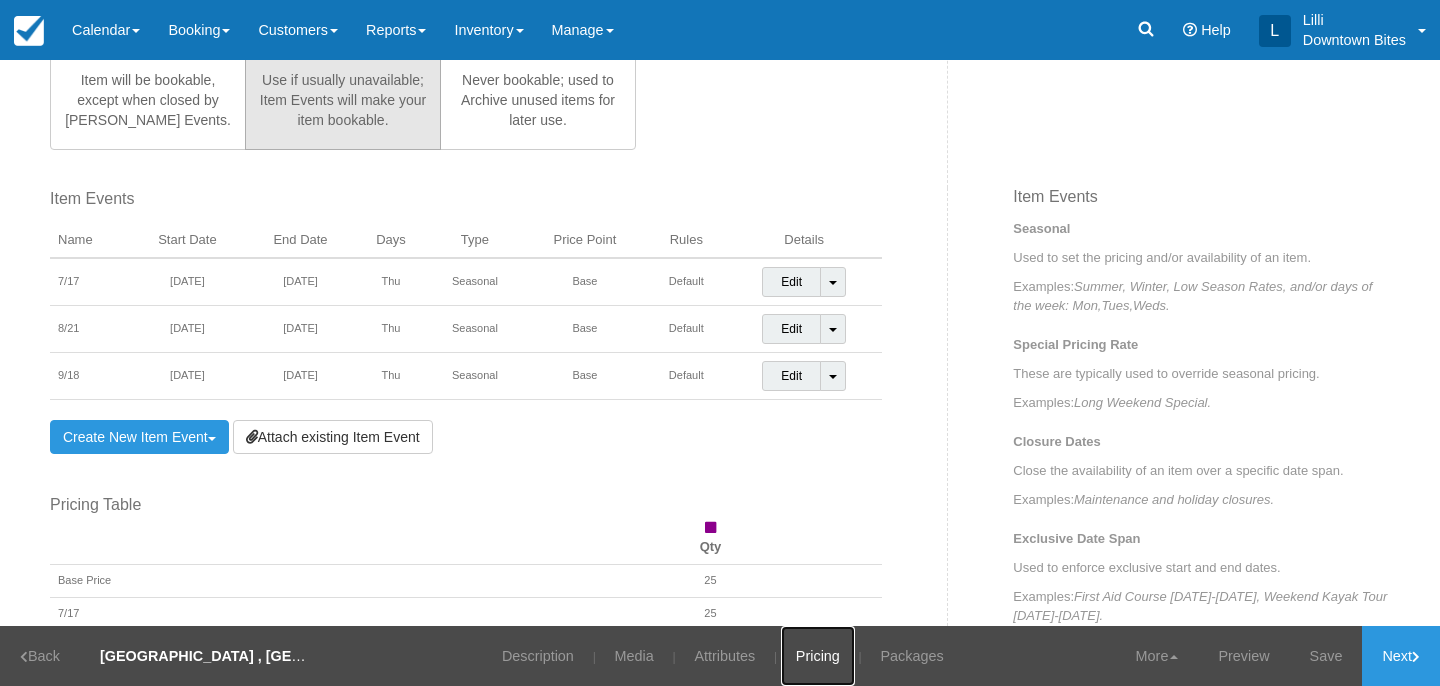 scroll, scrollTop: 623, scrollLeft: 0, axis: vertical 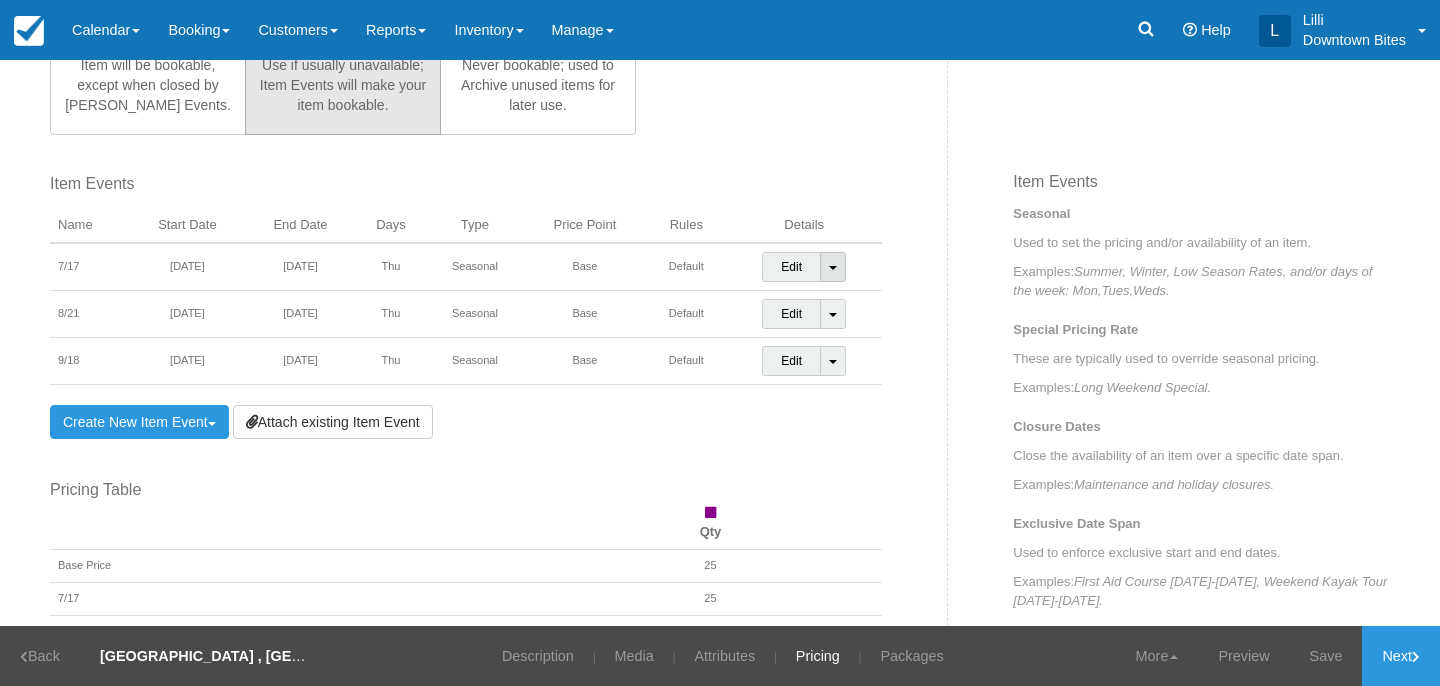 click on "Toggle Dropdown" at bounding box center [833, 267] 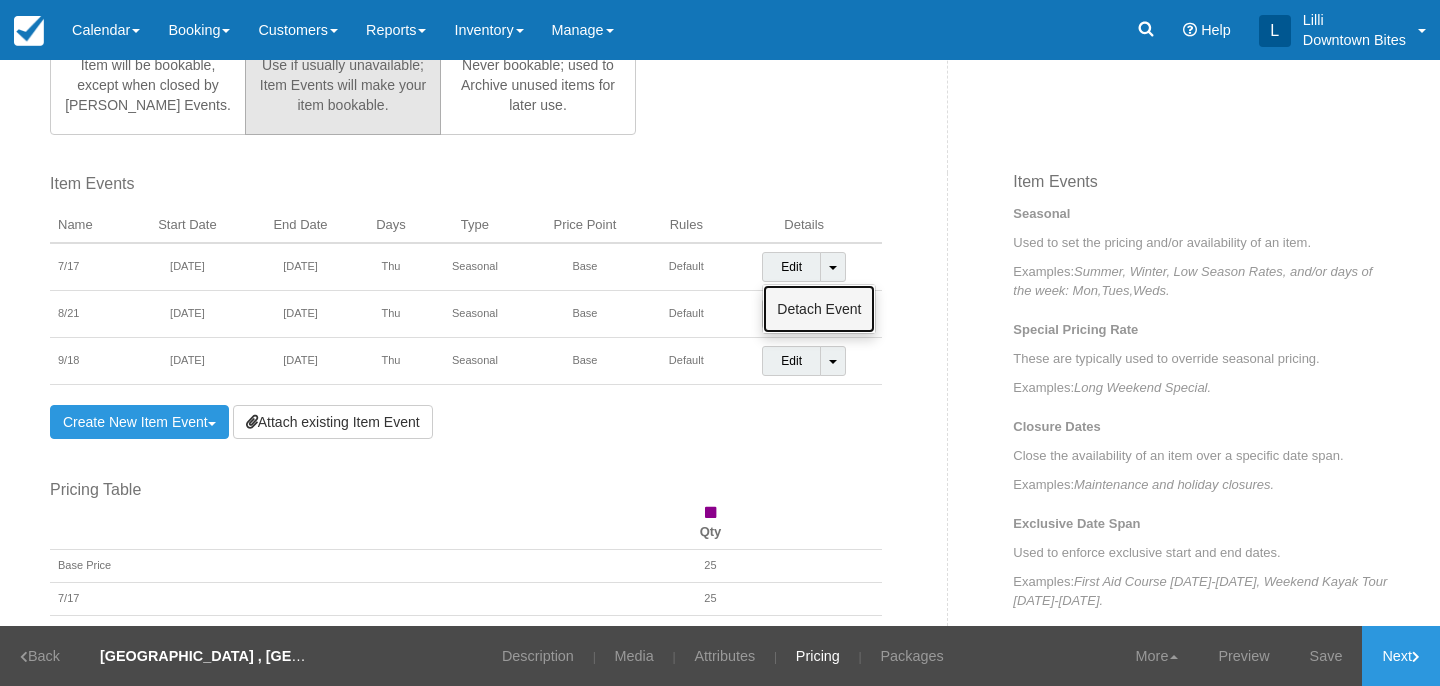 click on "Detach Event" at bounding box center [819, 309] 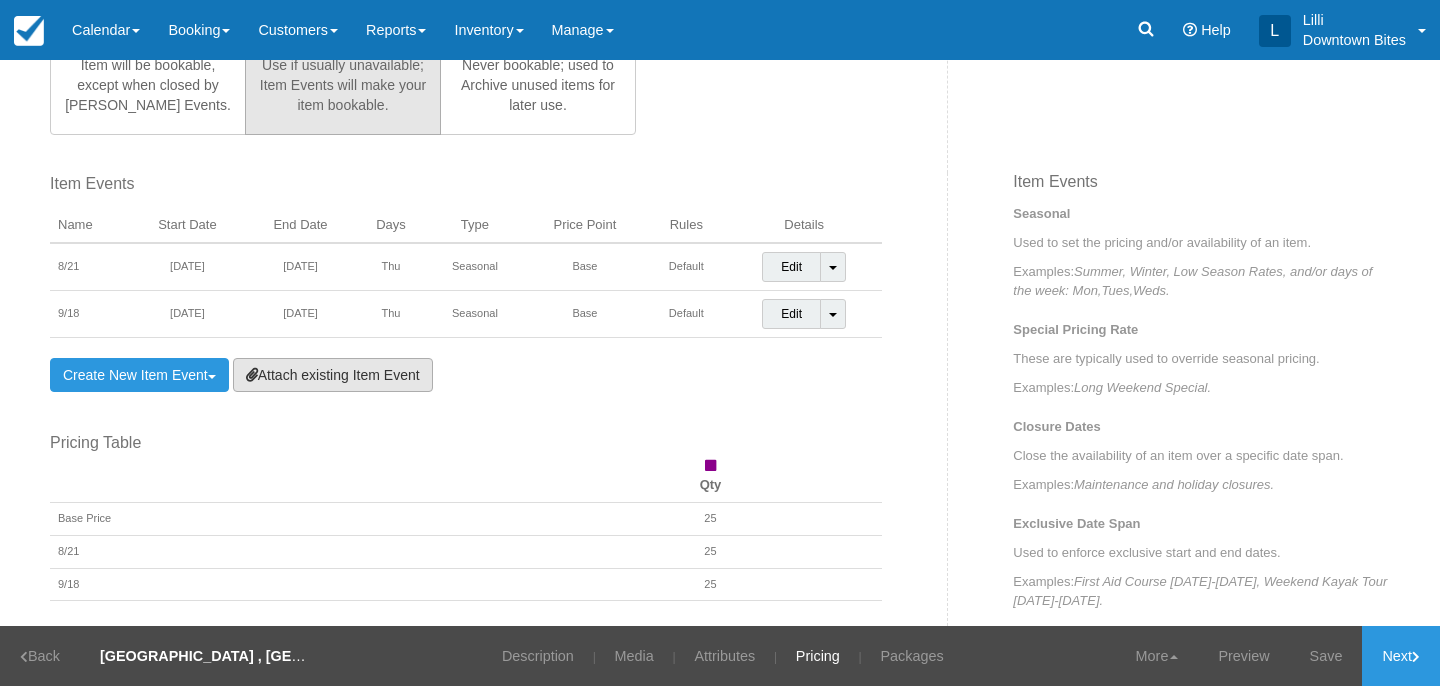 click on "Attach existing Item Event" at bounding box center (333, 375) 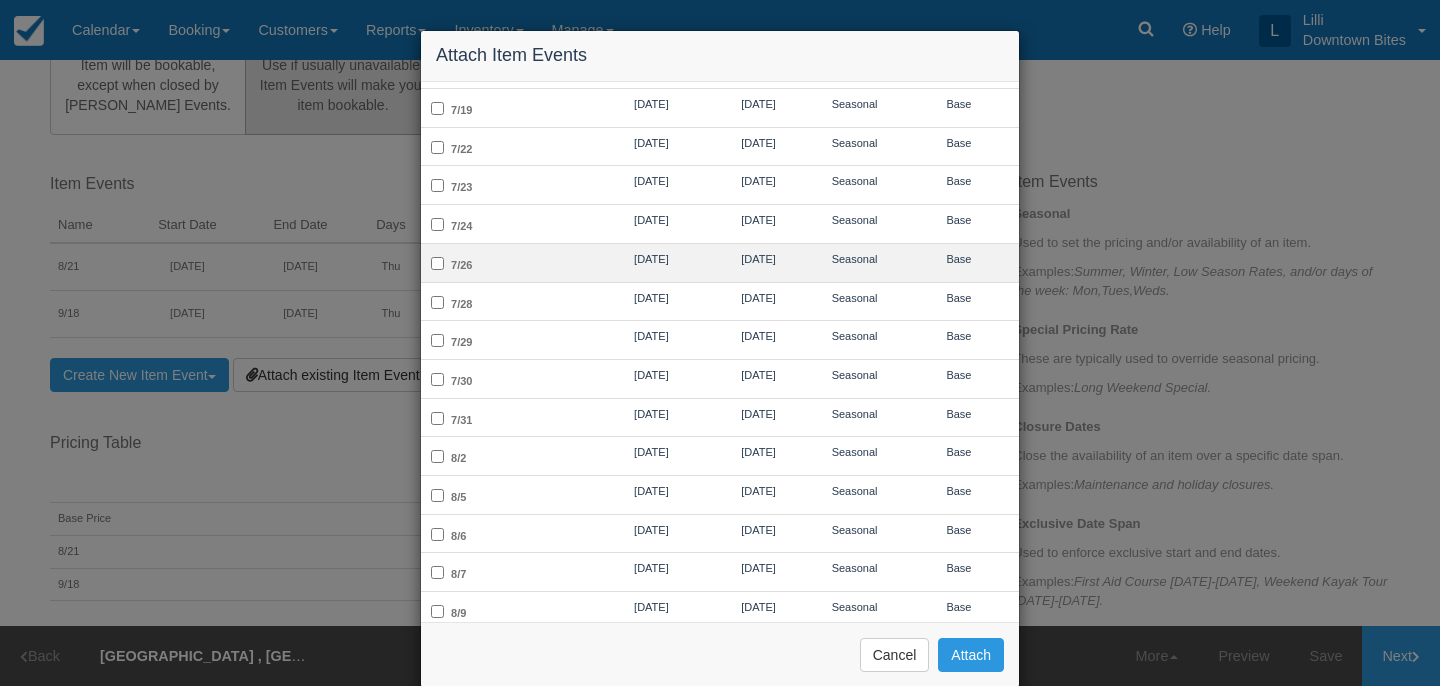 scroll, scrollTop: 338, scrollLeft: 0, axis: vertical 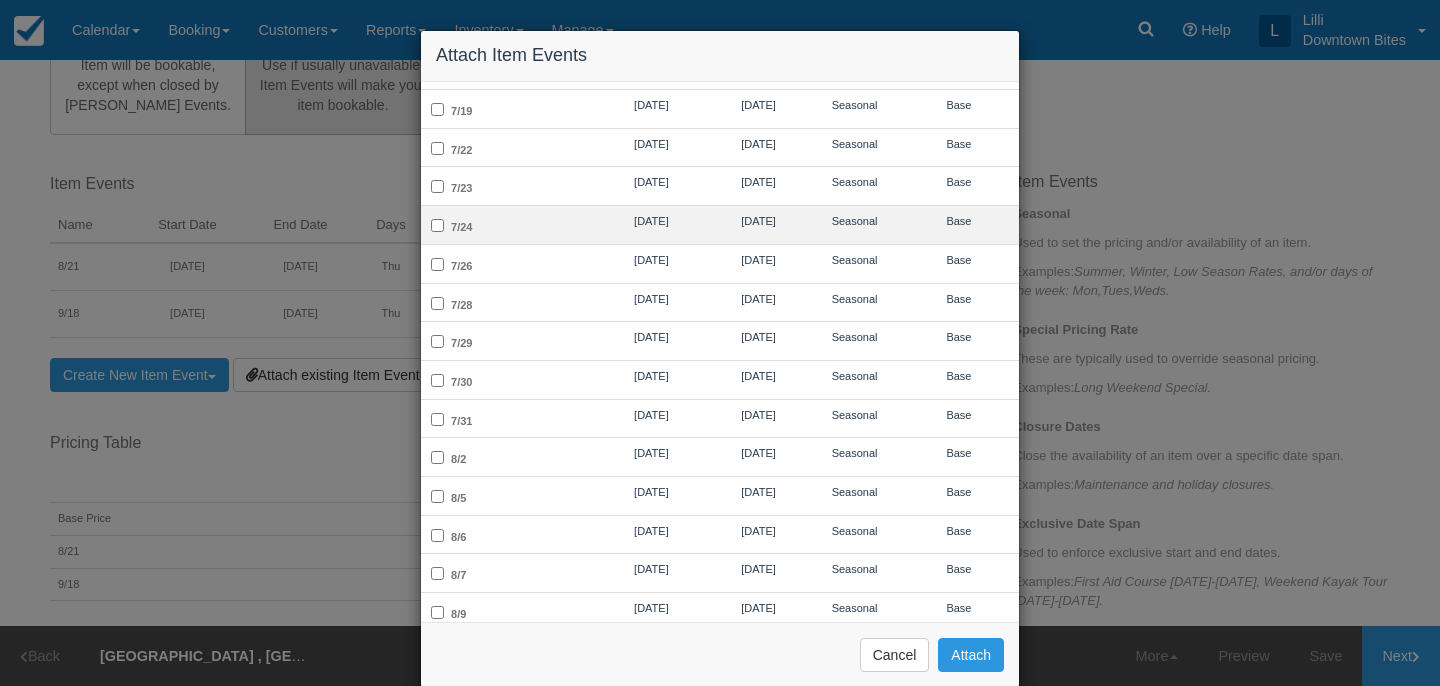 click on "7/24" at bounding box center [508, 225] 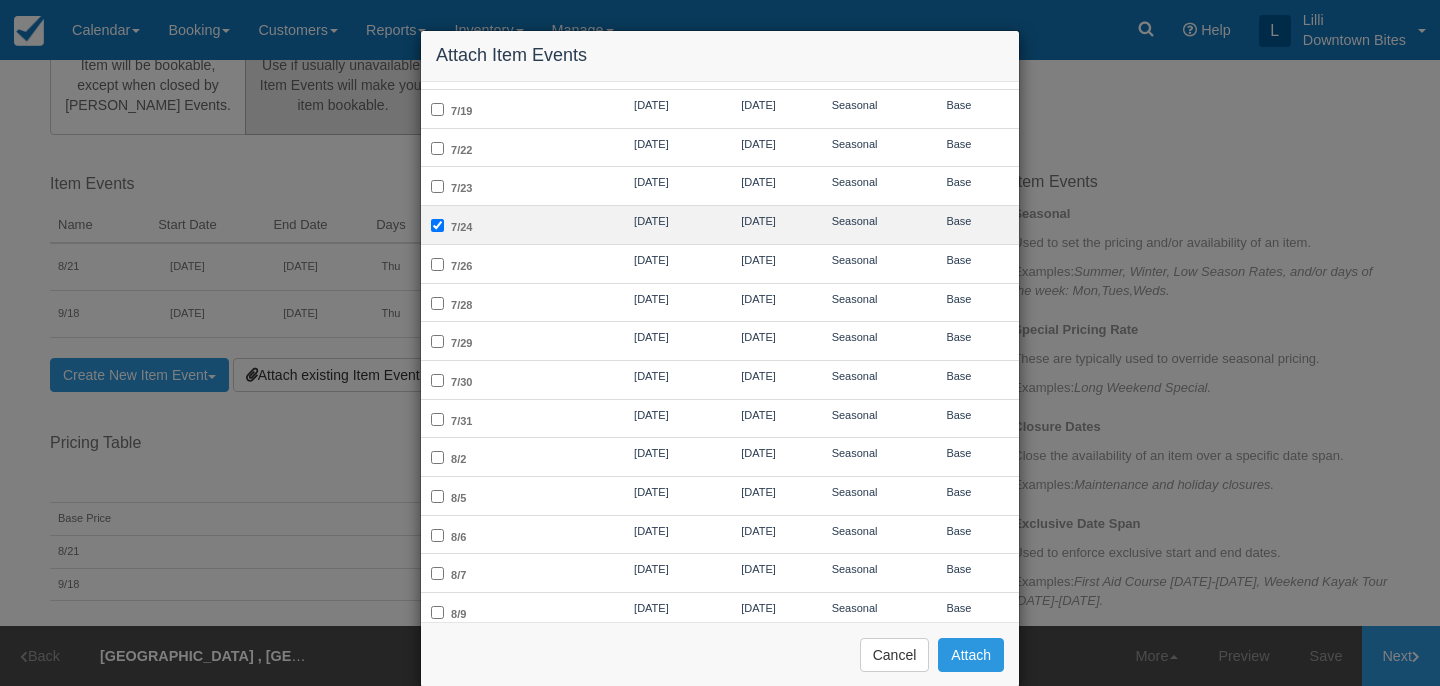 checkbox on "true" 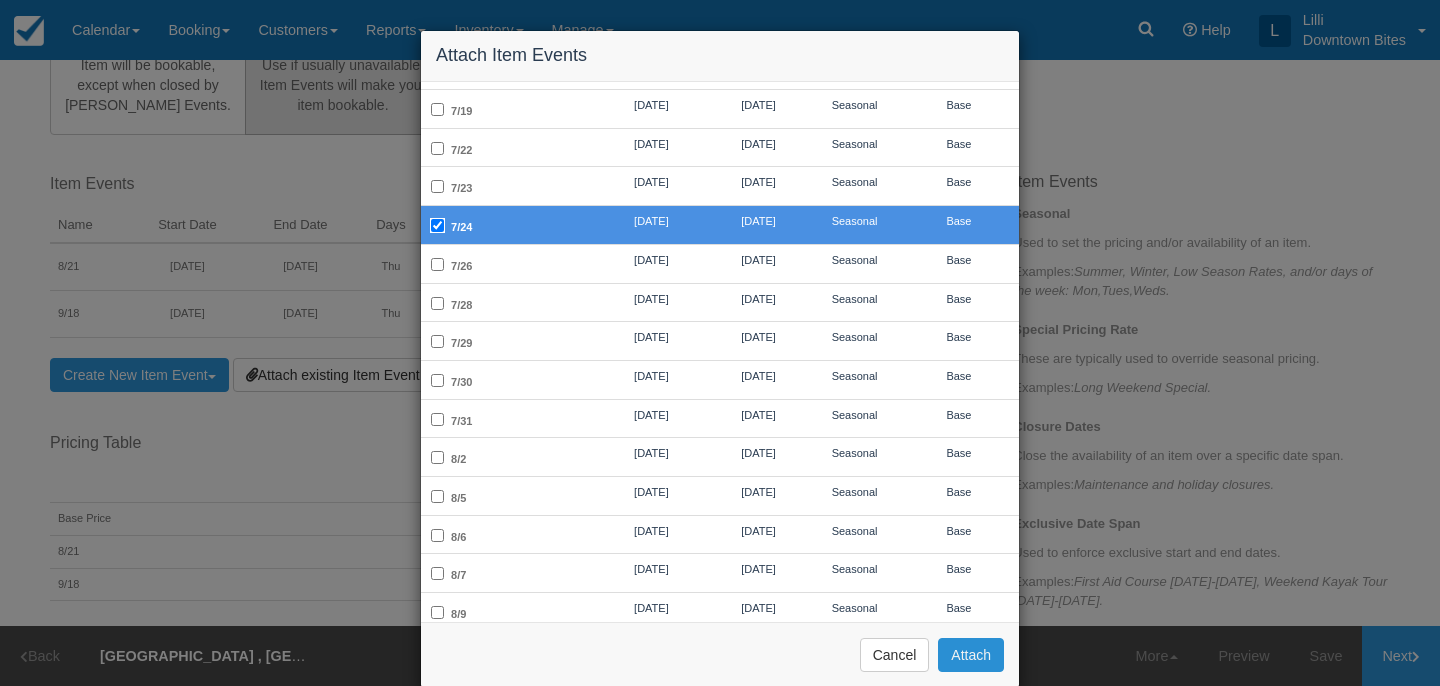 click on "Attach" at bounding box center (971, 655) 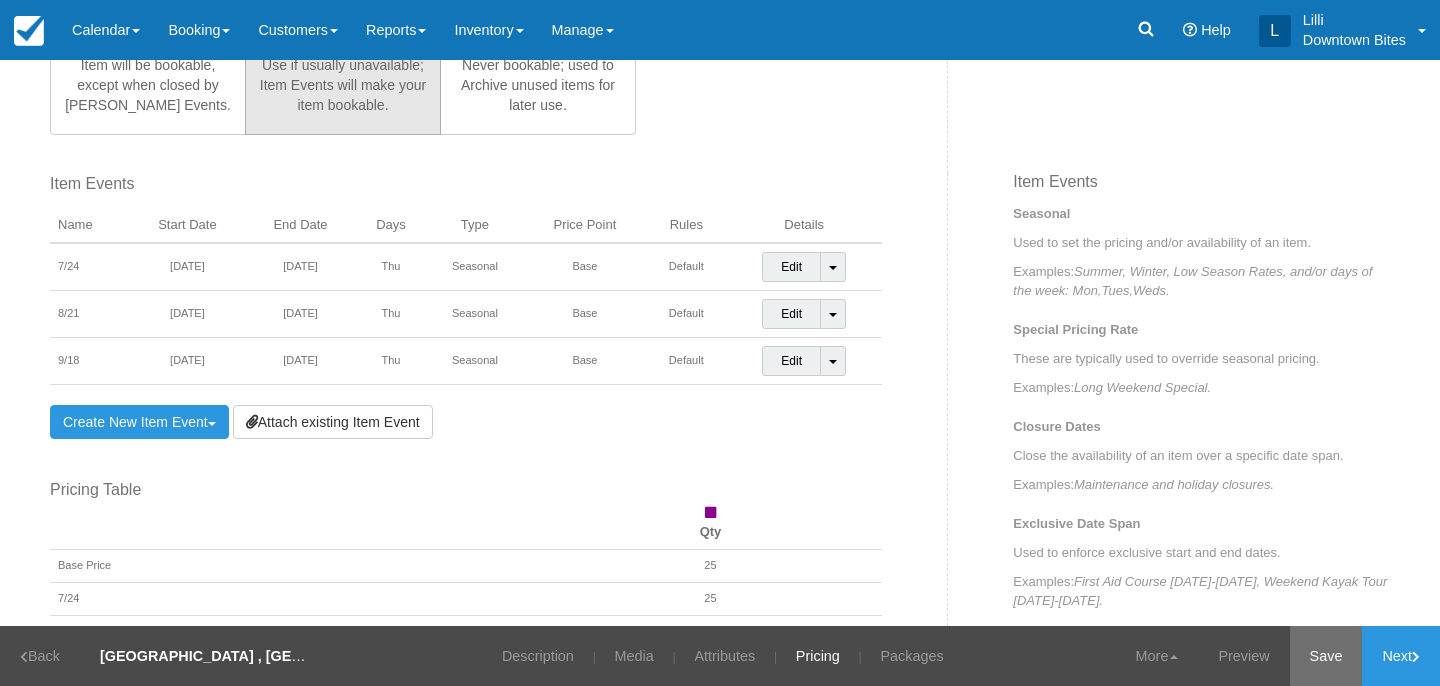 click on "Save" at bounding box center [1326, 656] 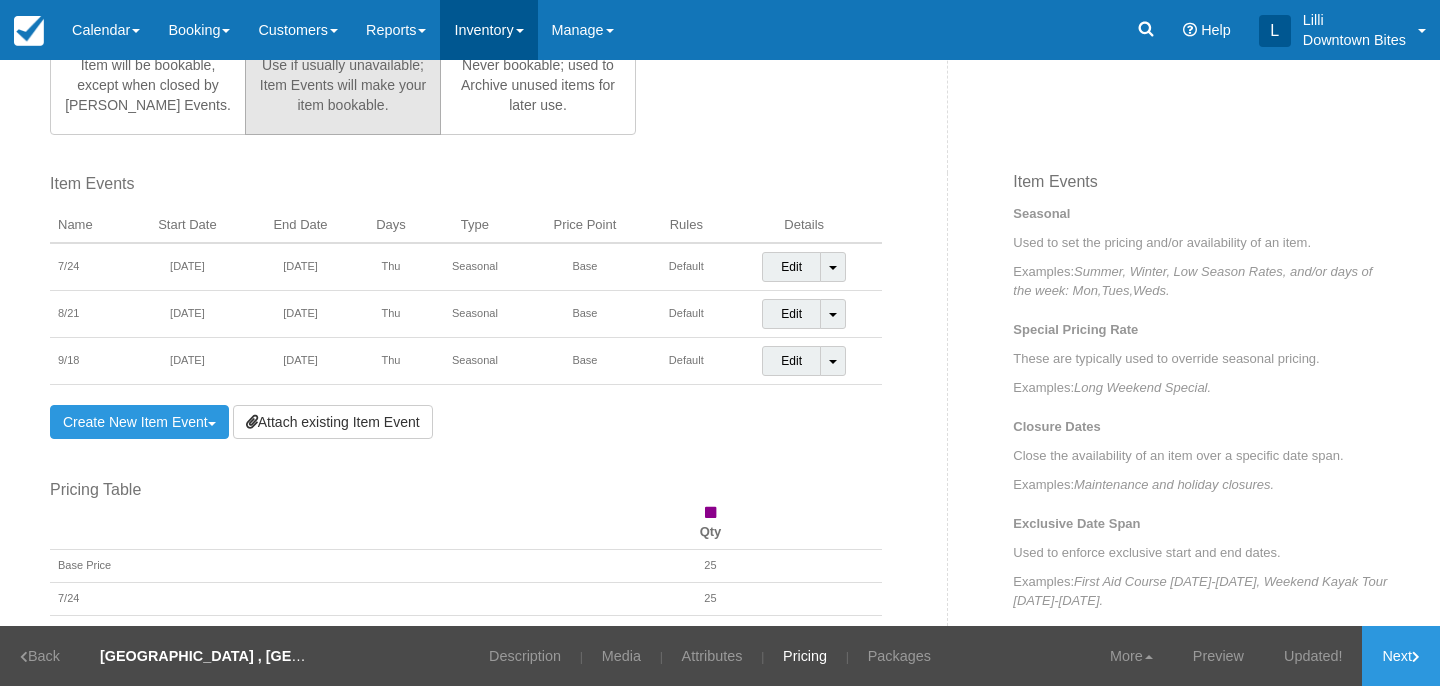 click on "Inventory" at bounding box center [488, 30] 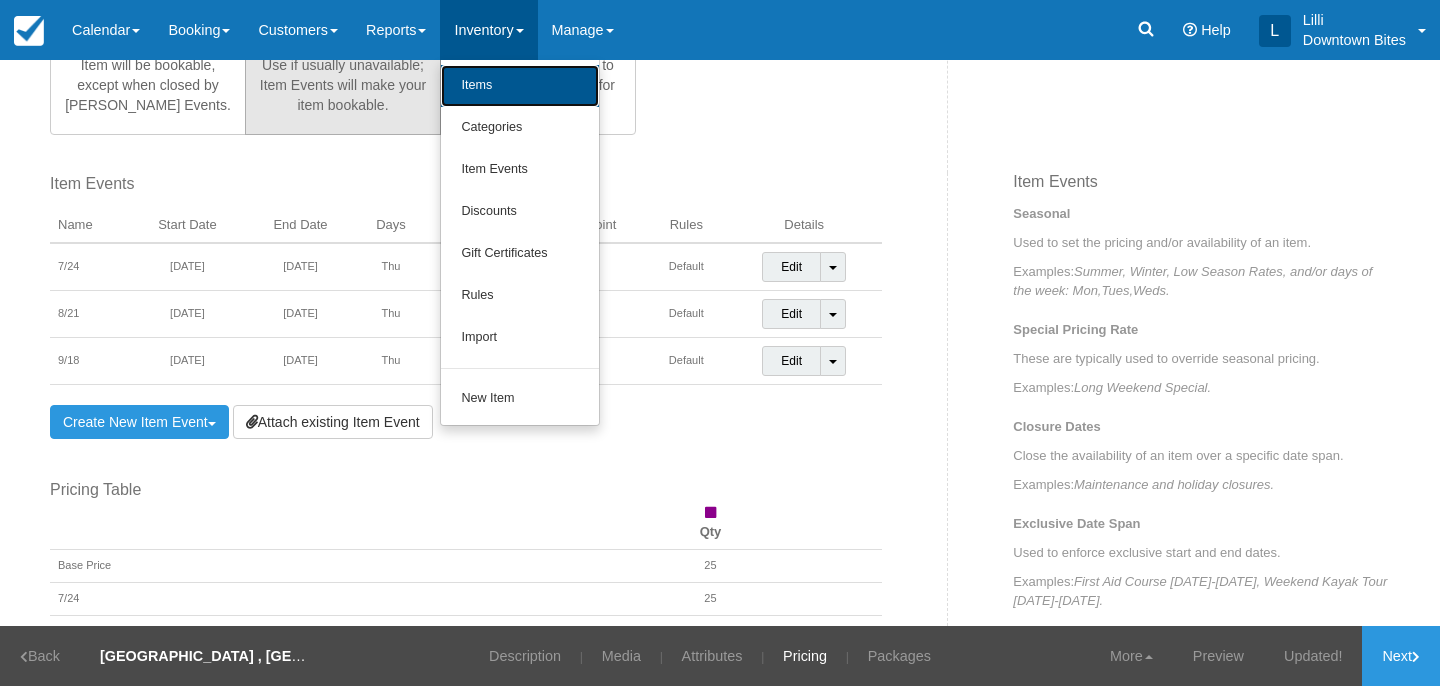 click on "Items" at bounding box center (520, 86) 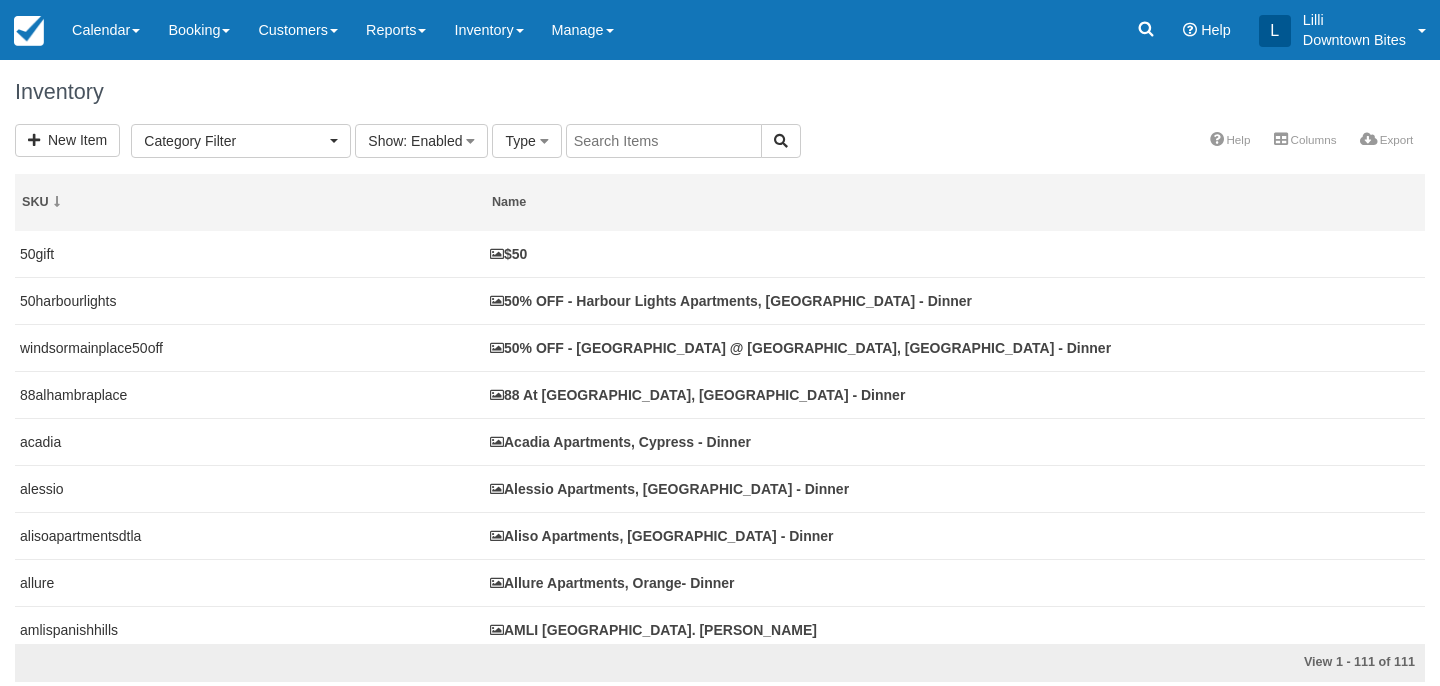 select 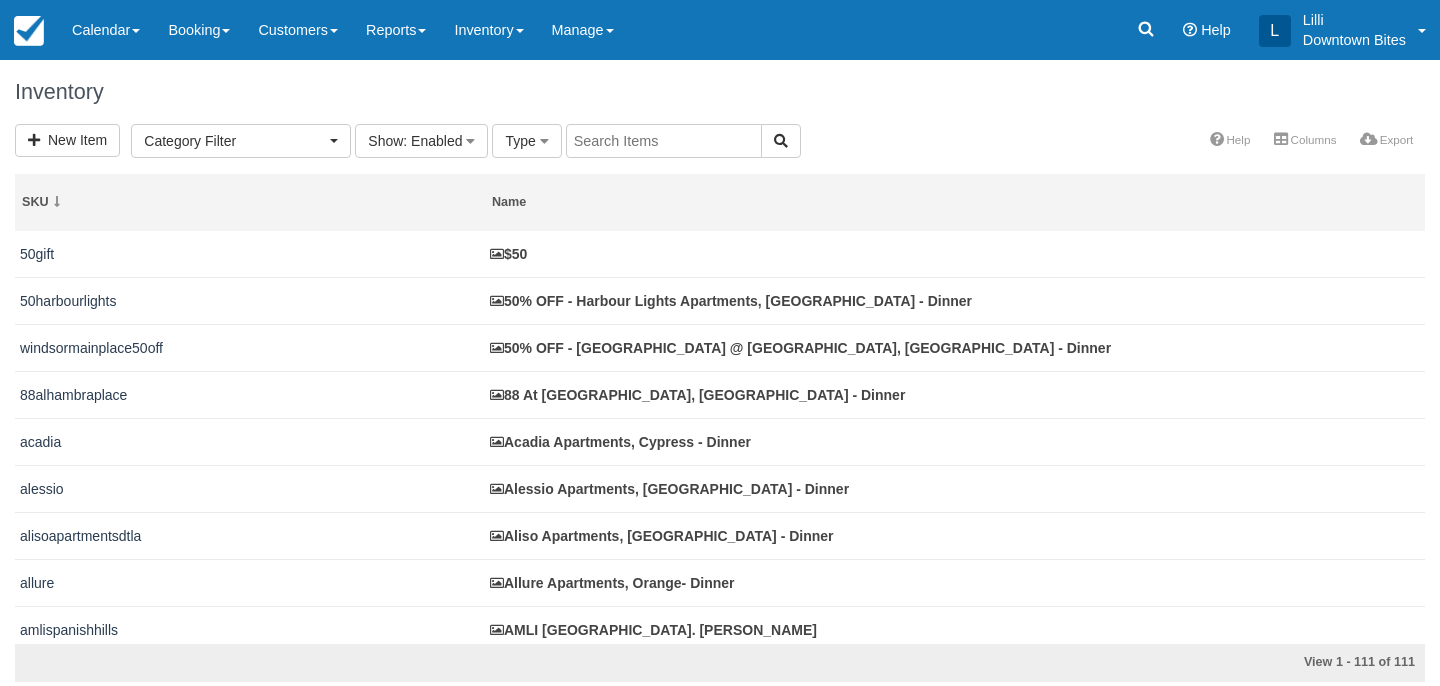 click at bounding box center [664, 141] 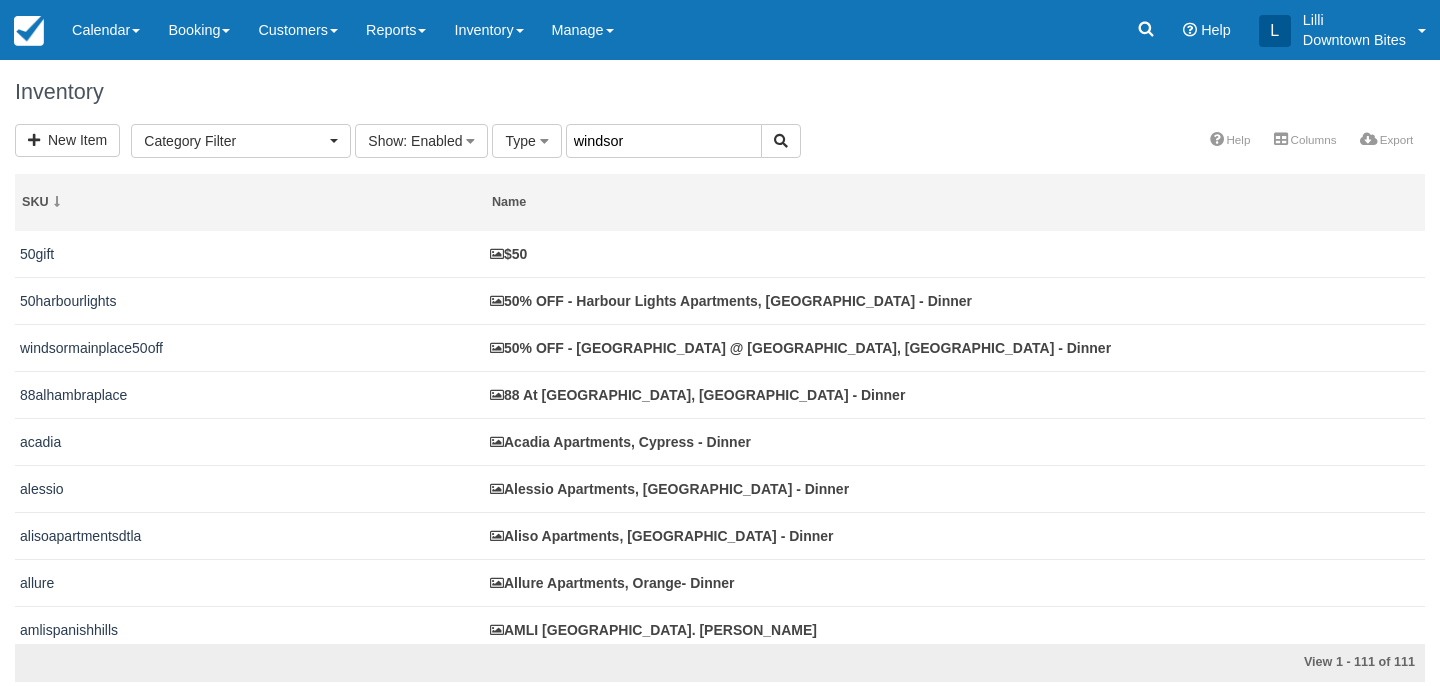 type on "windsor" 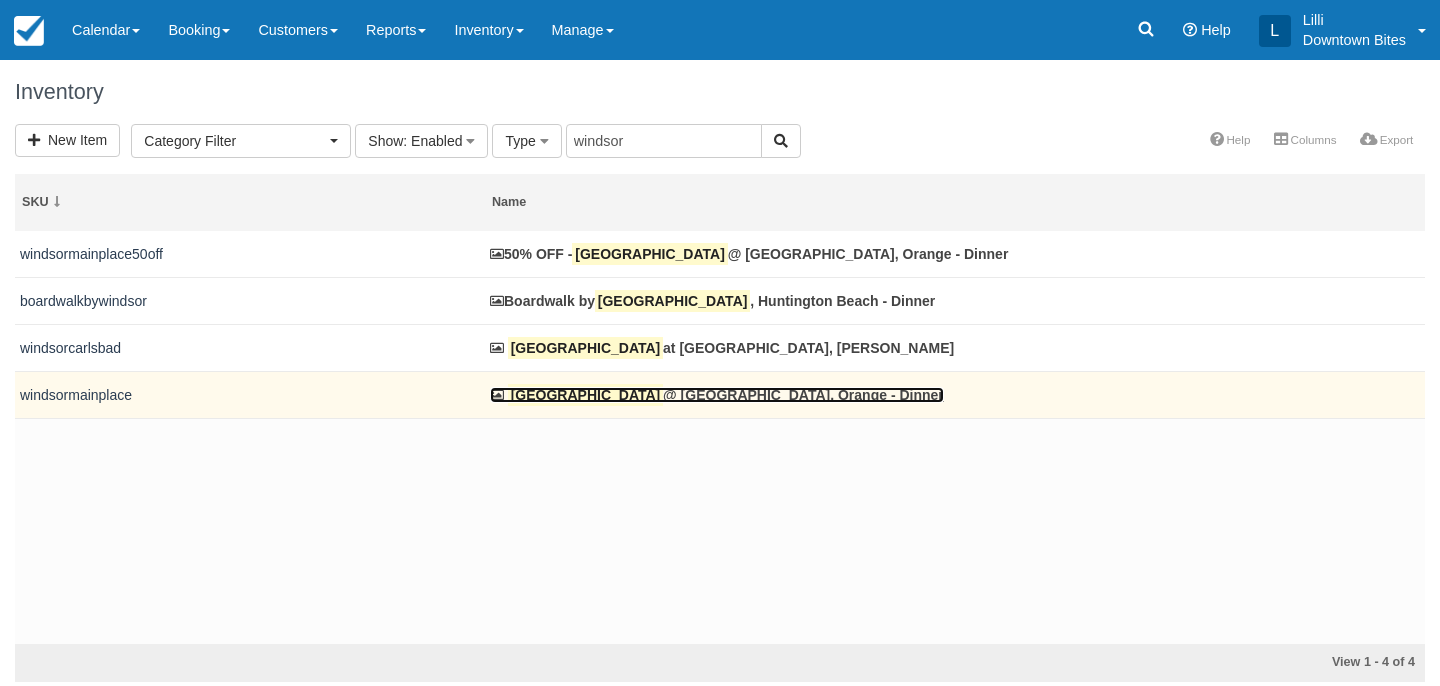 click on "Windsor  @ [GEOGRAPHIC_DATA], Orange - Dinner" at bounding box center (717, 395) 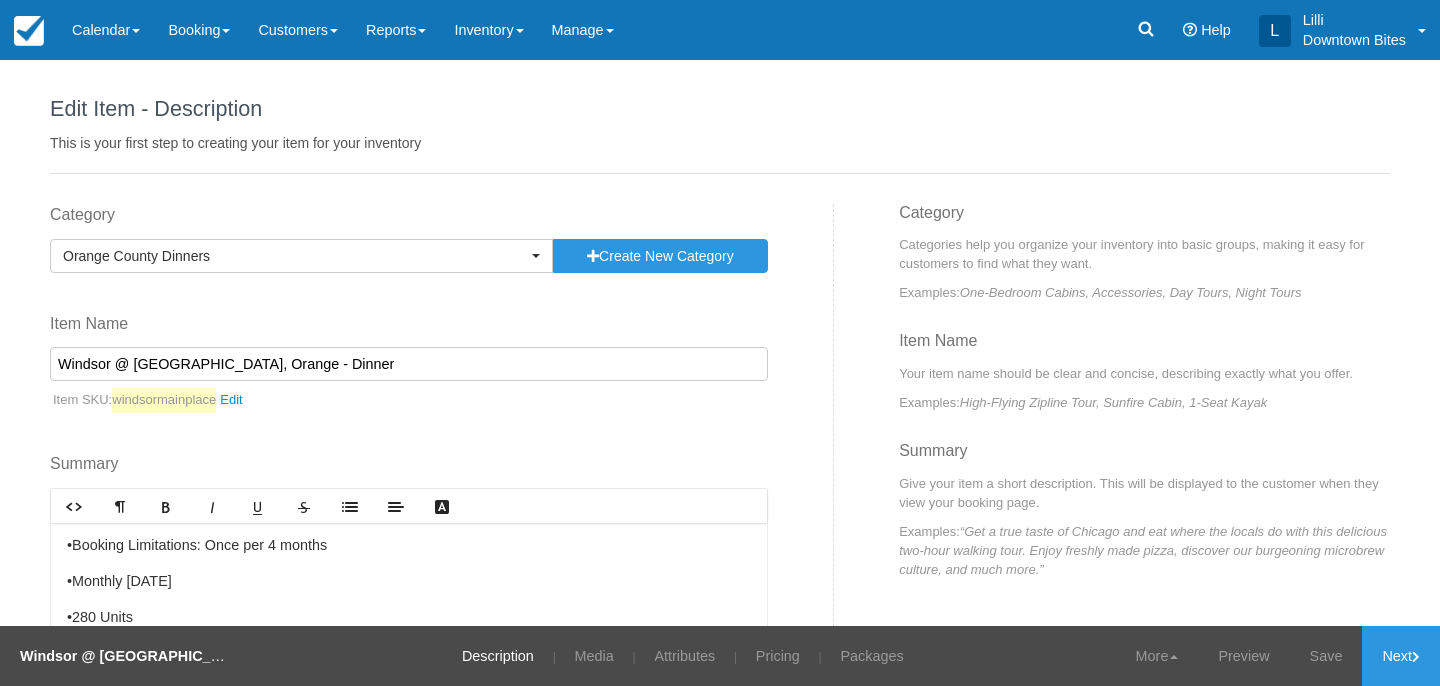 scroll, scrollTop: 0, scrollLeft: 0, axis: both 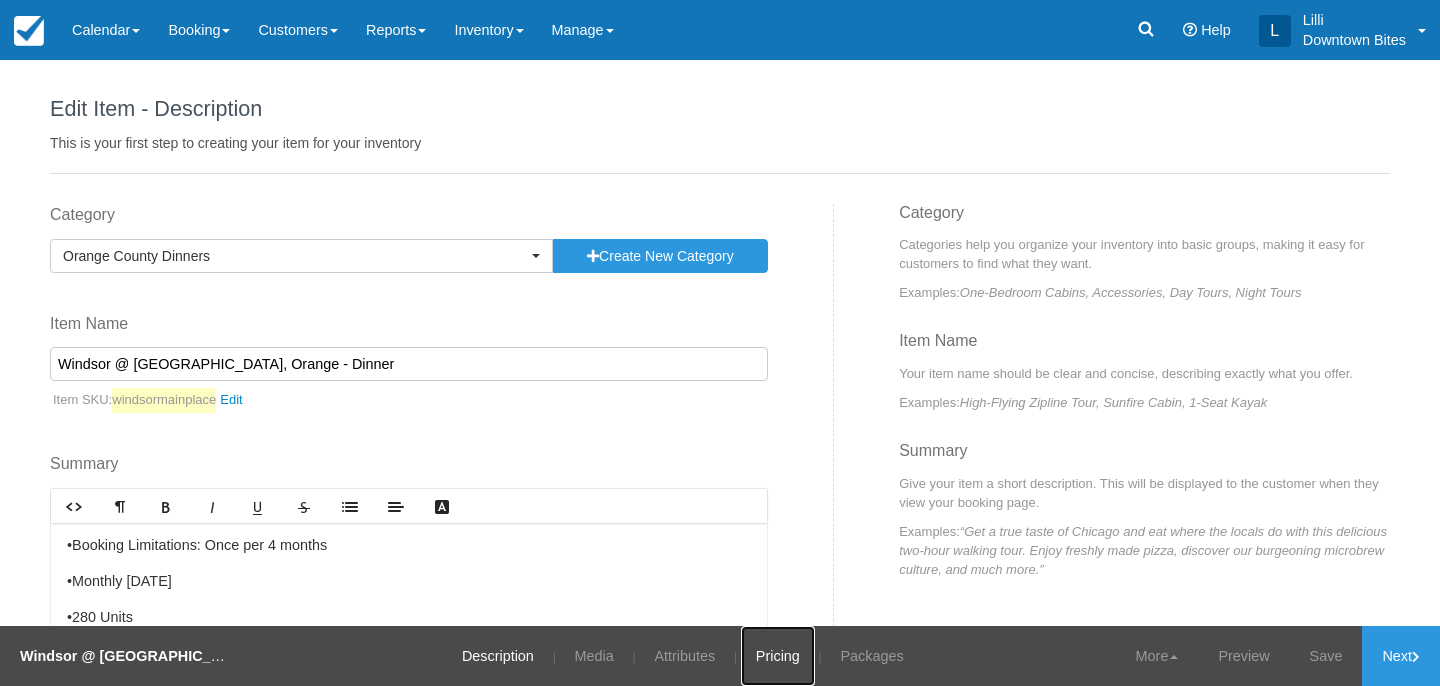 click on "Pricing" at bounding box center [778, 656] 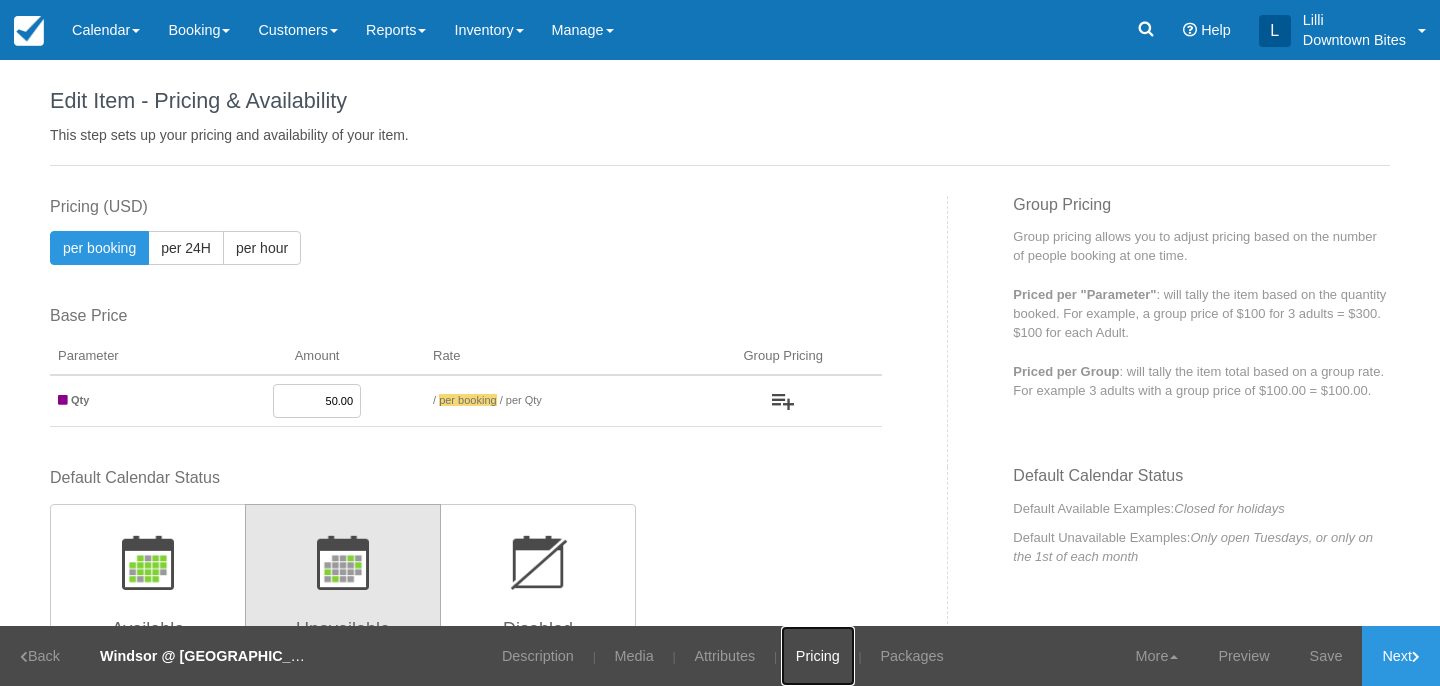 scroll, scrollTop: 0, scrollLeft: 0, axis: both 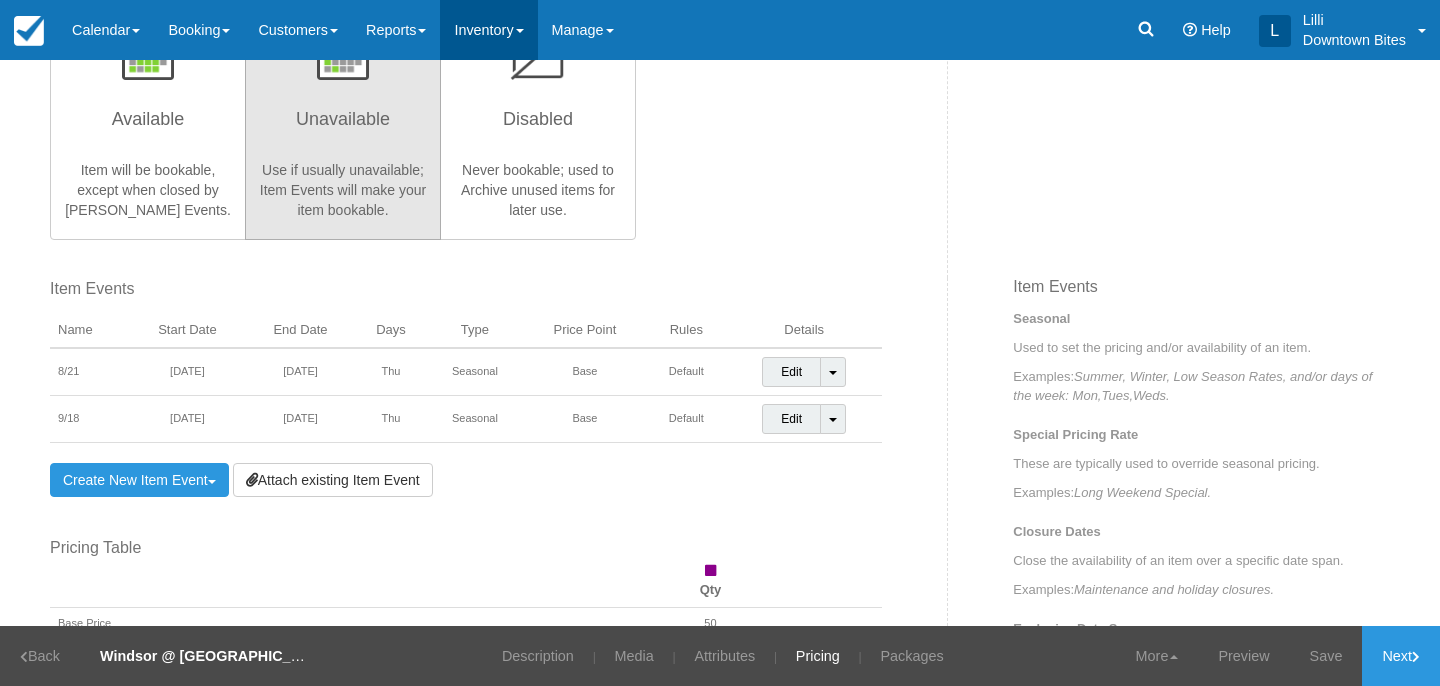 click on "Inventory" at bounding box center (488, 30) 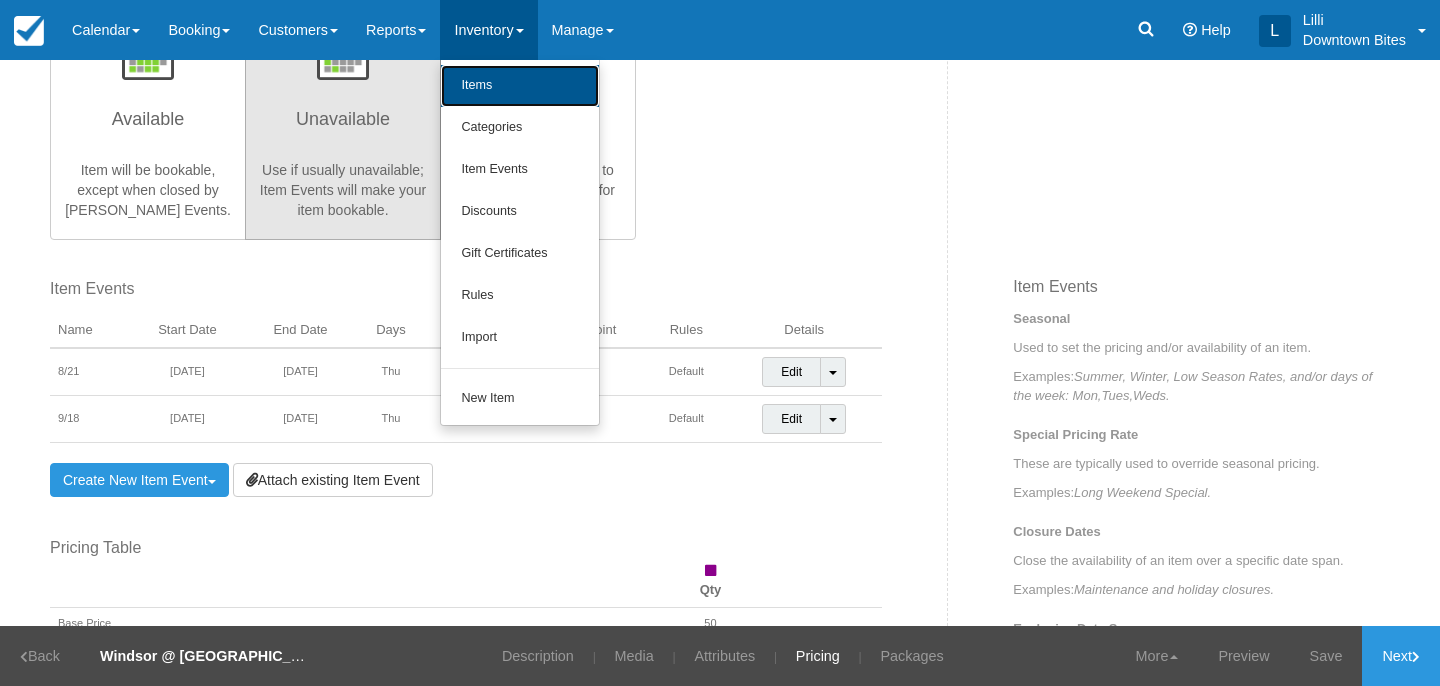 click on "Items" at bounding box center (520, 86) 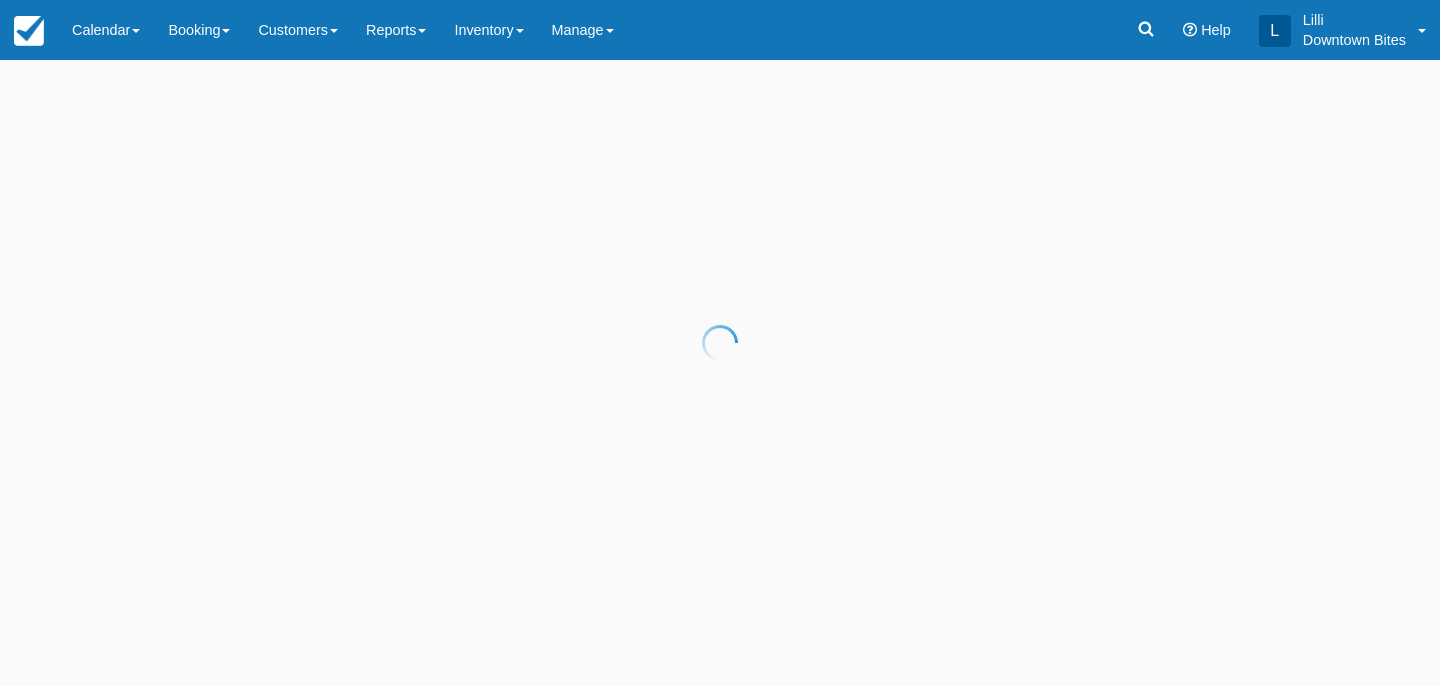 scroll, scrollTop: 0, scrollLeft: 0, axis: both 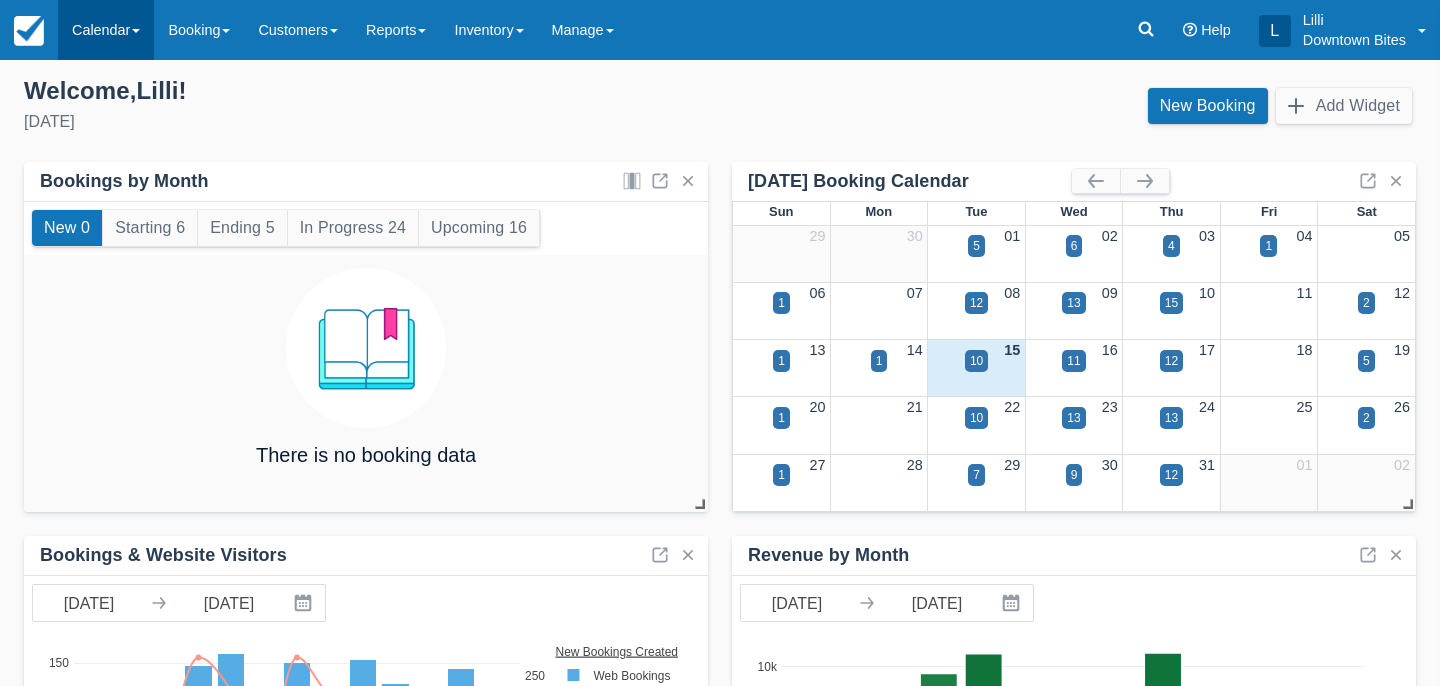click on "Calendar" at bounding box center [106, 30] 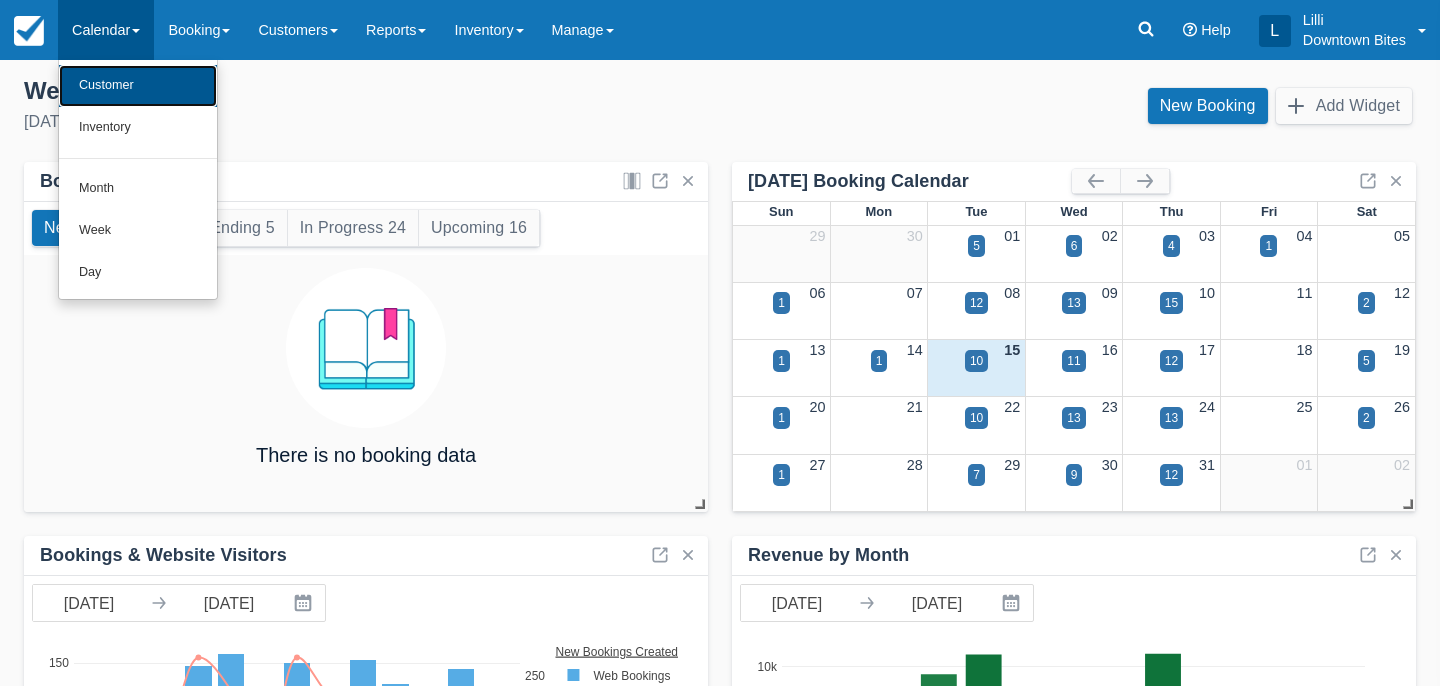 click on "Customer" at bounding box center (138, 86) 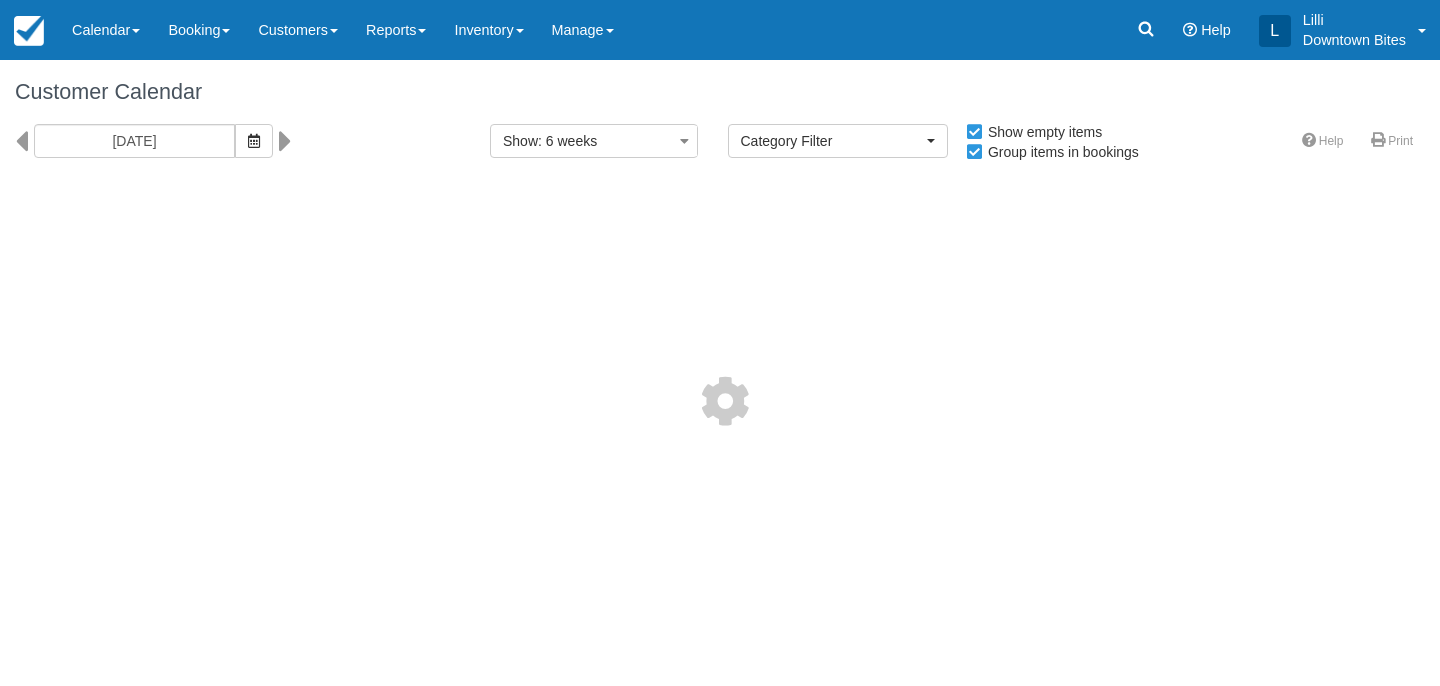 select 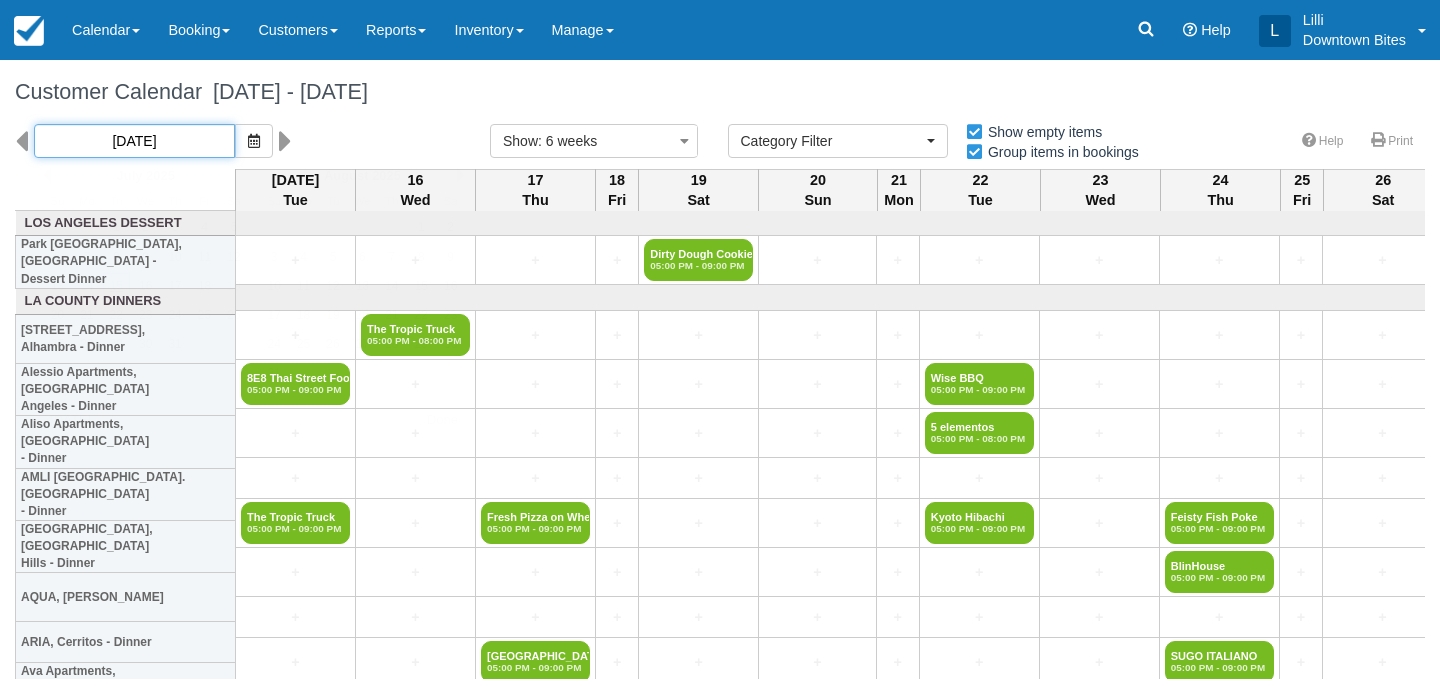 click on "07/15/25" at bounding box center [134, 141] 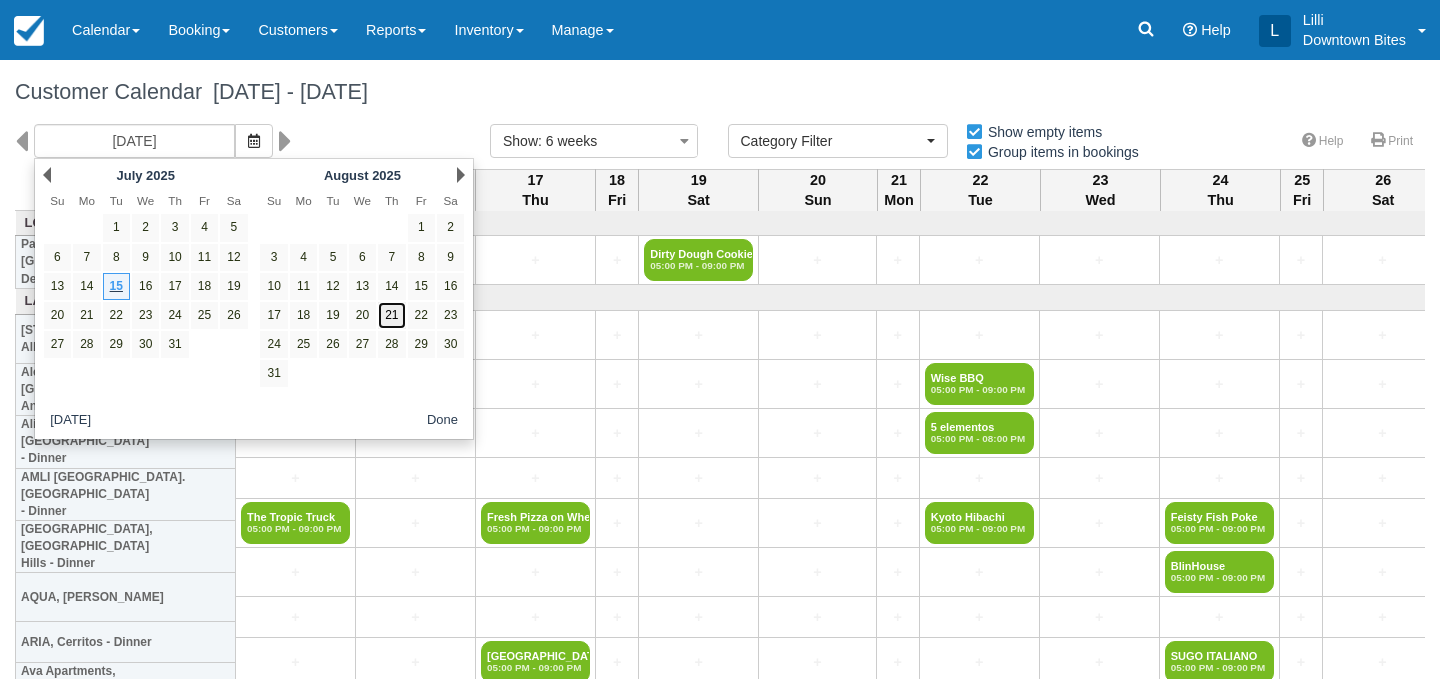 click on "21" at bounding box center [391, 315] 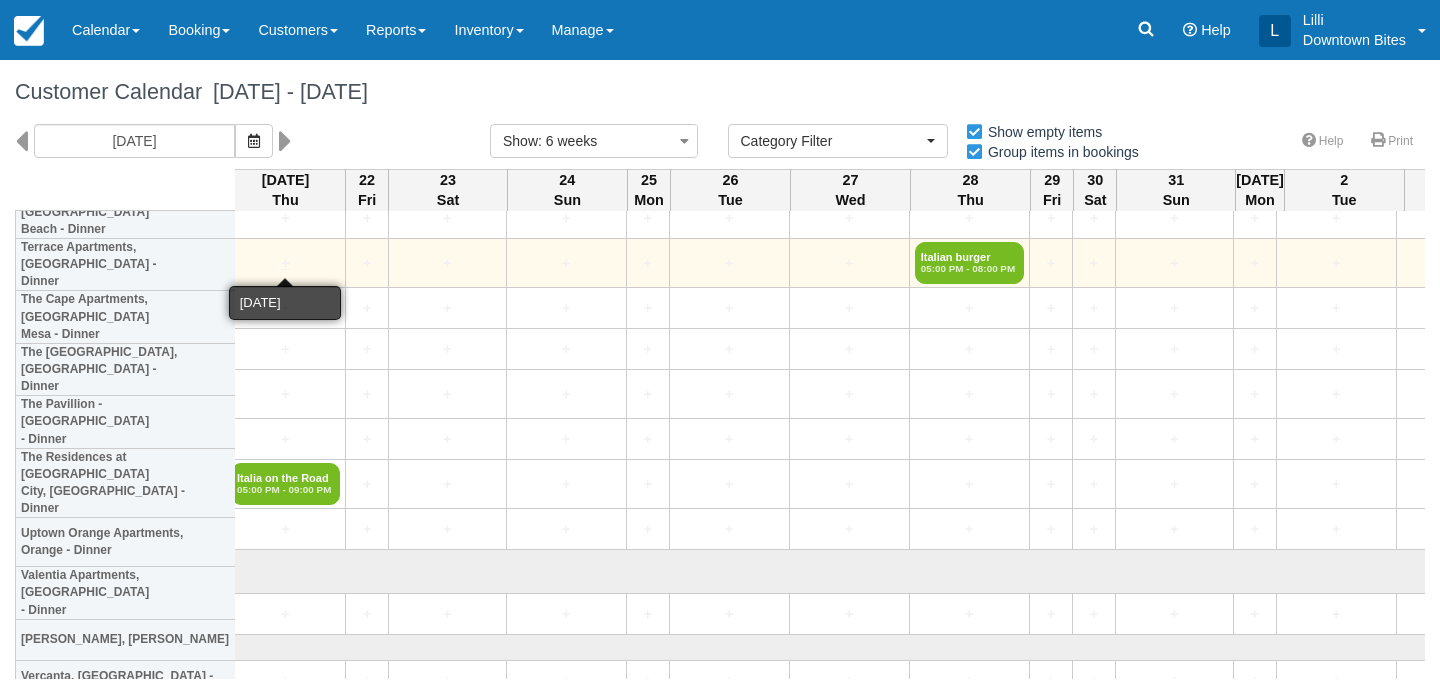 scroll, scrollTop: 4712, scrollLeft: 0, axis: vertical 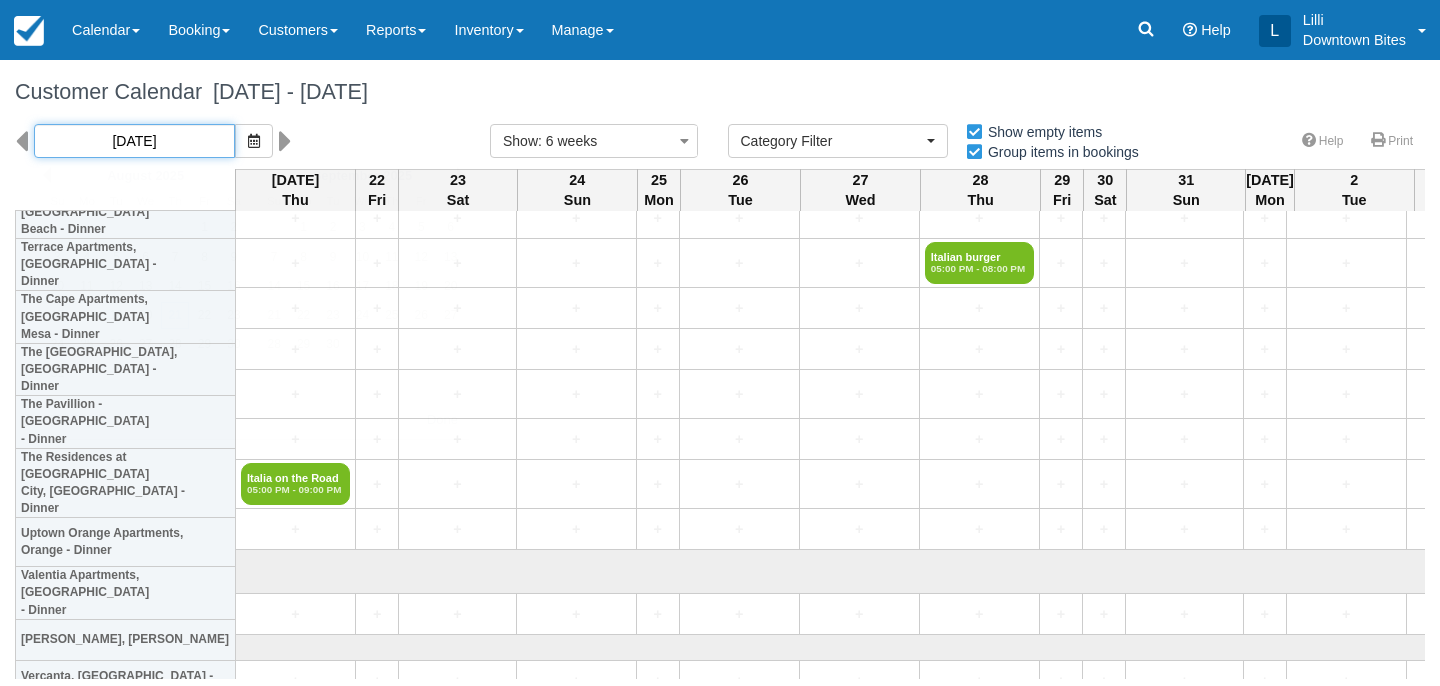 click on "08/21/25" at bounding box center [134, 141] 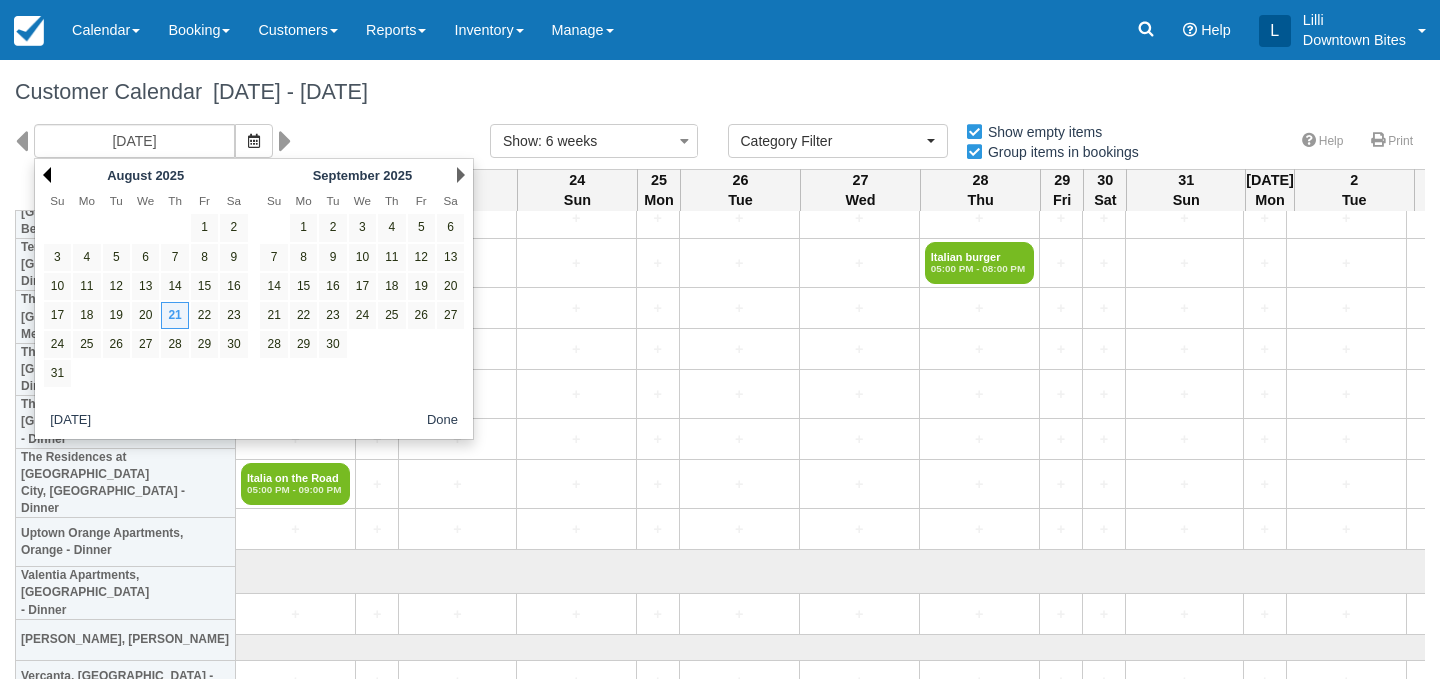 click on "Prev" at bounding box center (47, 175) 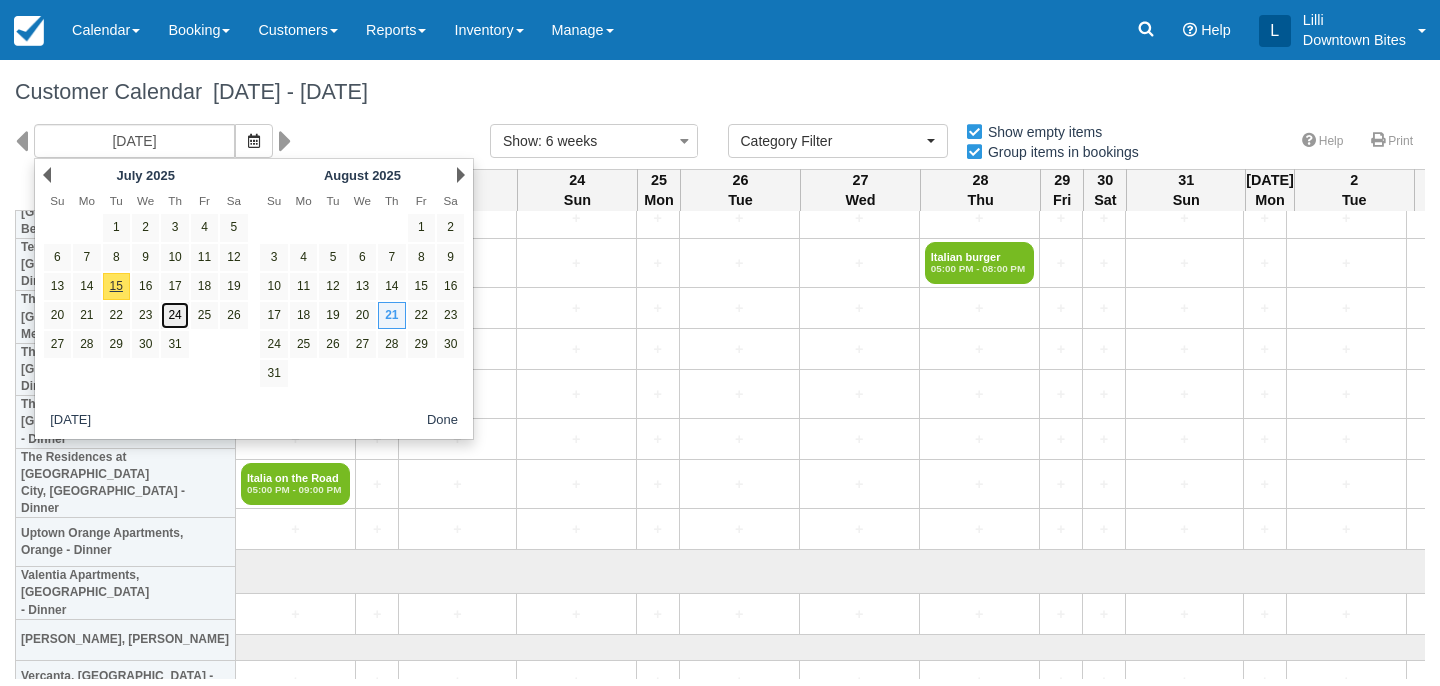 click on "24" at bounding box center [174, 315] 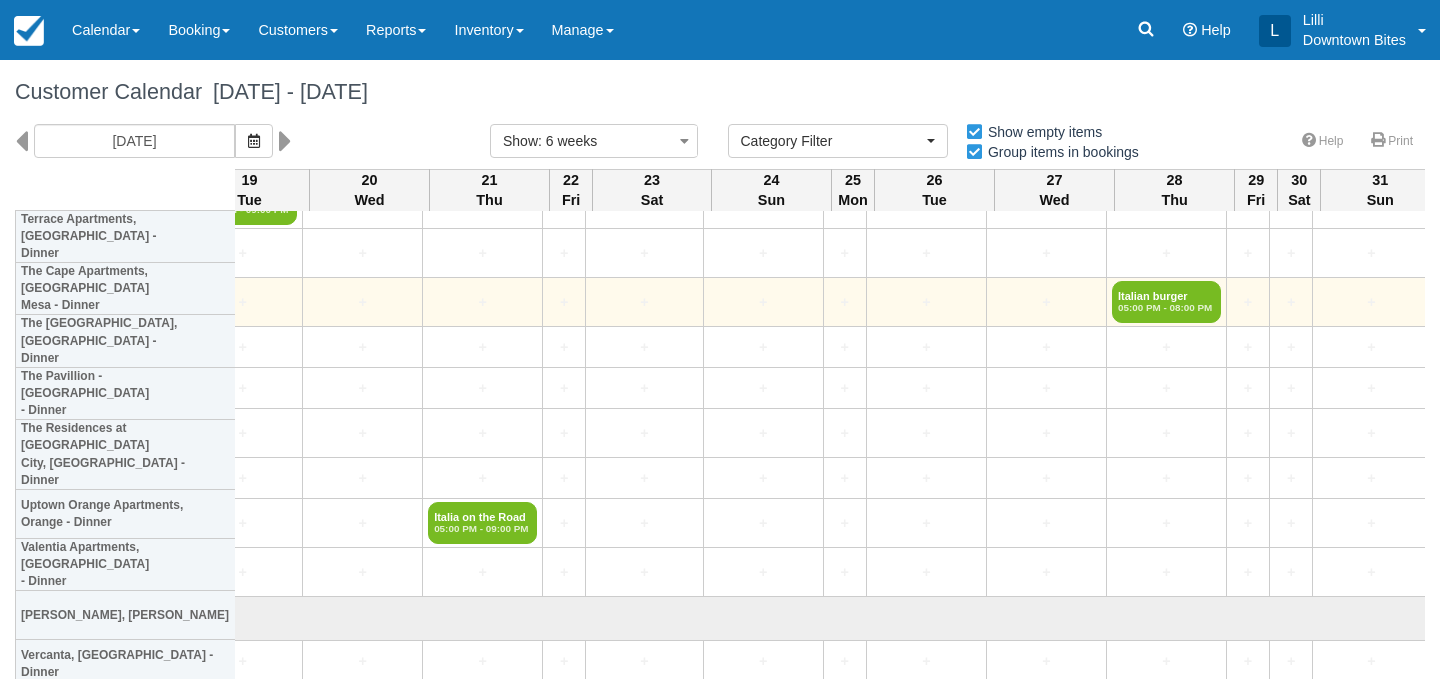 scroll, scrollTop: 4868, scrollLeft: 2959, axis: both 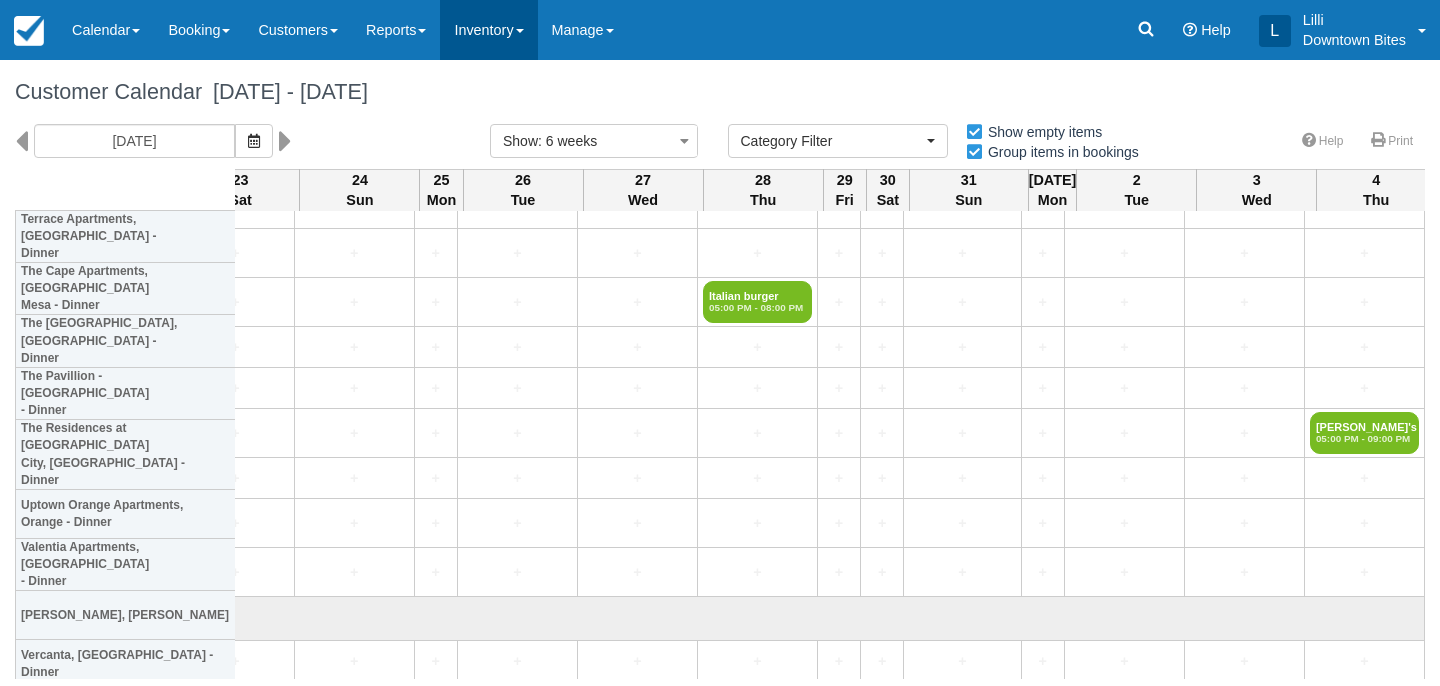 click on "Inventory" at bounding box center [488, 30] 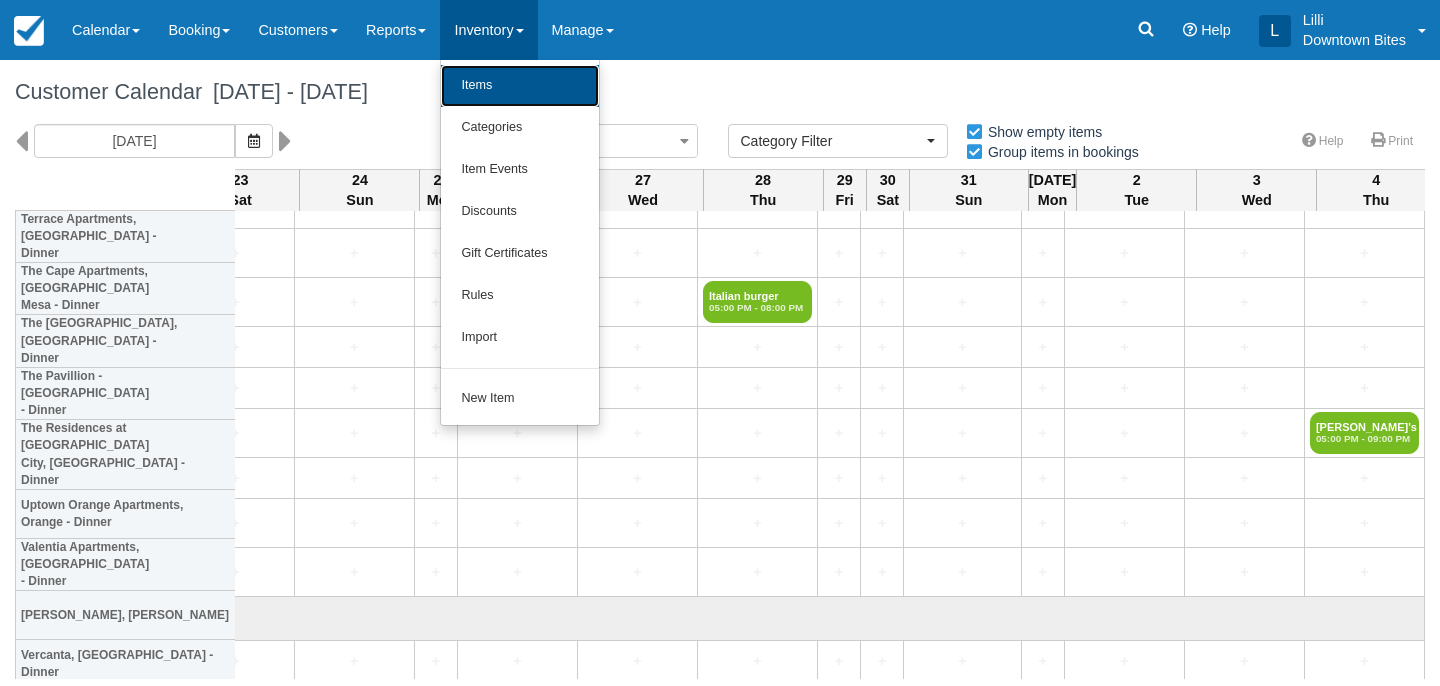 click on "Items" at bounding box center [520, 86] 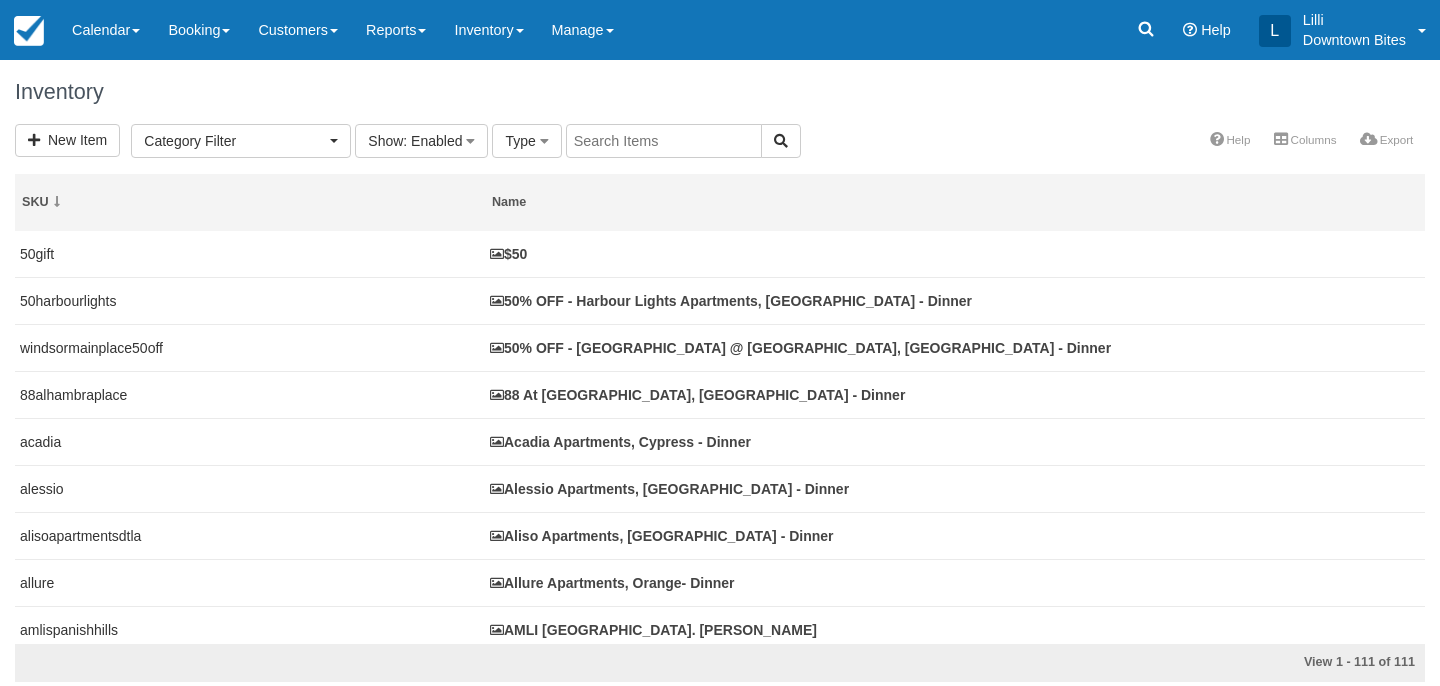 select 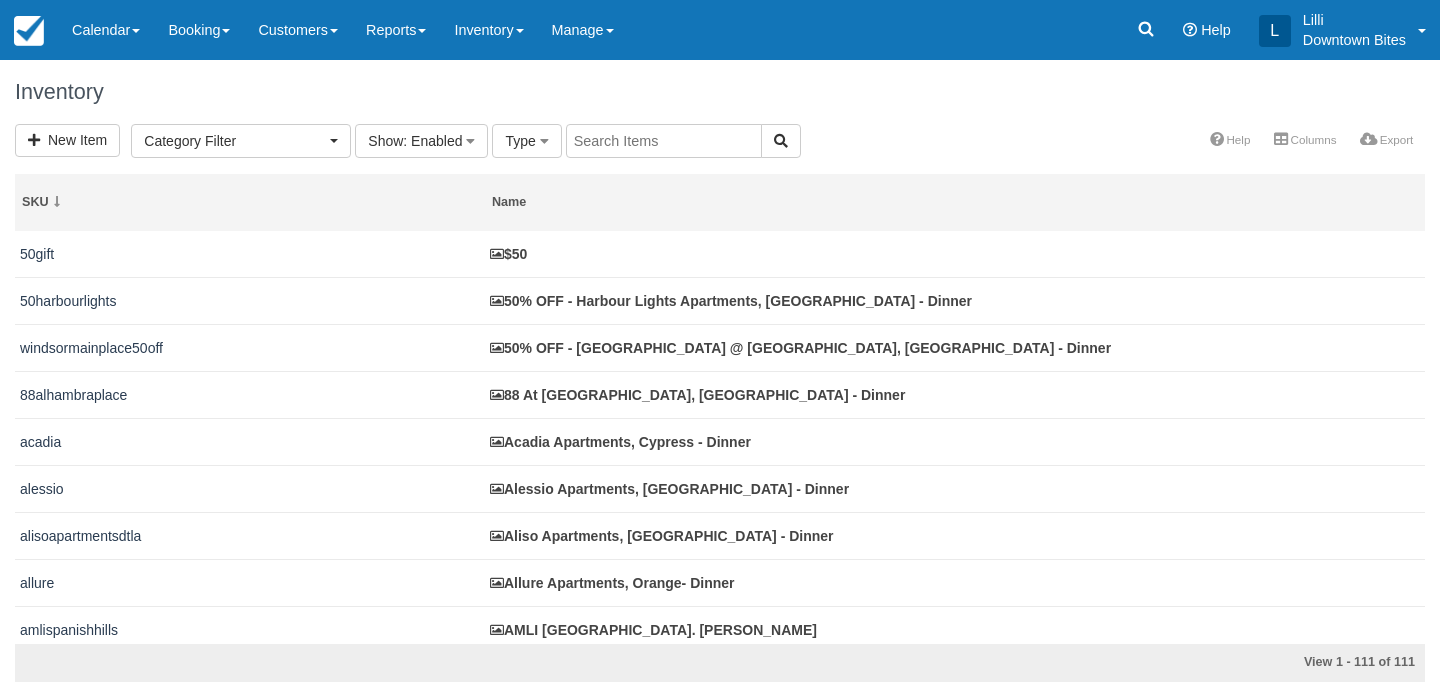 click at bounding box center [664, 141] 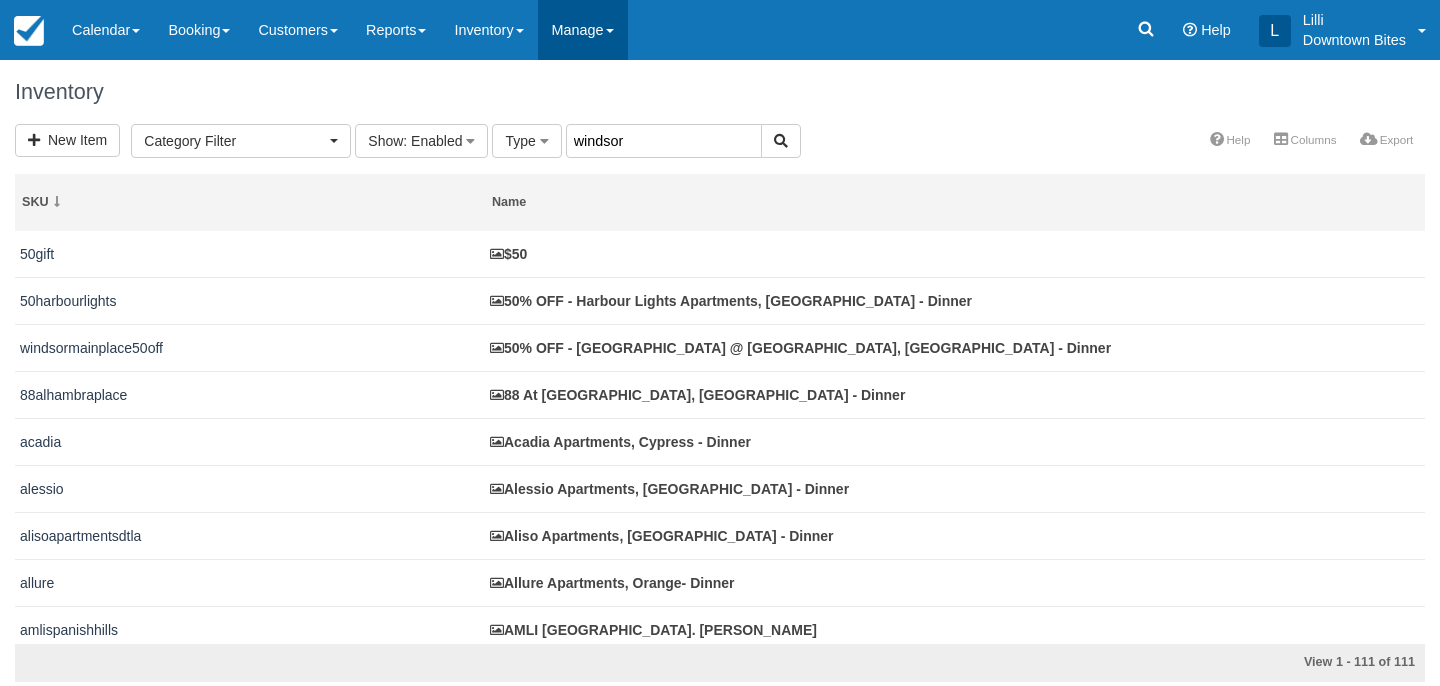 type on "windsor" 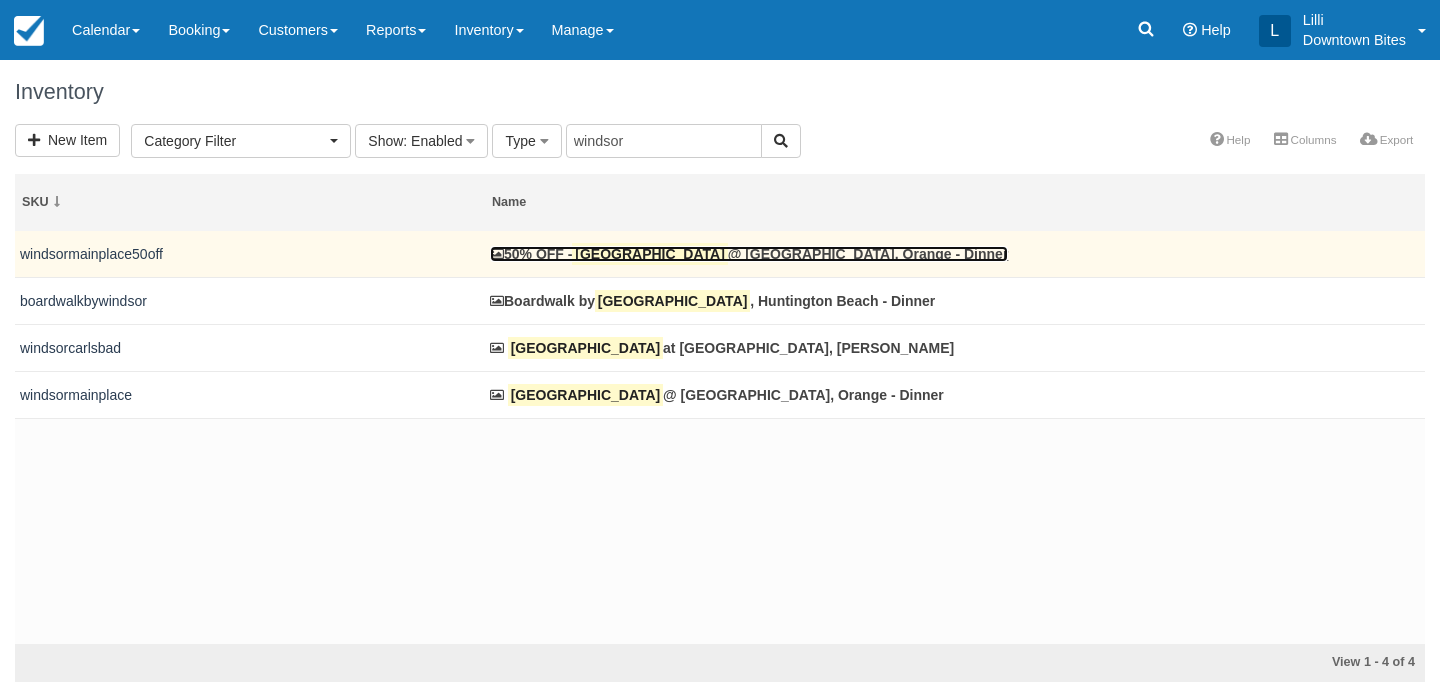 click on "Windsor" at bounding box center [649, 254] 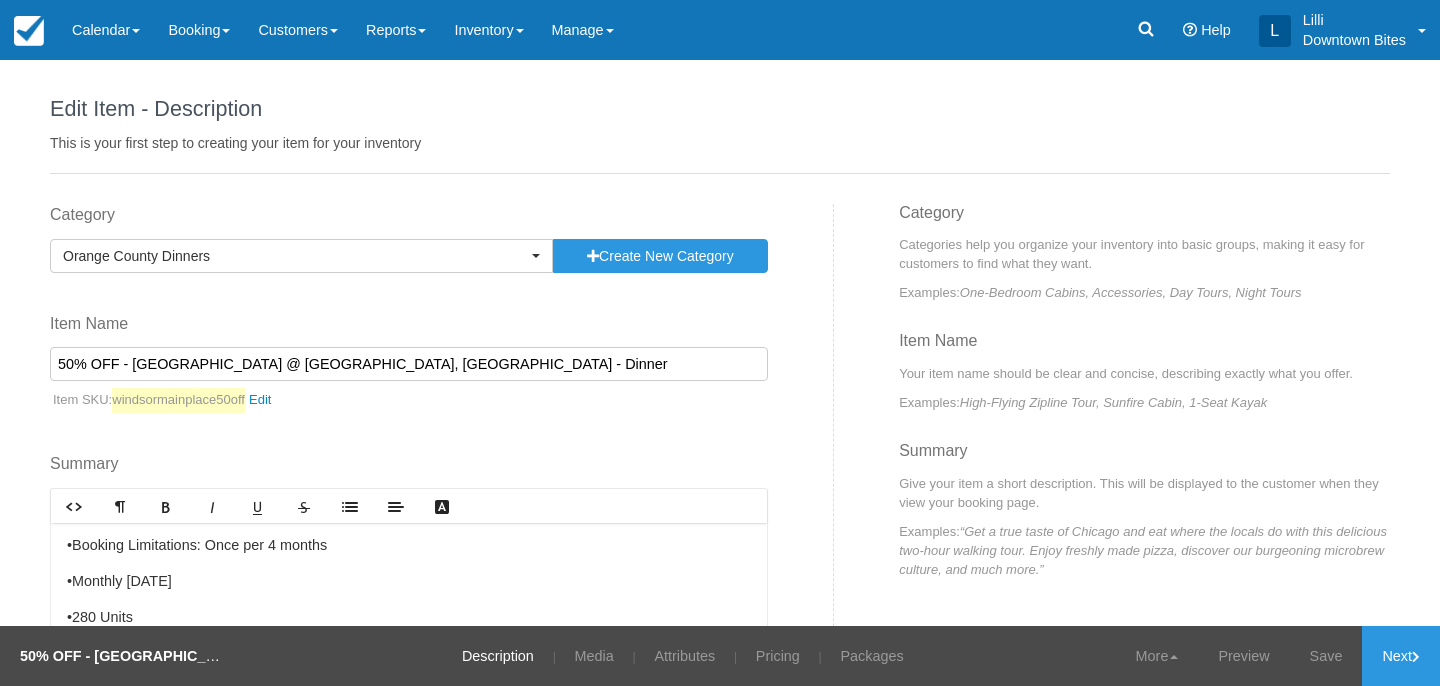 scroll, scrollTop: 0, scrollLeft: 0, axis: both 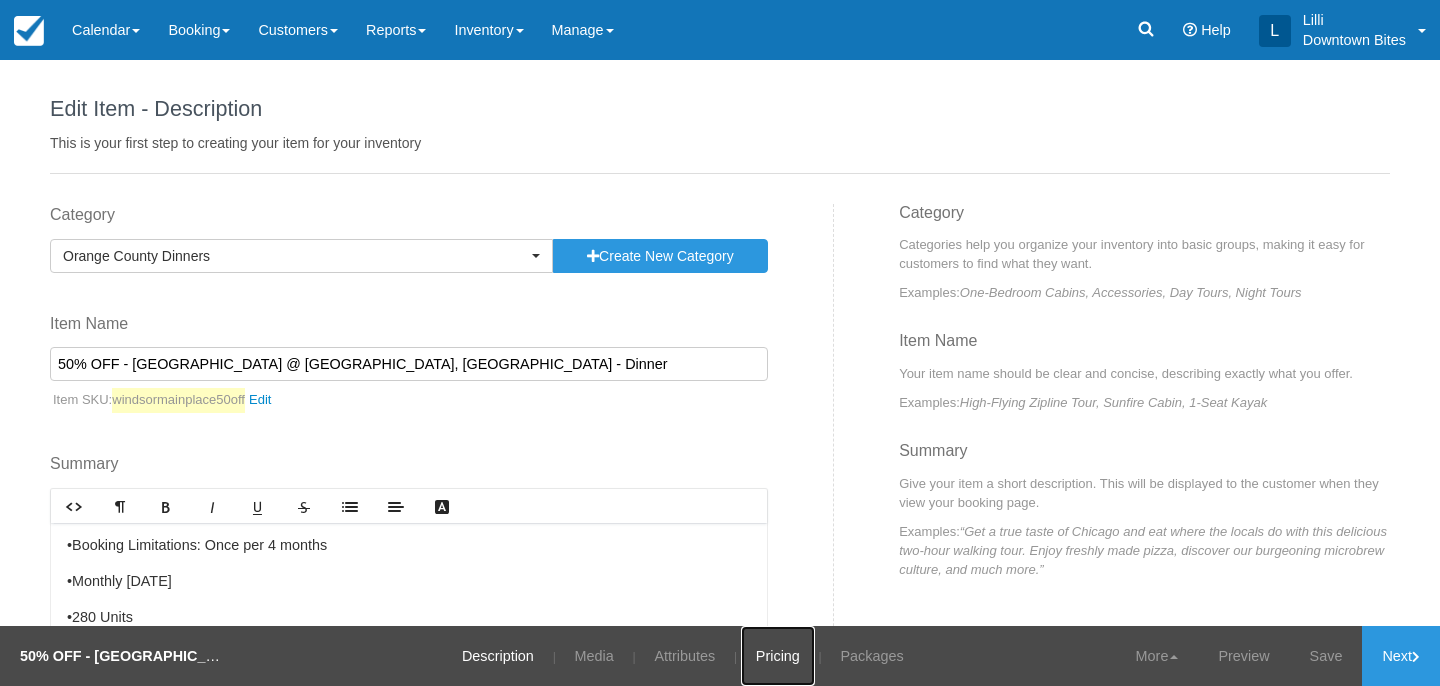 click on "Pricing" at bounding box center (778, 656) 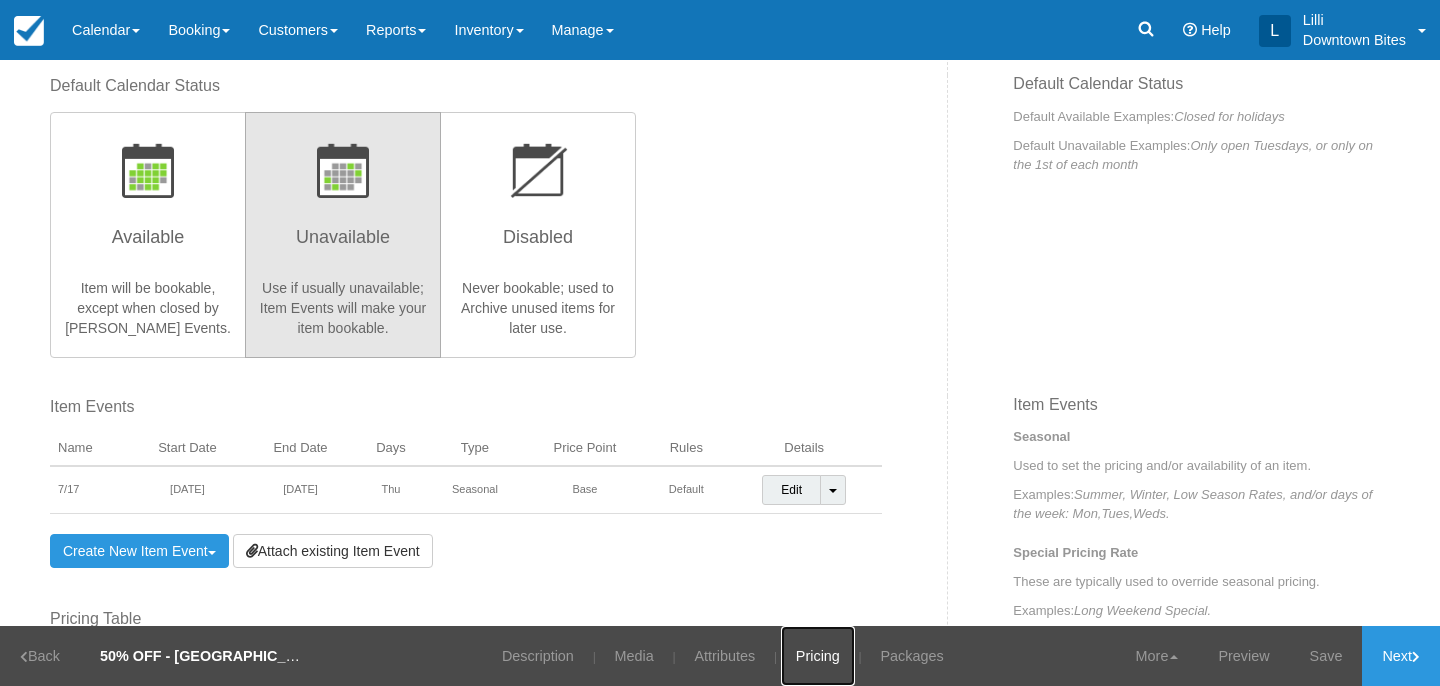 scroll, scrollTop: 622, scrollLeft: 0, axis: vertical 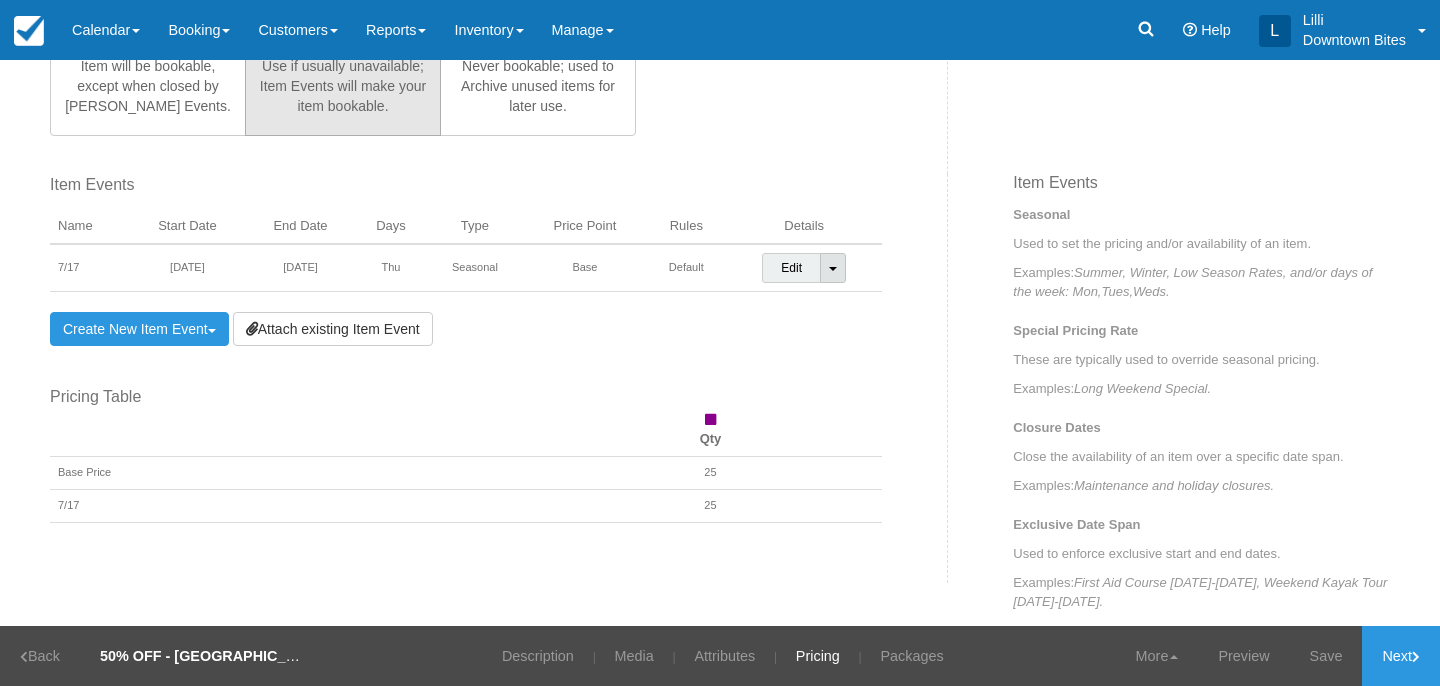 click on "Toggle Dropdown" at bounding box center (833, 268) 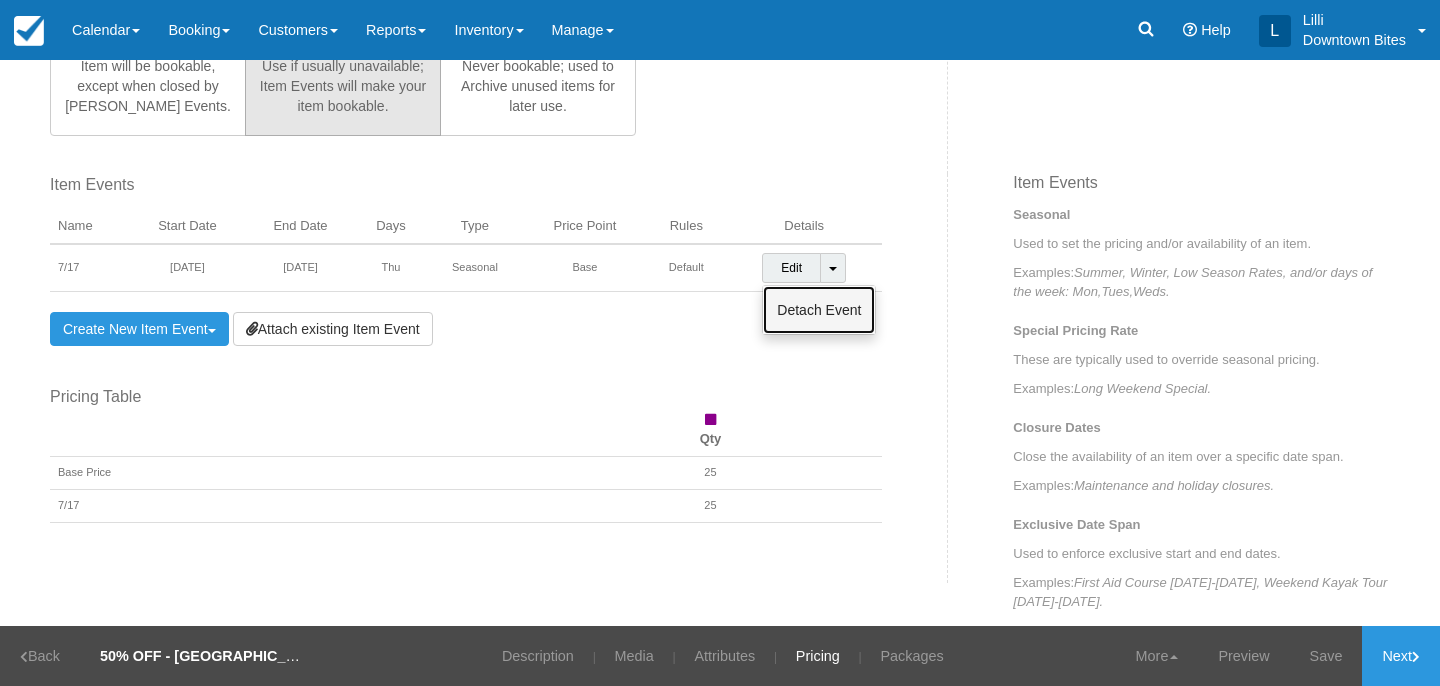 click on "Detach Event" at bounding box center [819, 310] 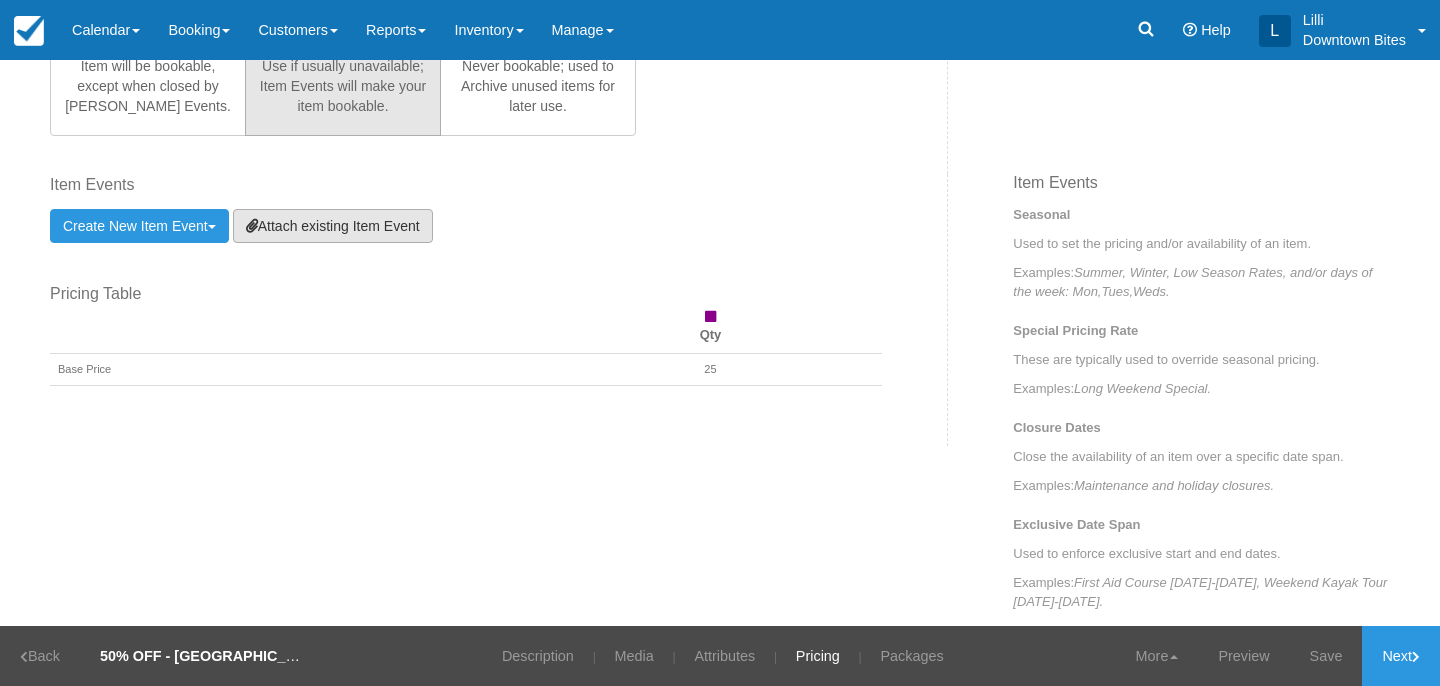 click on "Attach existing Item Event" at bounding box center [333, 226] 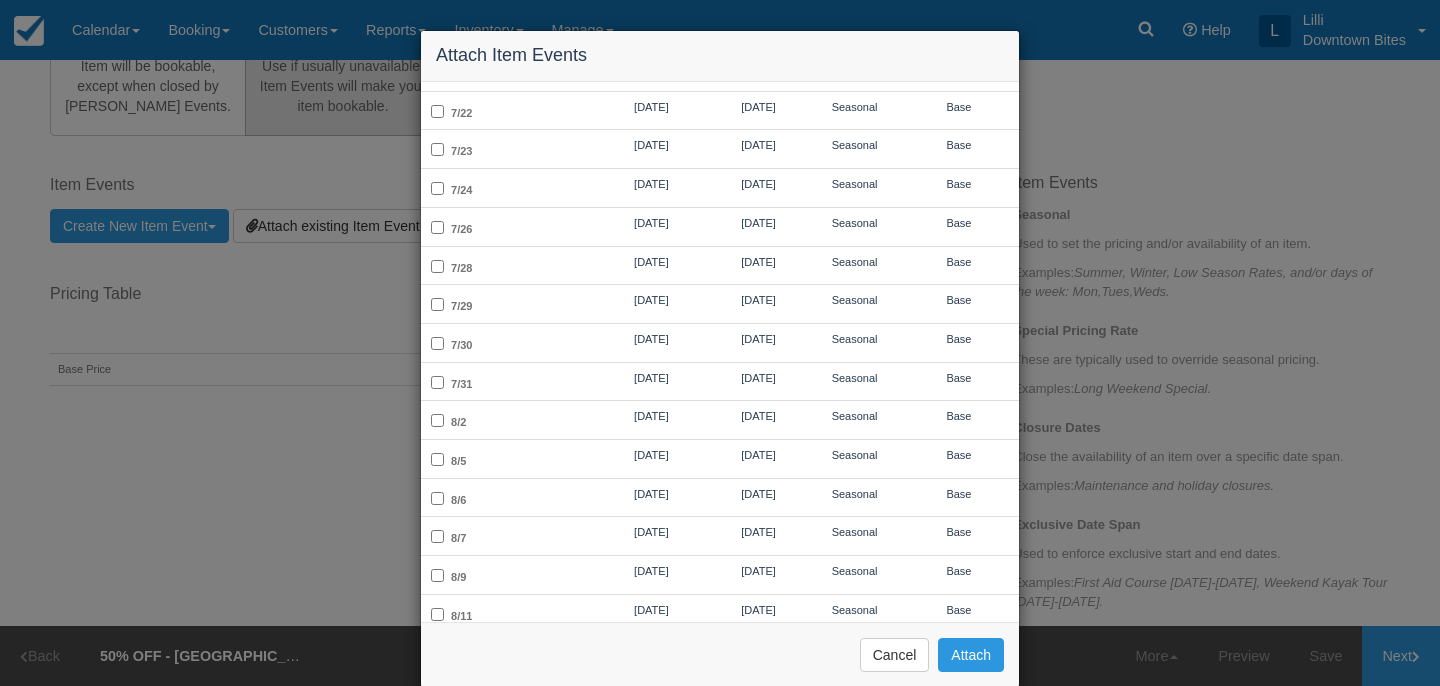 scroll, scrollTop: 376, scrollLeft: 0, axis: vertical 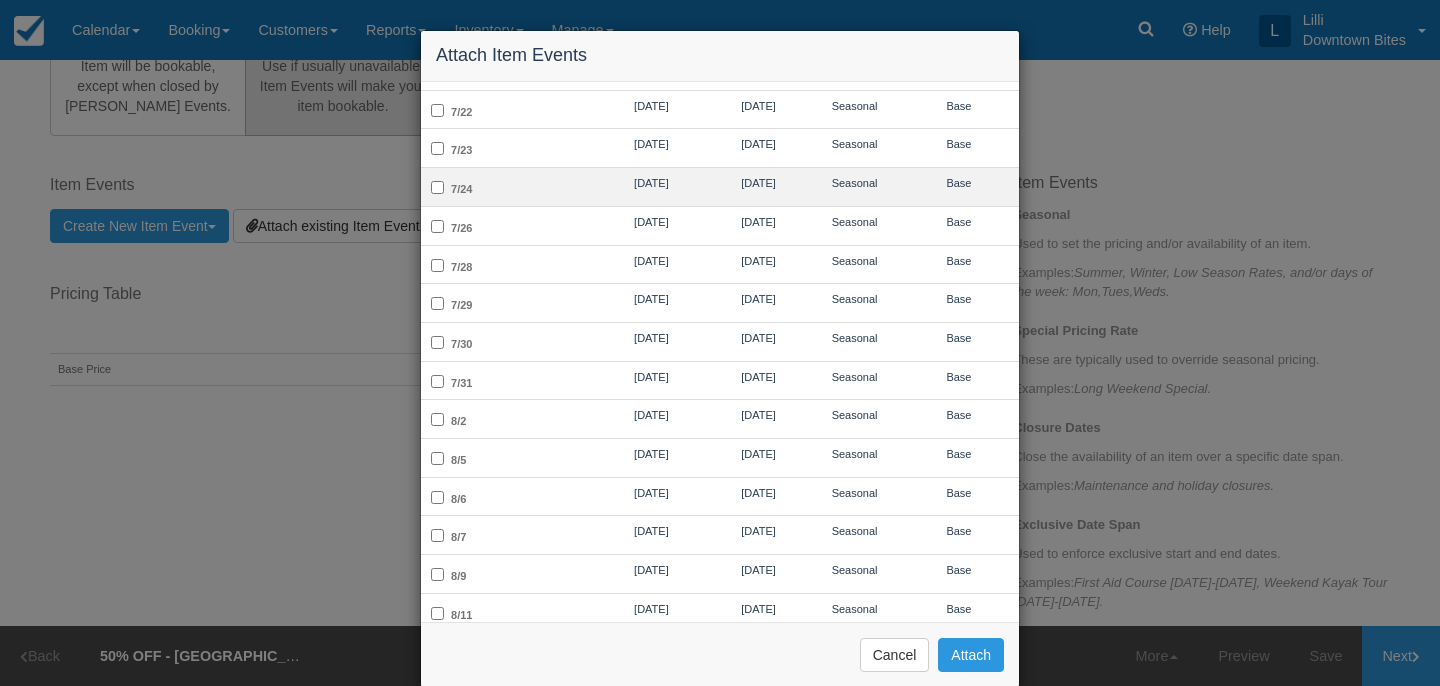 click on "7/24" at bounding box center [508, 187] 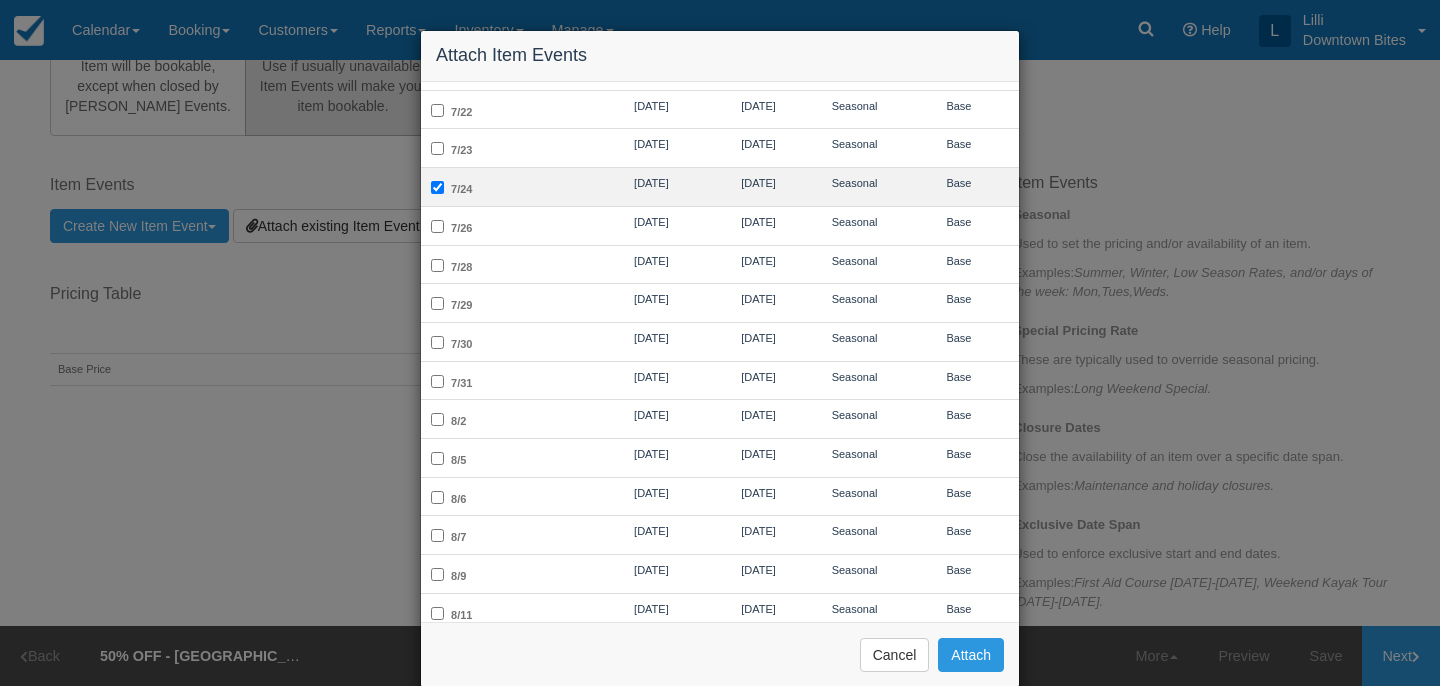 checkbox on "true" 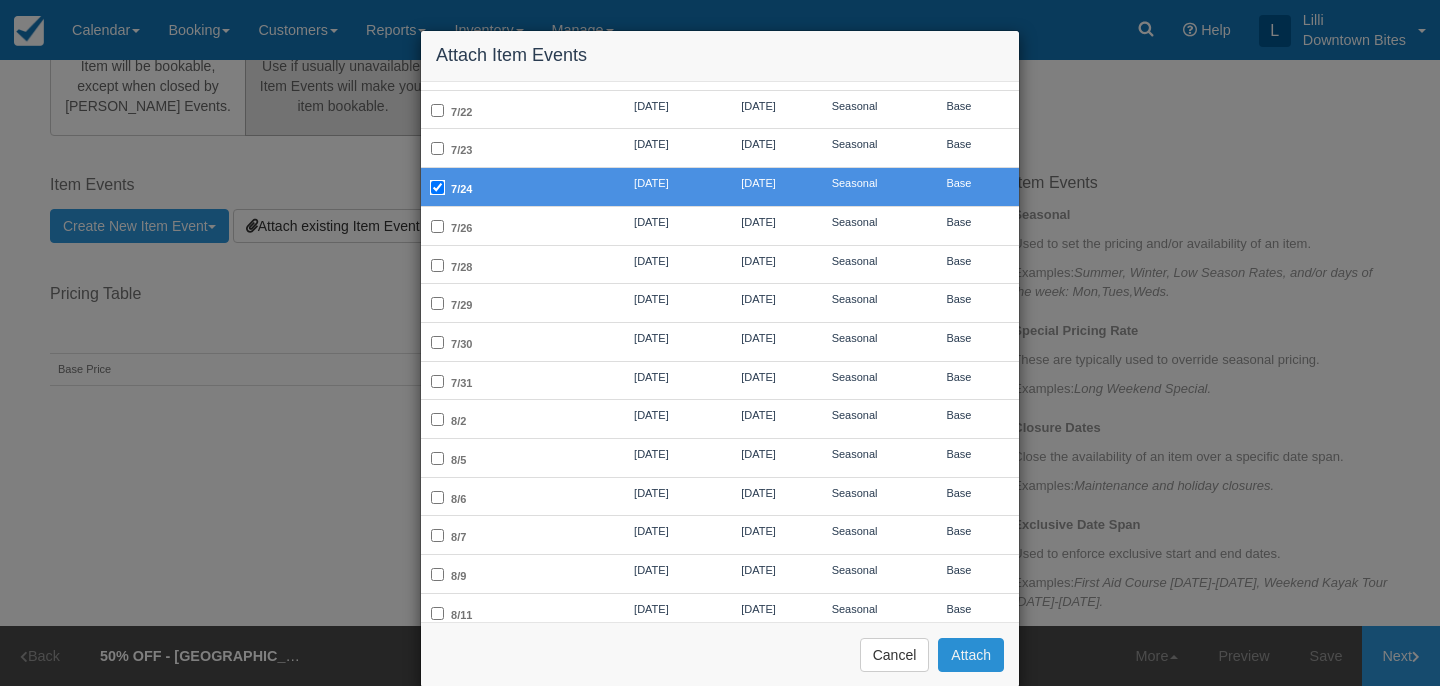click on "Attach" at bounding box center (971, 655) 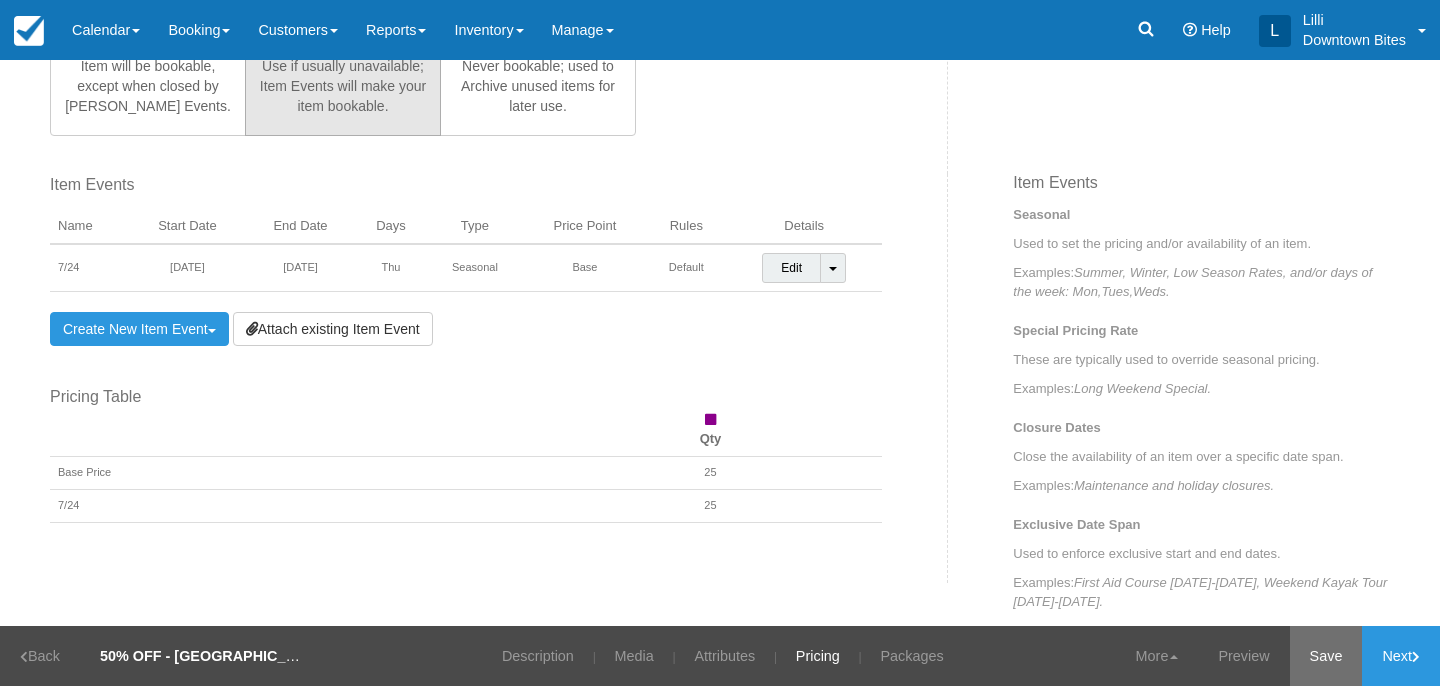 click on "Save" at bounding box center [1326, 656] 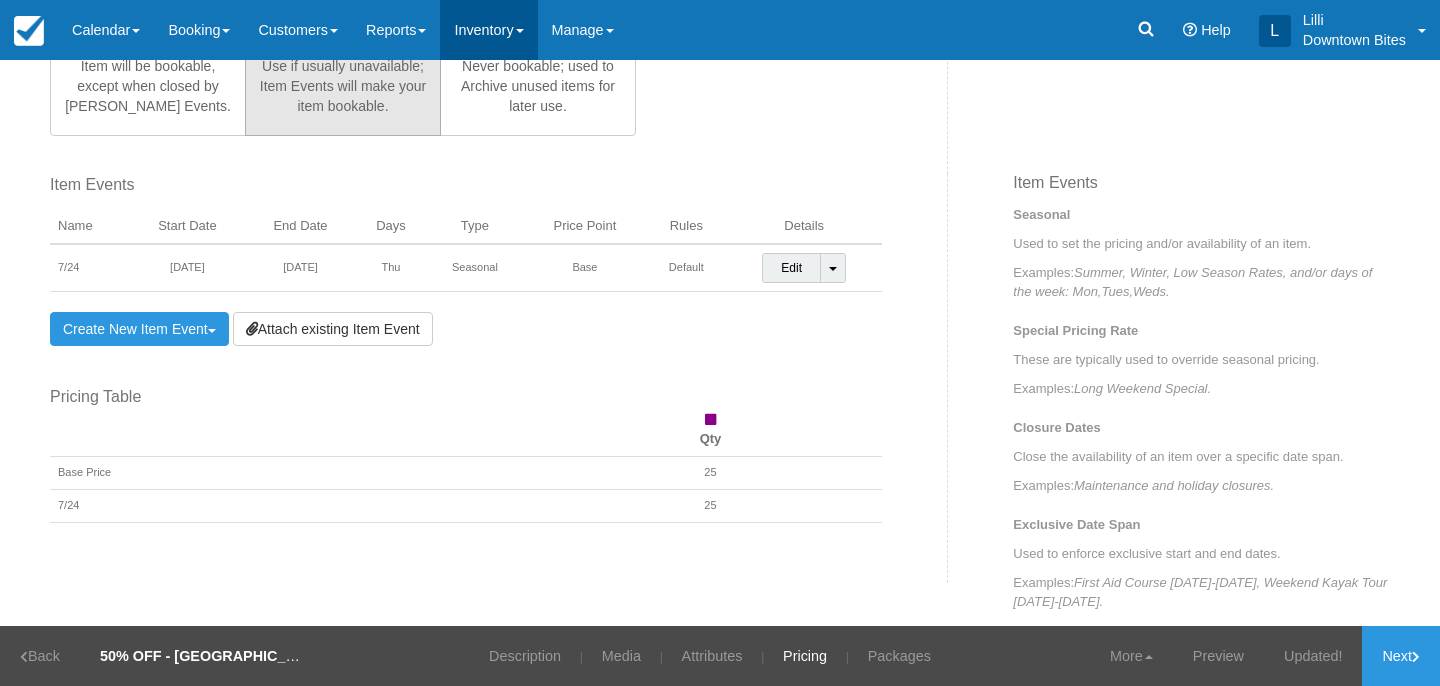 click on "Inventory" at bounding box center [488, 30] 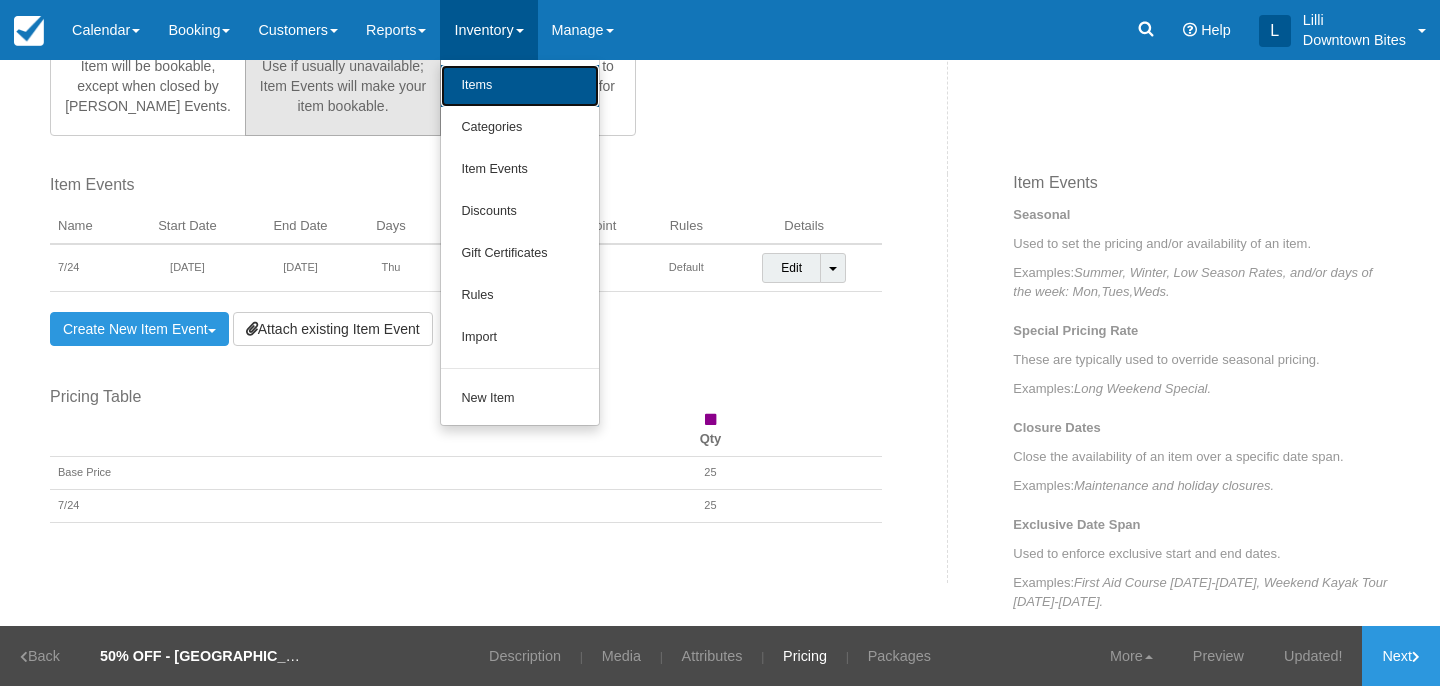click on "Items" at bounding box center [520, 86] 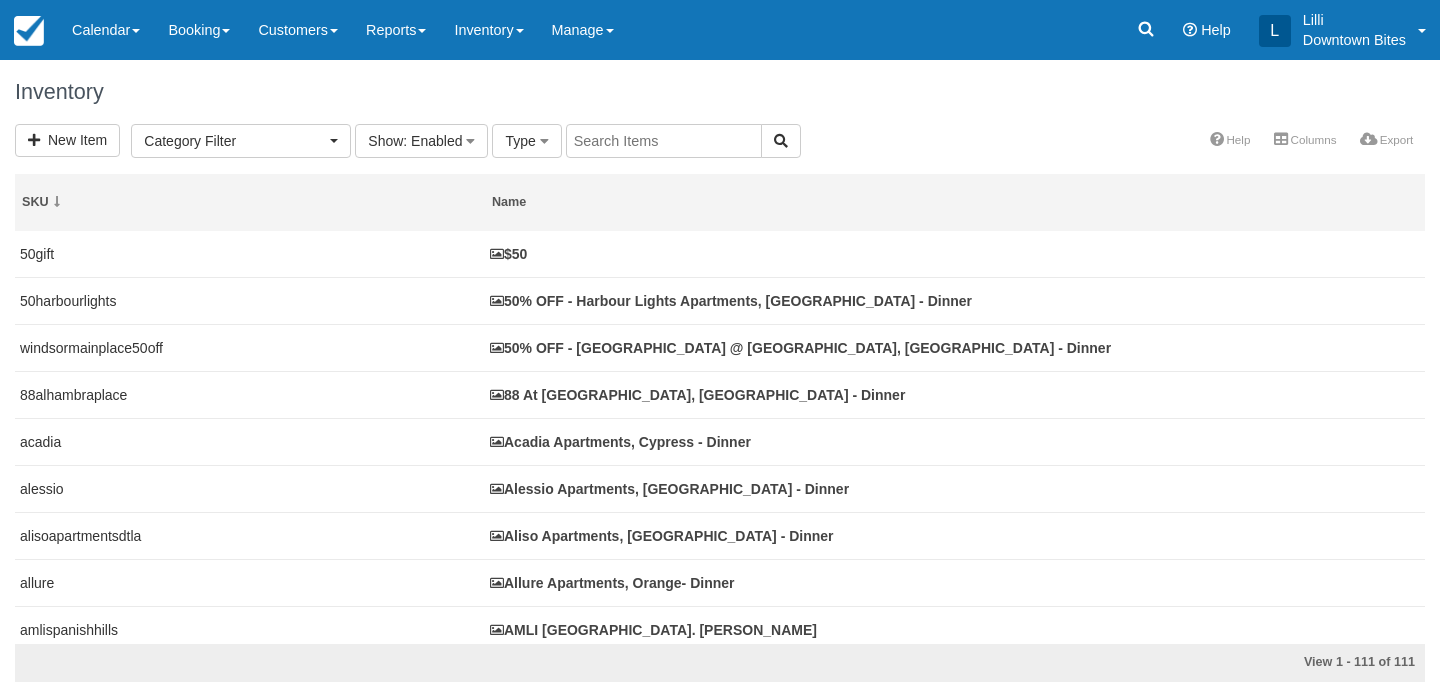 select 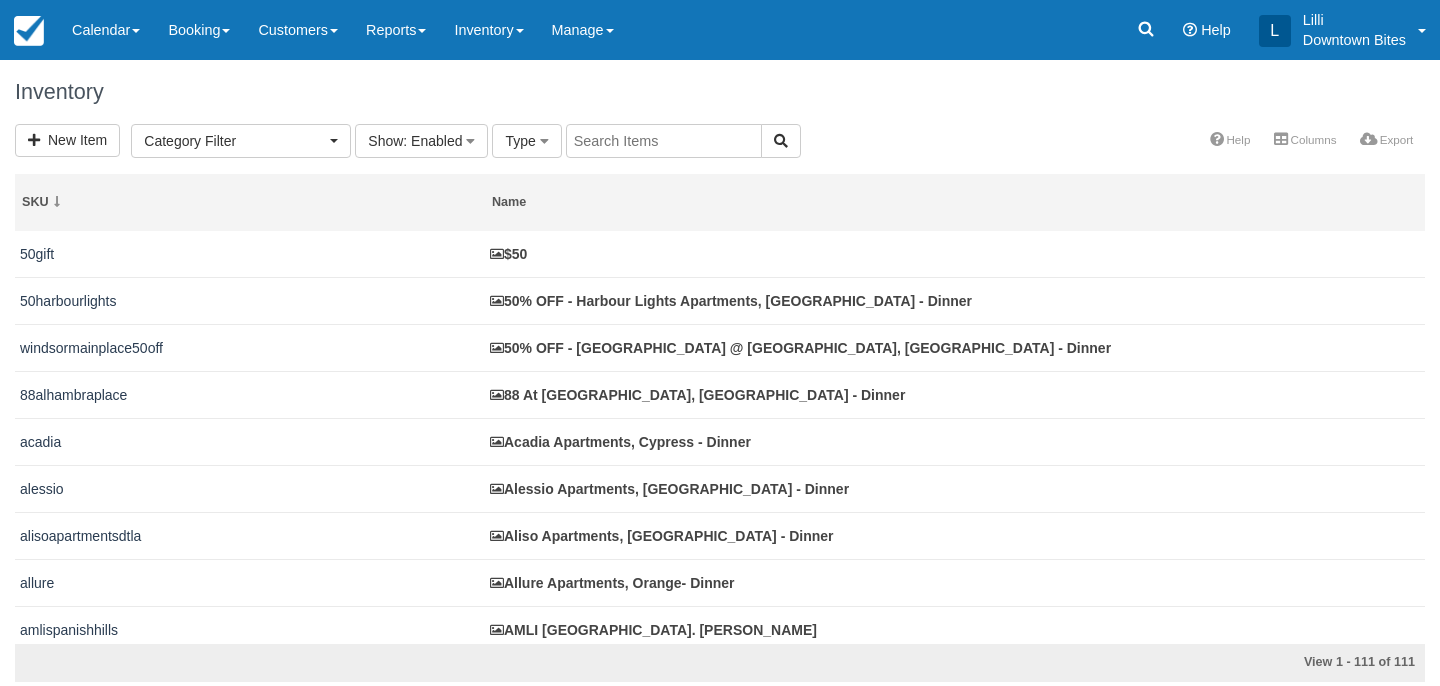 click at bounding box center [664, 141] 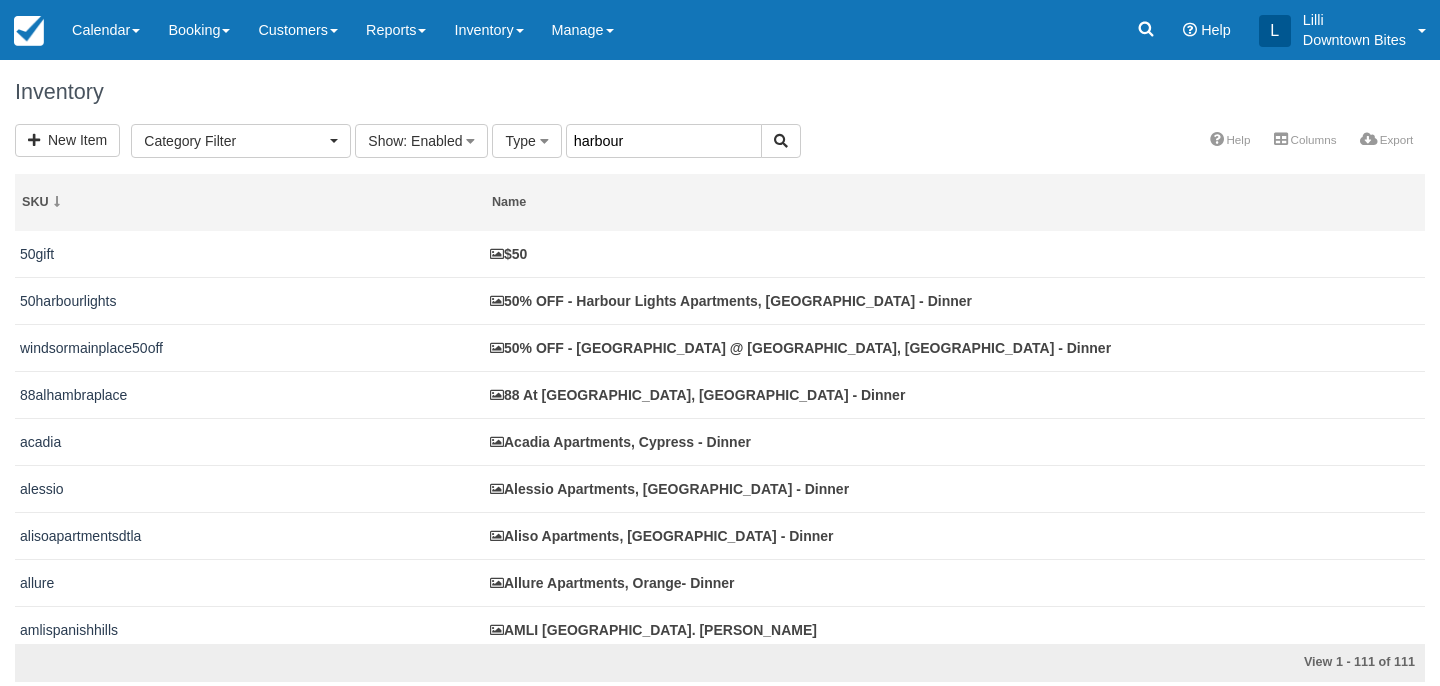 type on "harbour" 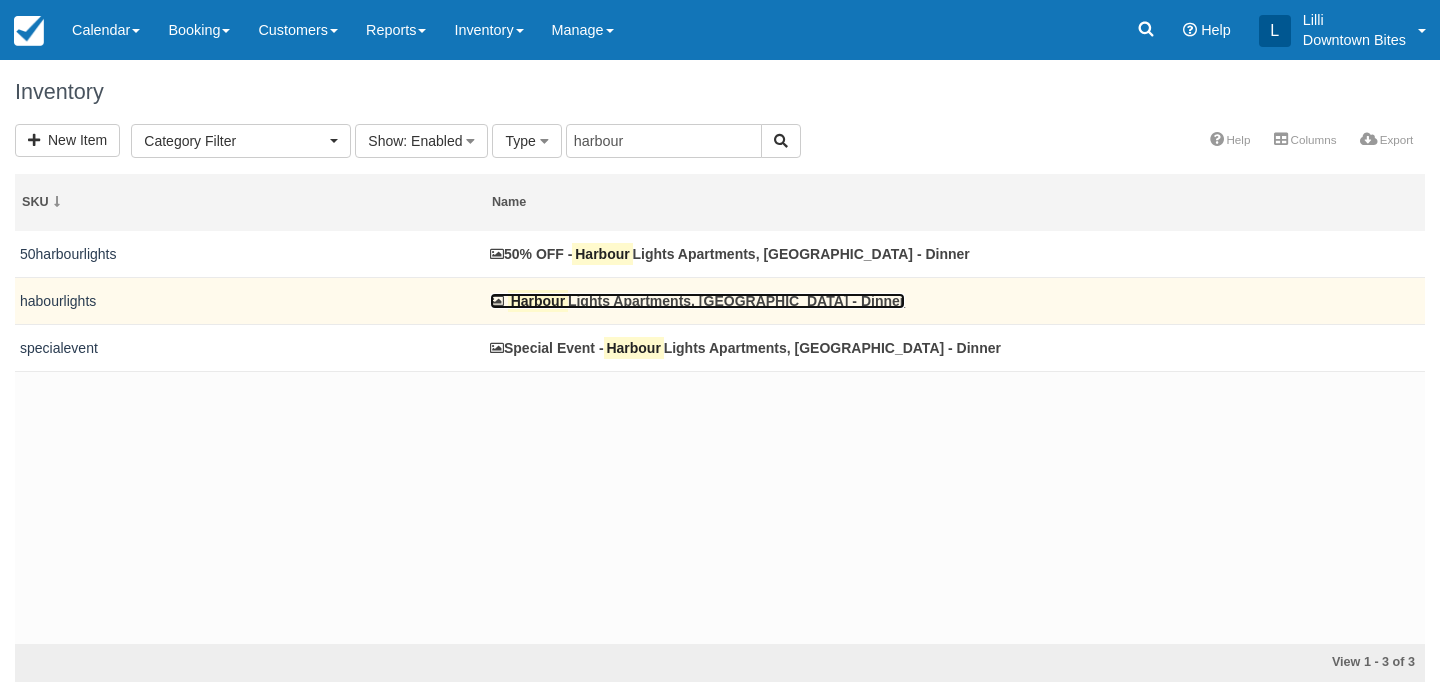click on "Harbour  Lights Apartments, [GEOGRAPHIC_DATA] - Dinner" at bounding box center [697, 301] 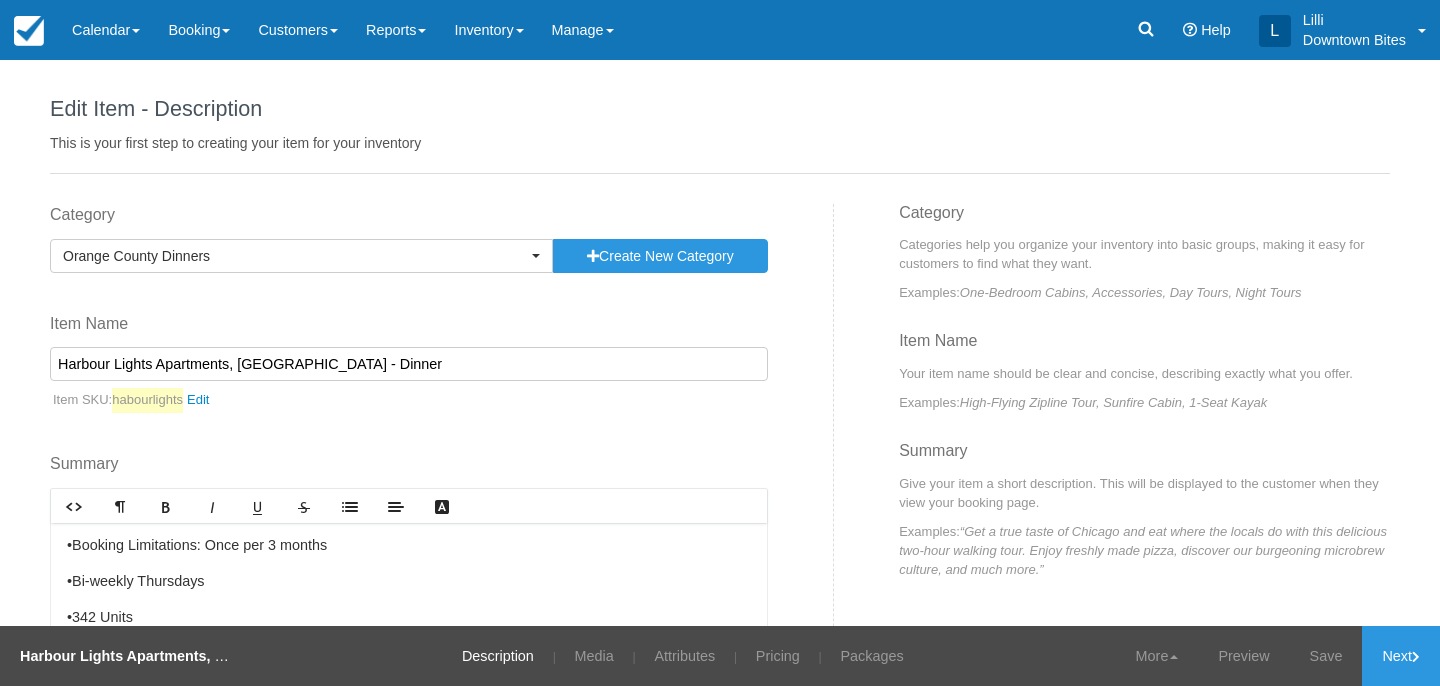 scroll, scrollTop: 0, scrollLeft: 0, axis: both 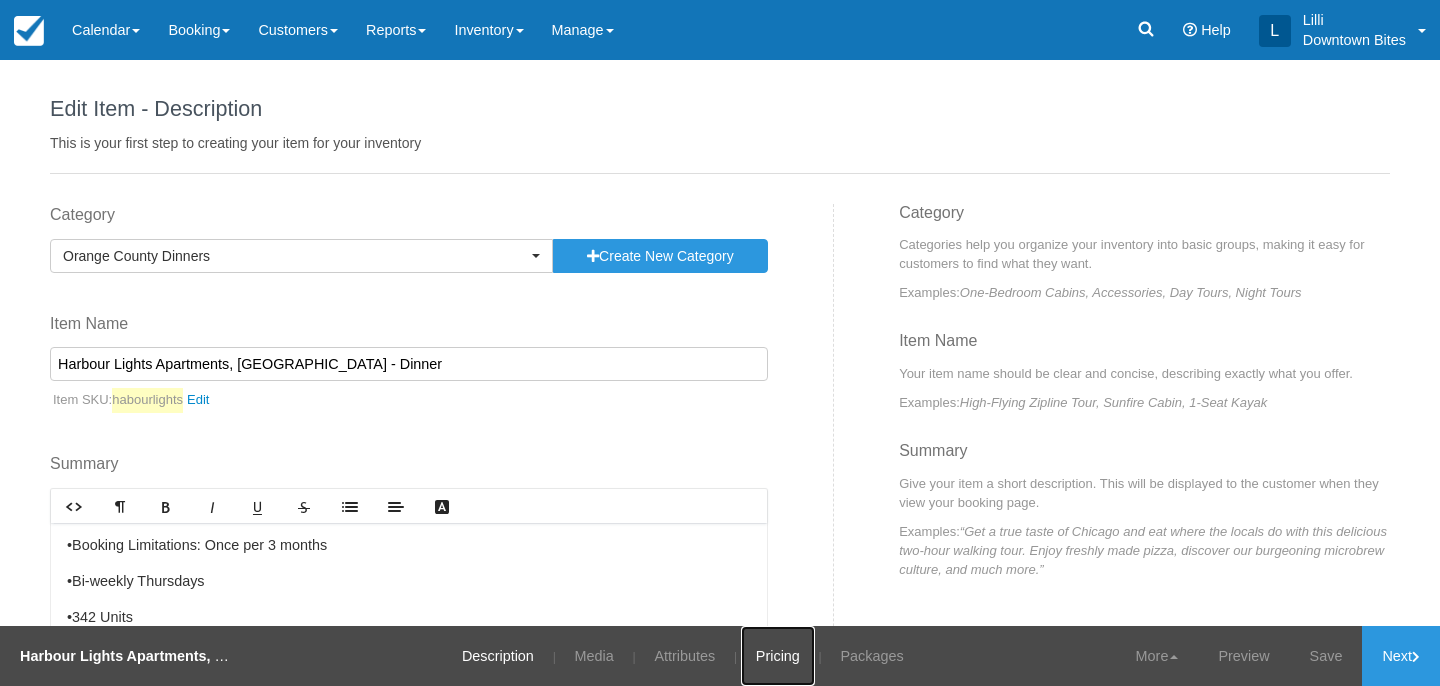 click on "Pricing" at bounding box center (778, 656) 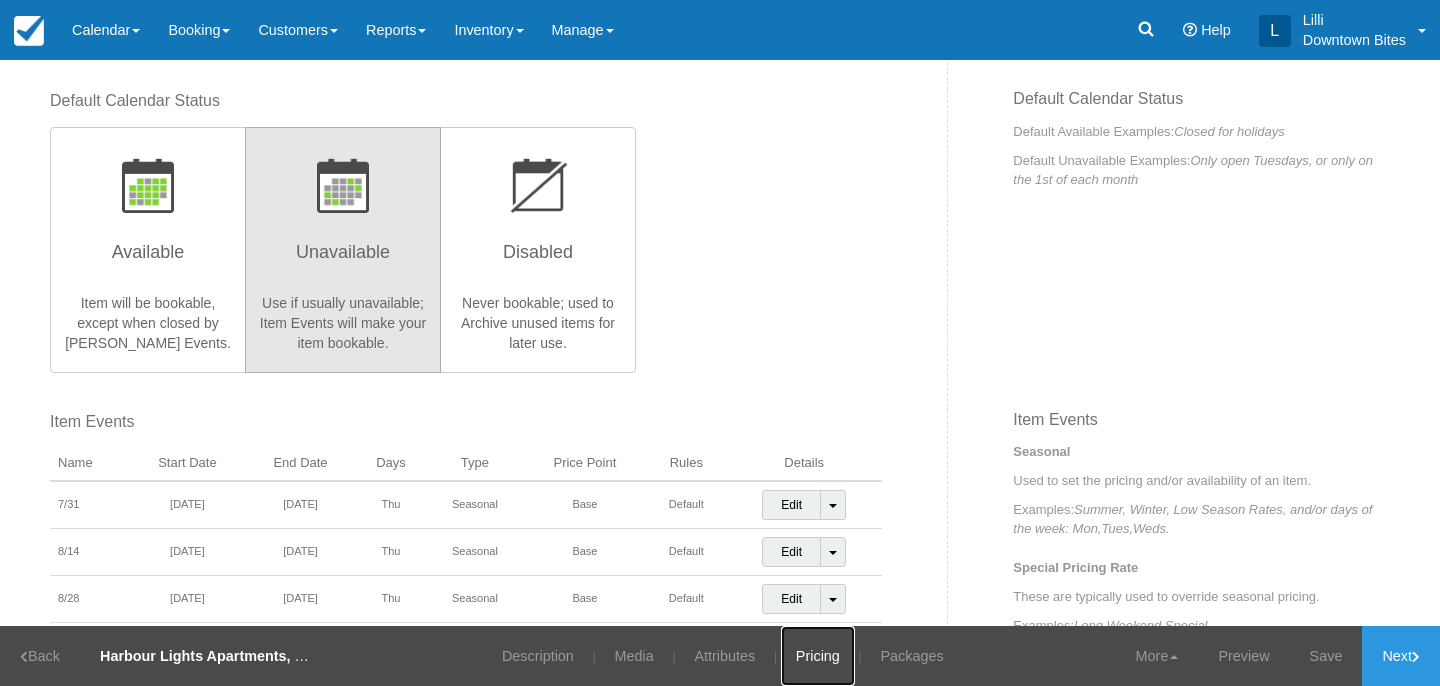 scroll, scrollTop: 0, scrollLeft: 0, axis: both 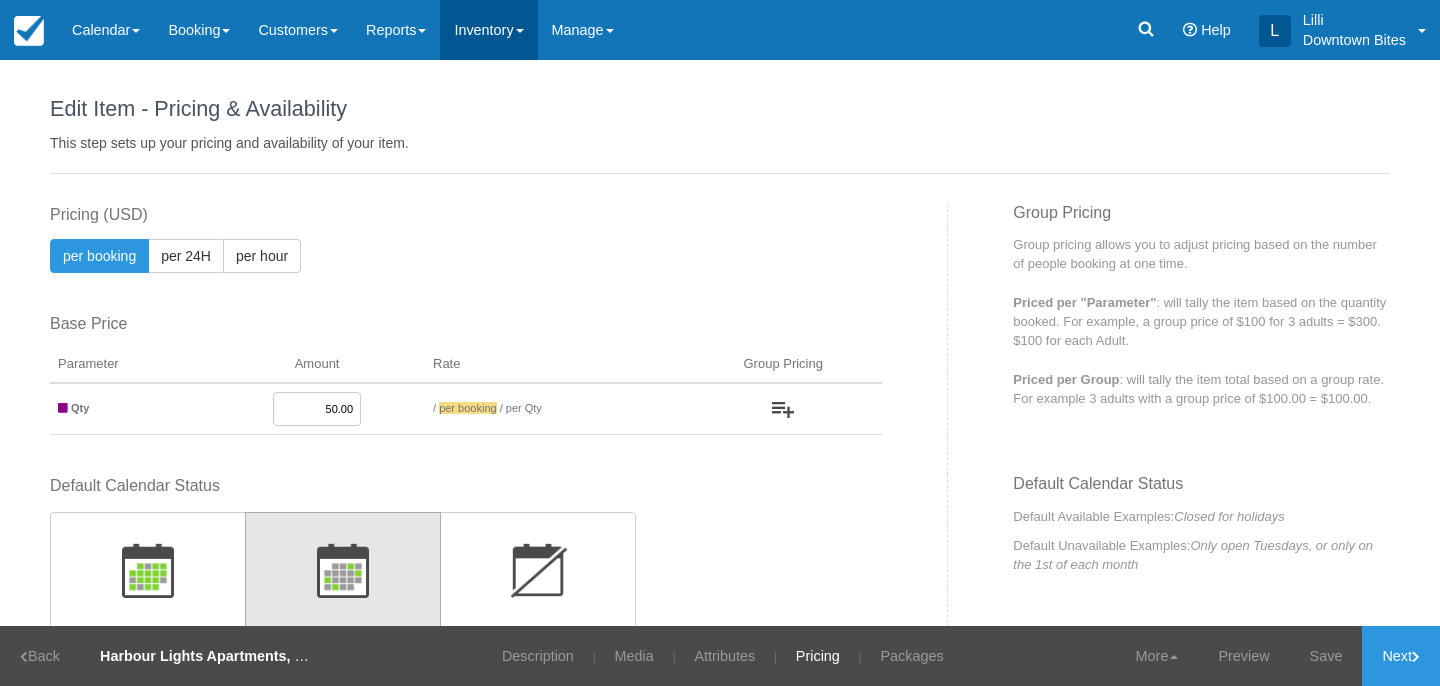 click on "Inventory" at bounding box center [488, 30] 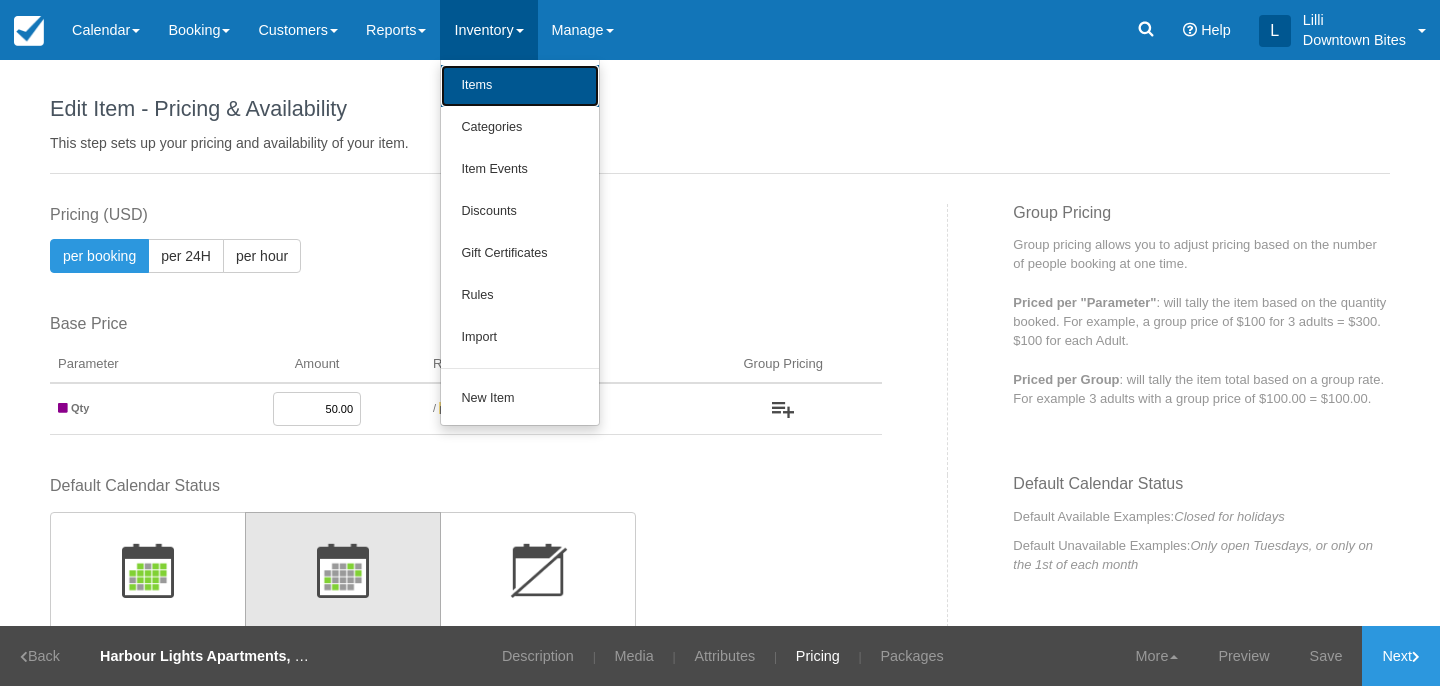 click on "Items" at bounding box center [520, 86] 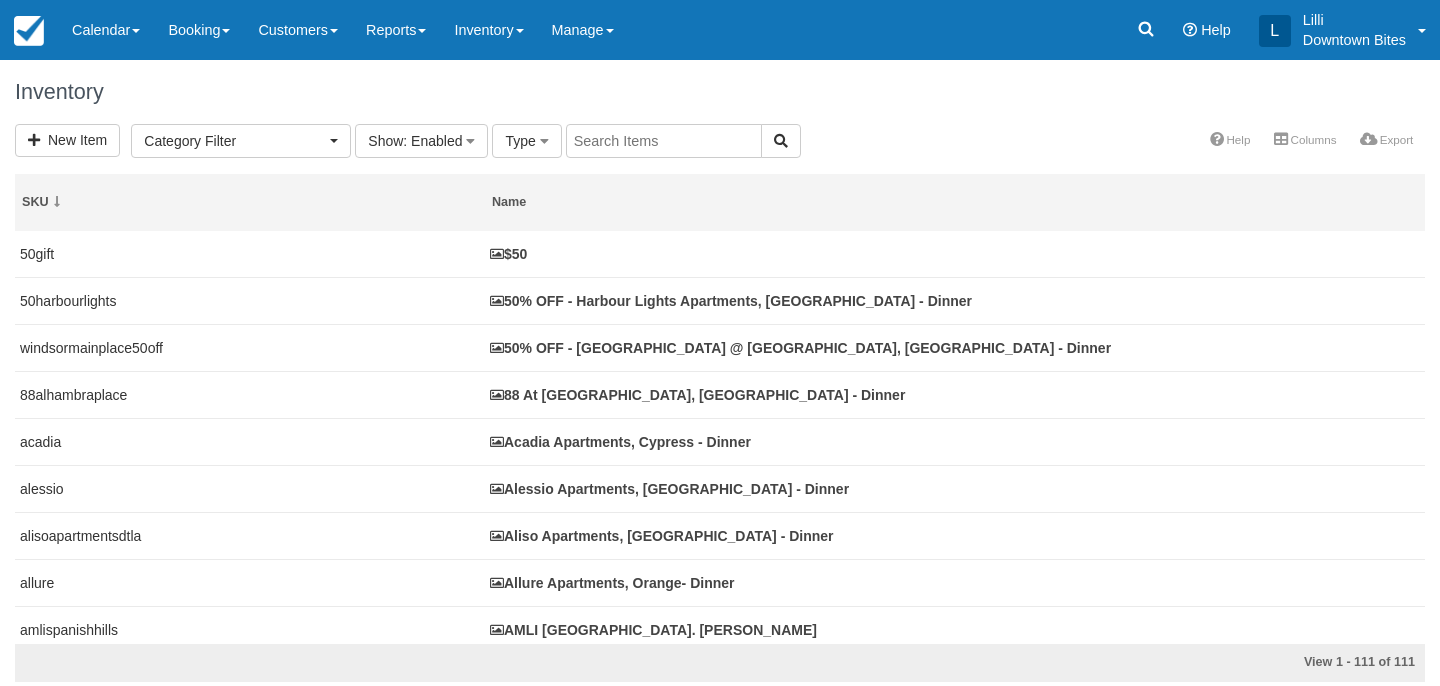 select 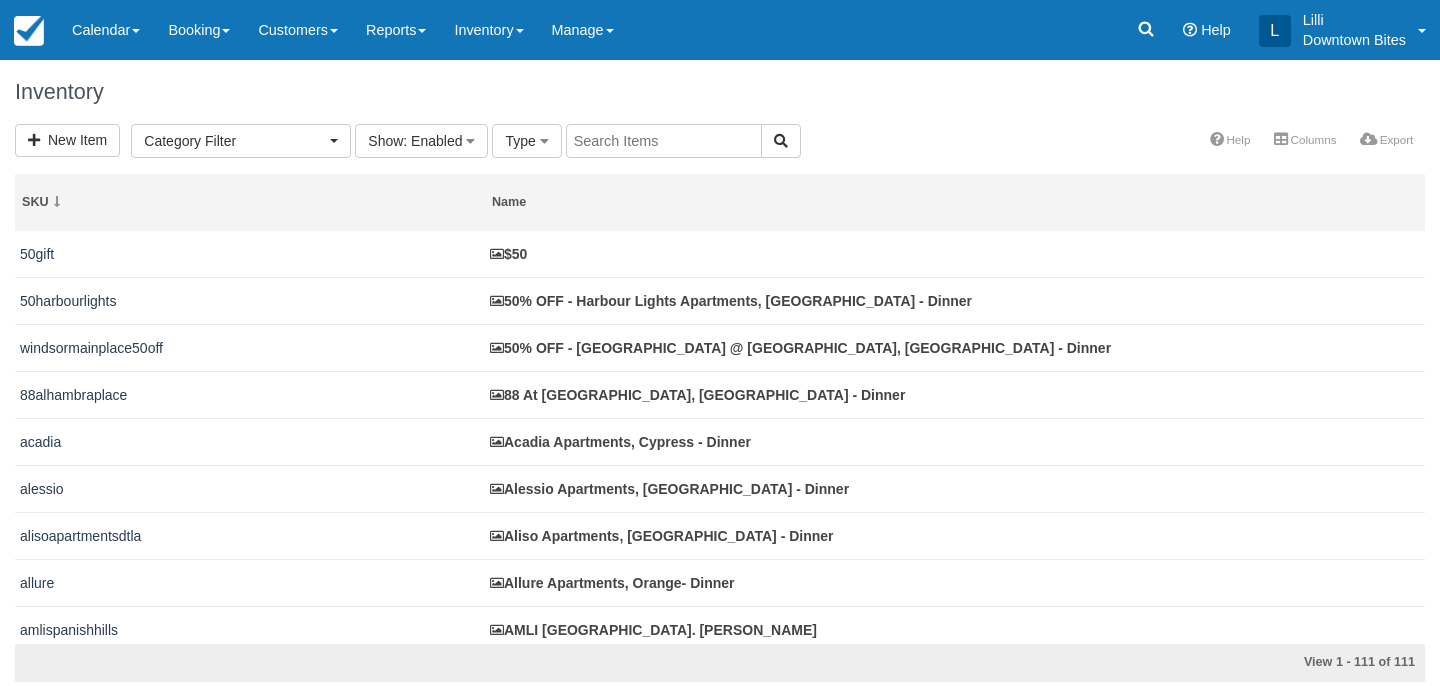 click at bounding box center [664, 141] 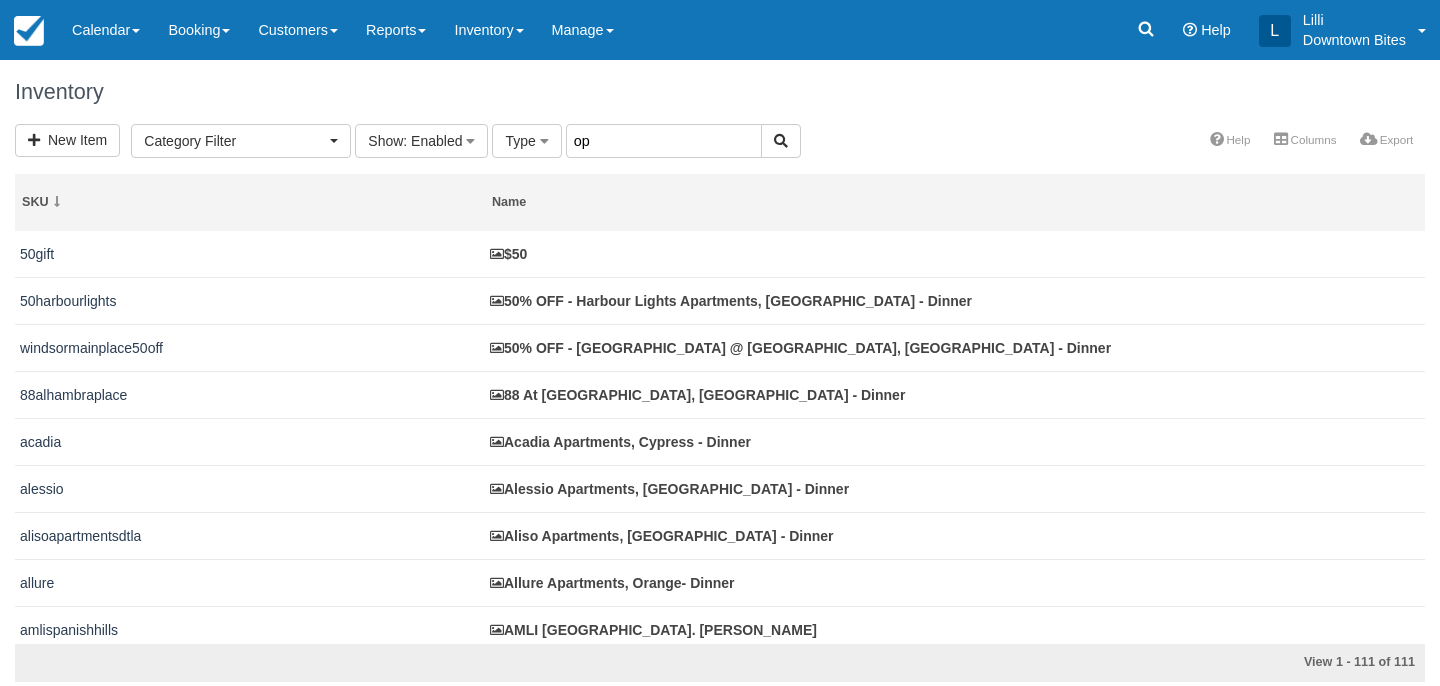 type on "o" 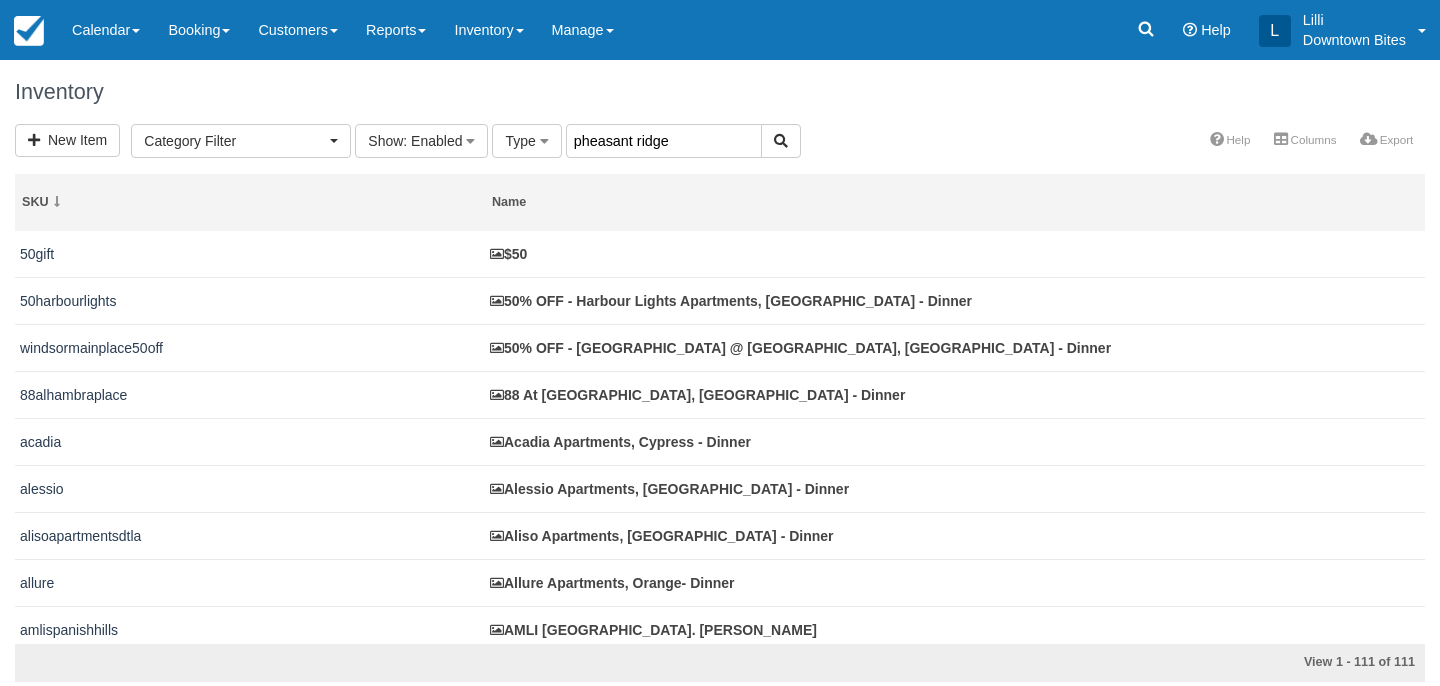 type on "pheasant ridge" 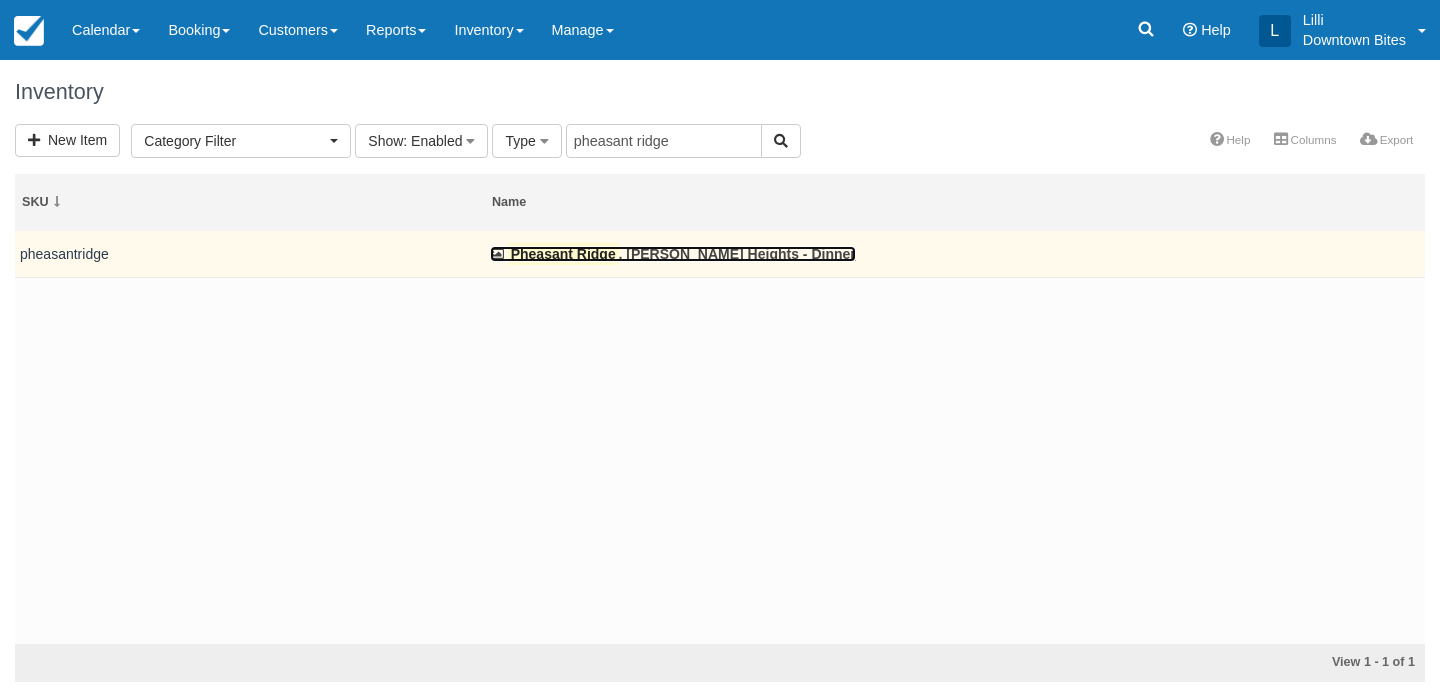 click on "Pheasant Ridge" at bounding box center [563, 254] 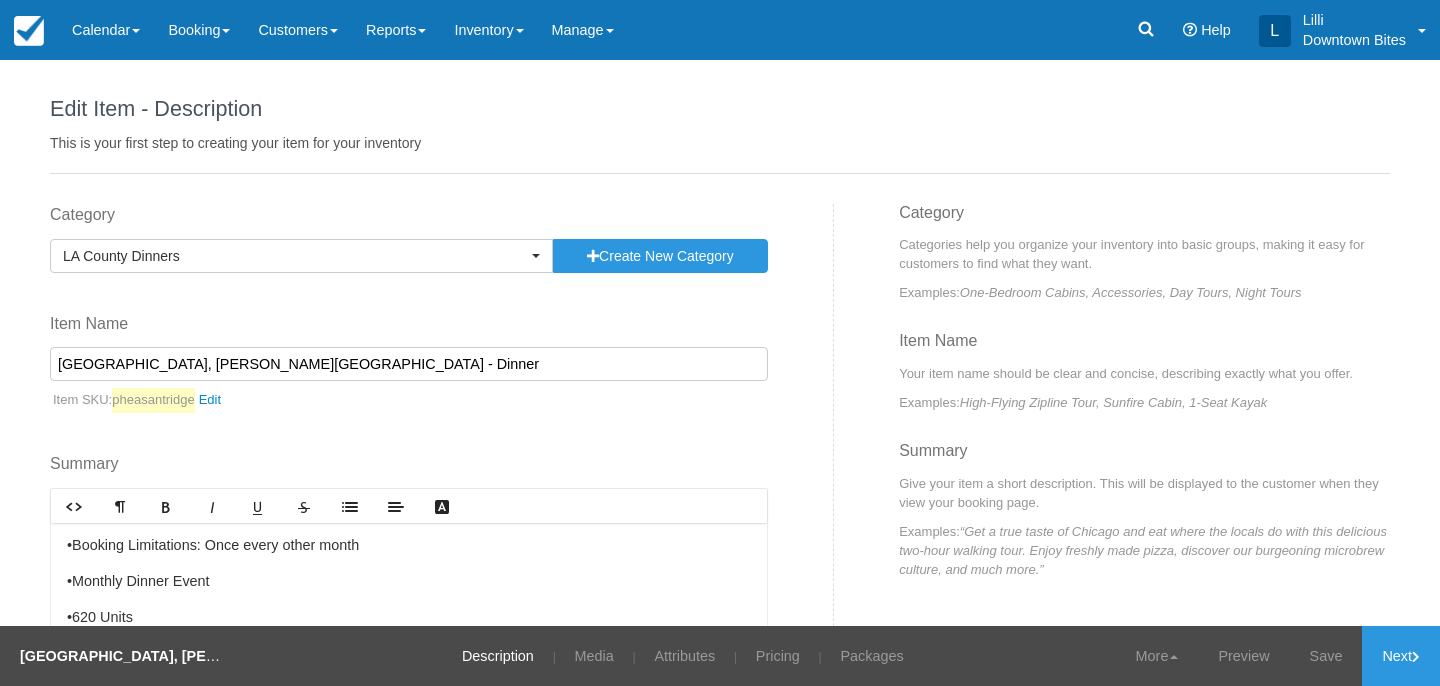 scroll, scrollTop: 0, scrollLeft: 0, axis: both 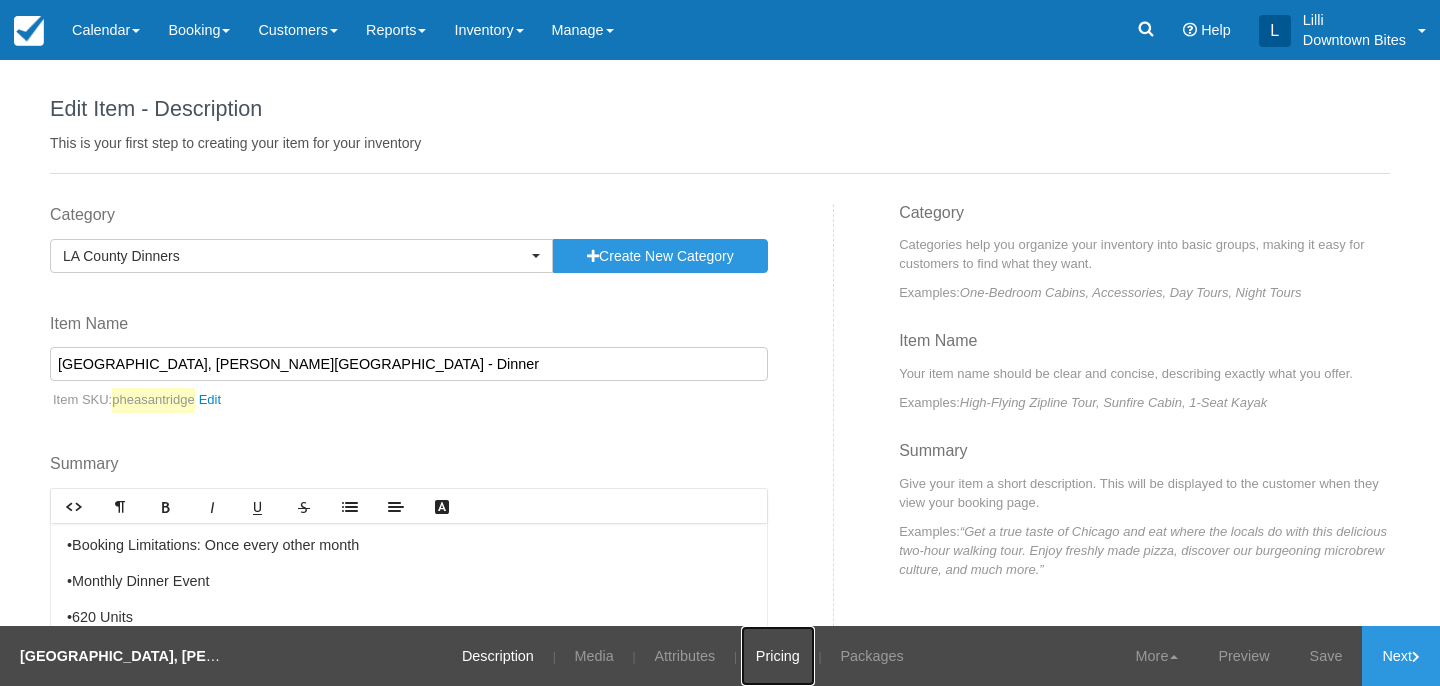 click on "Pricing" at bounding box center (778, 656) 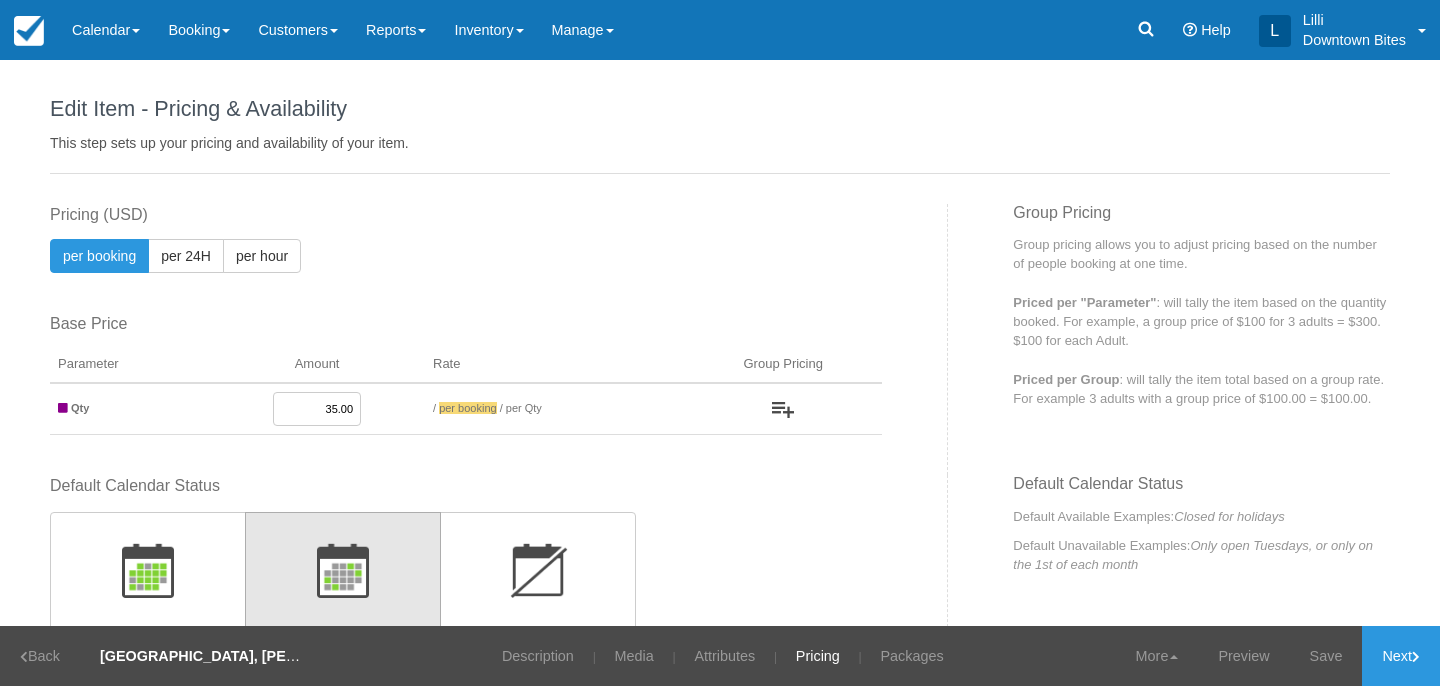 click on "35.00" at bounding box center [317, 409] 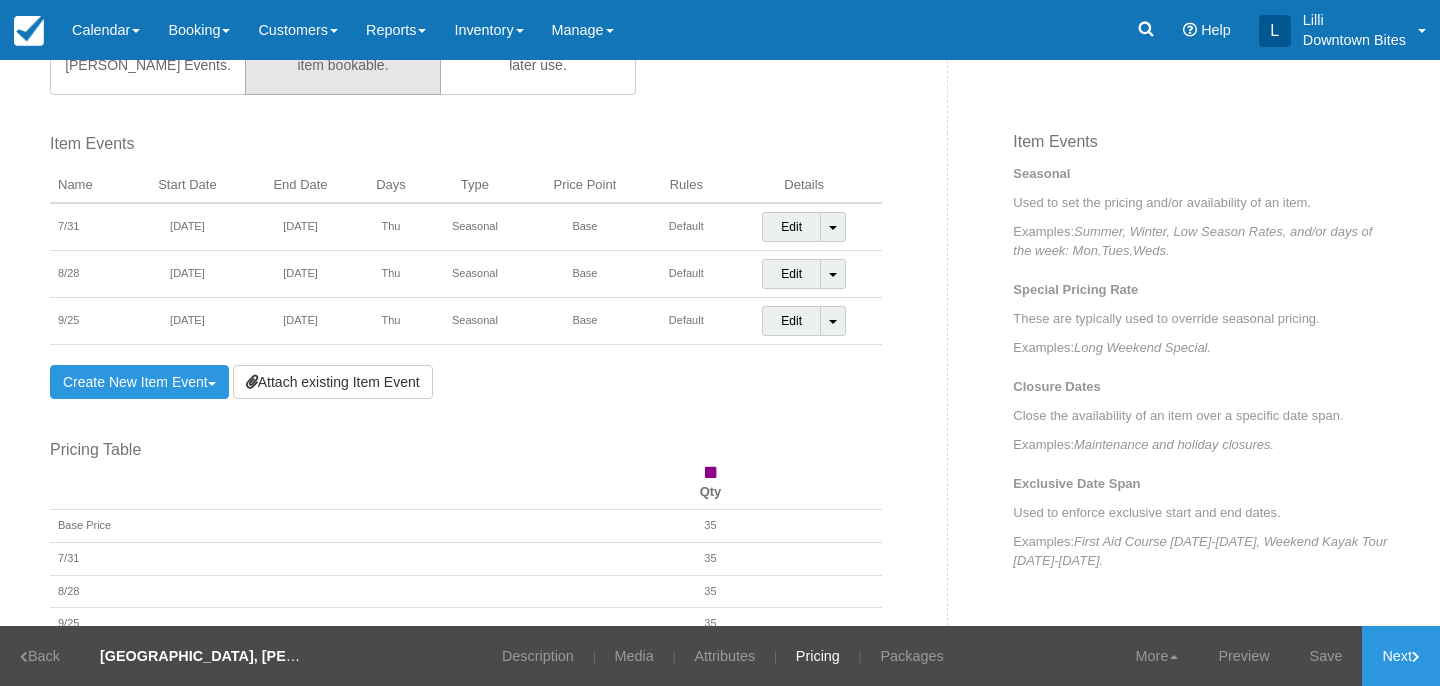 scroll, scrollTop: 680, scrollLeft: 0, axis: vertical 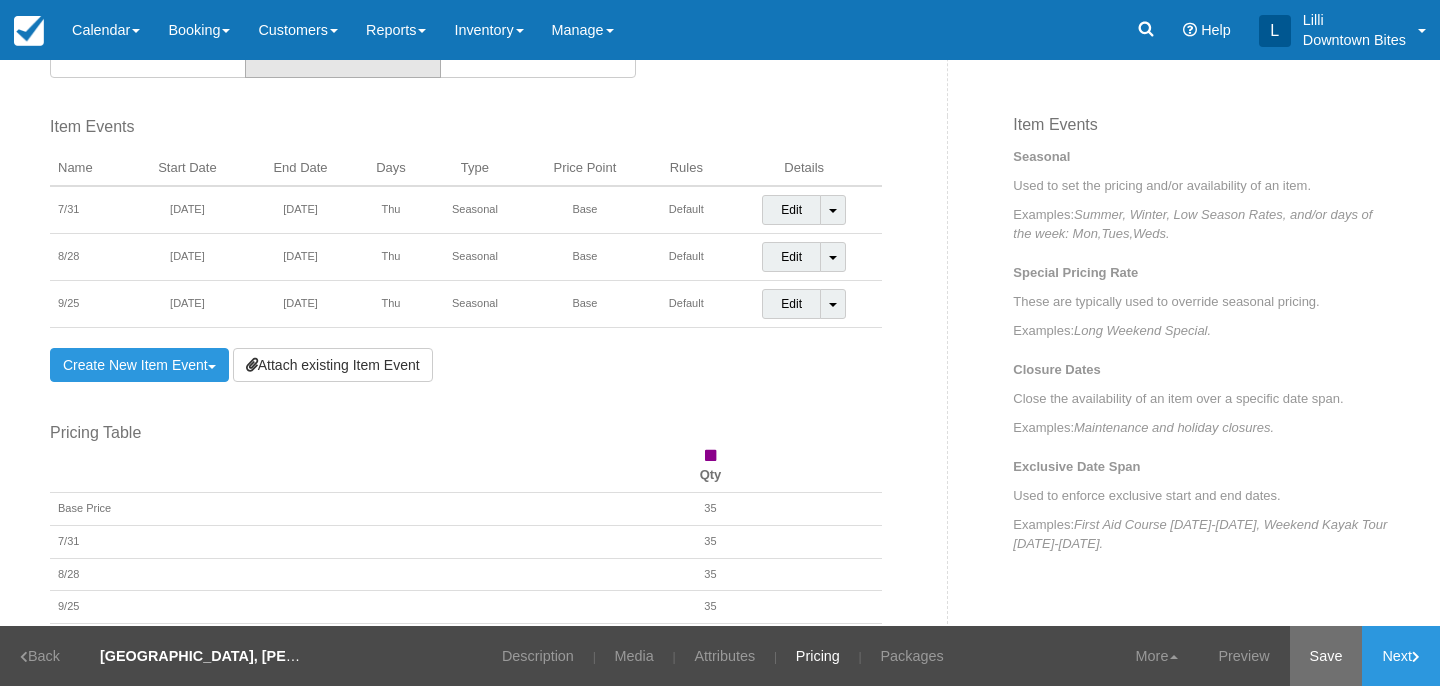 type on "25.00" 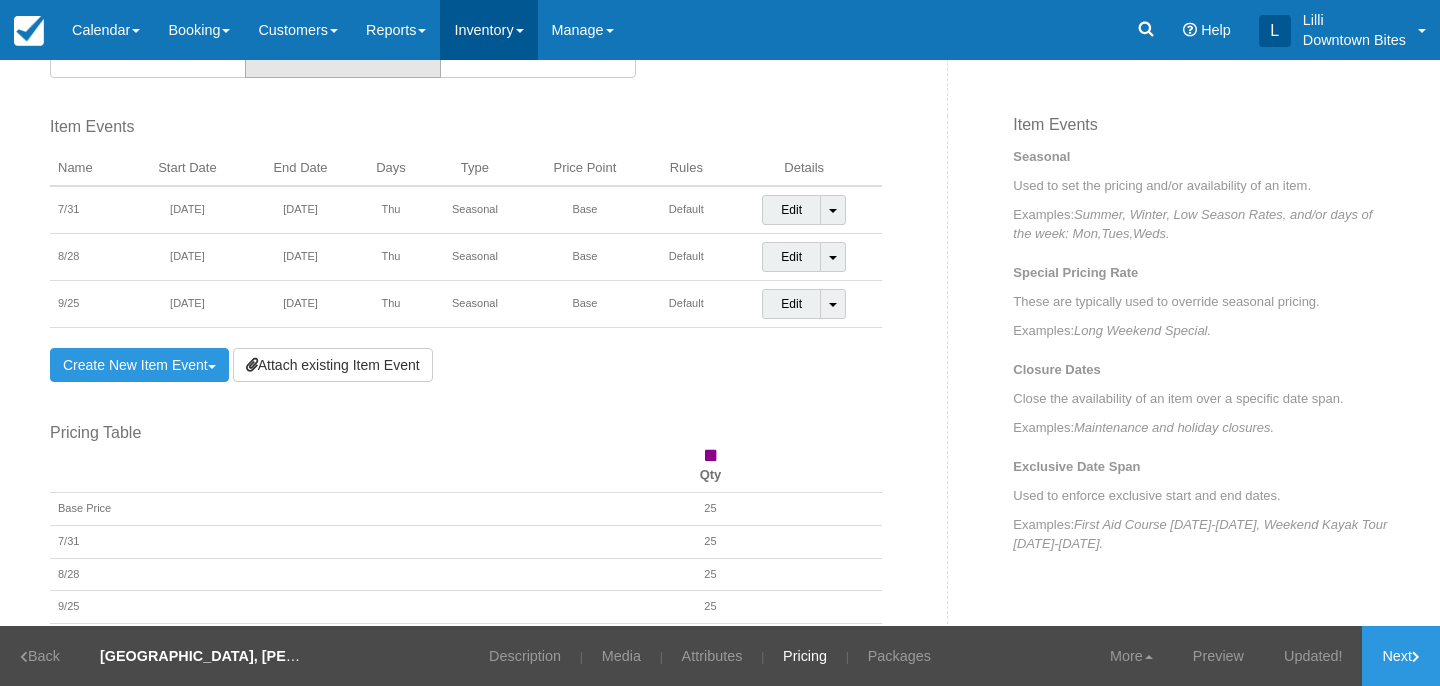 click on "Inventory" at bounding box center [488, 30] 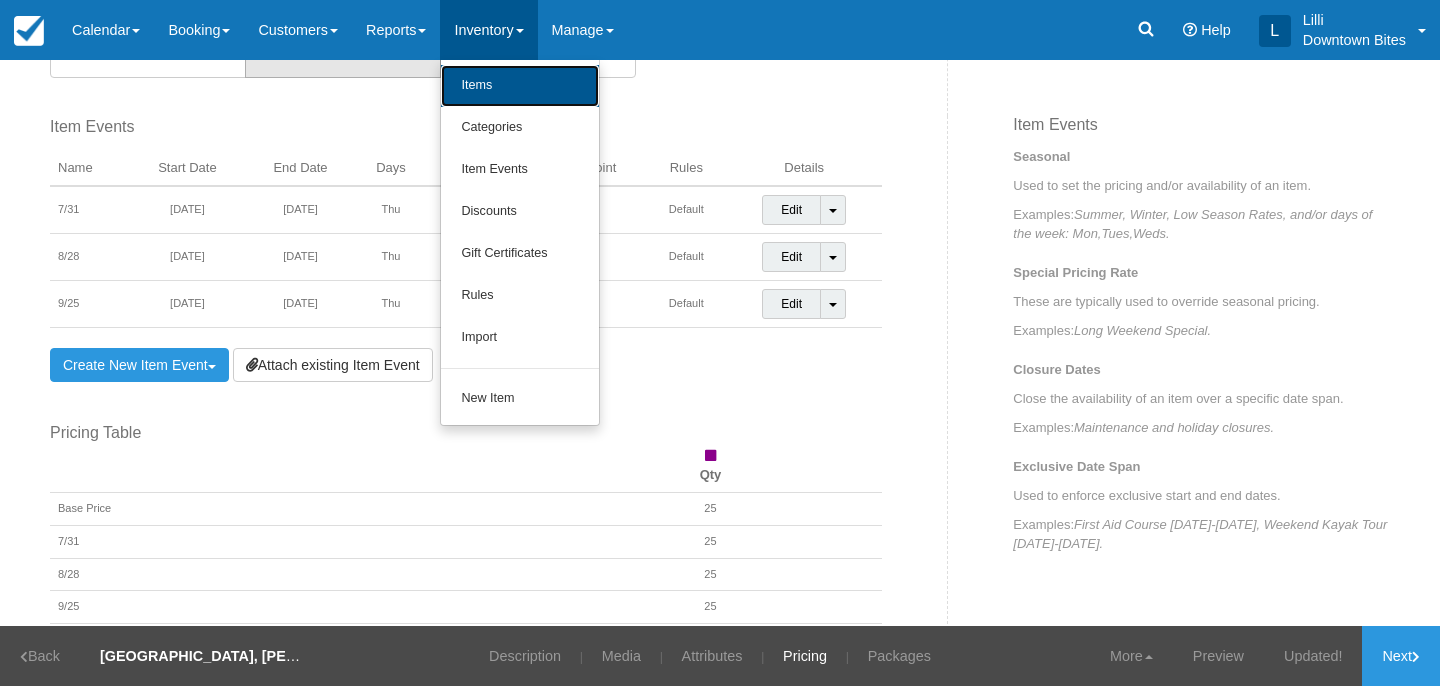 click on "Items" at bounding box center [520, 86] 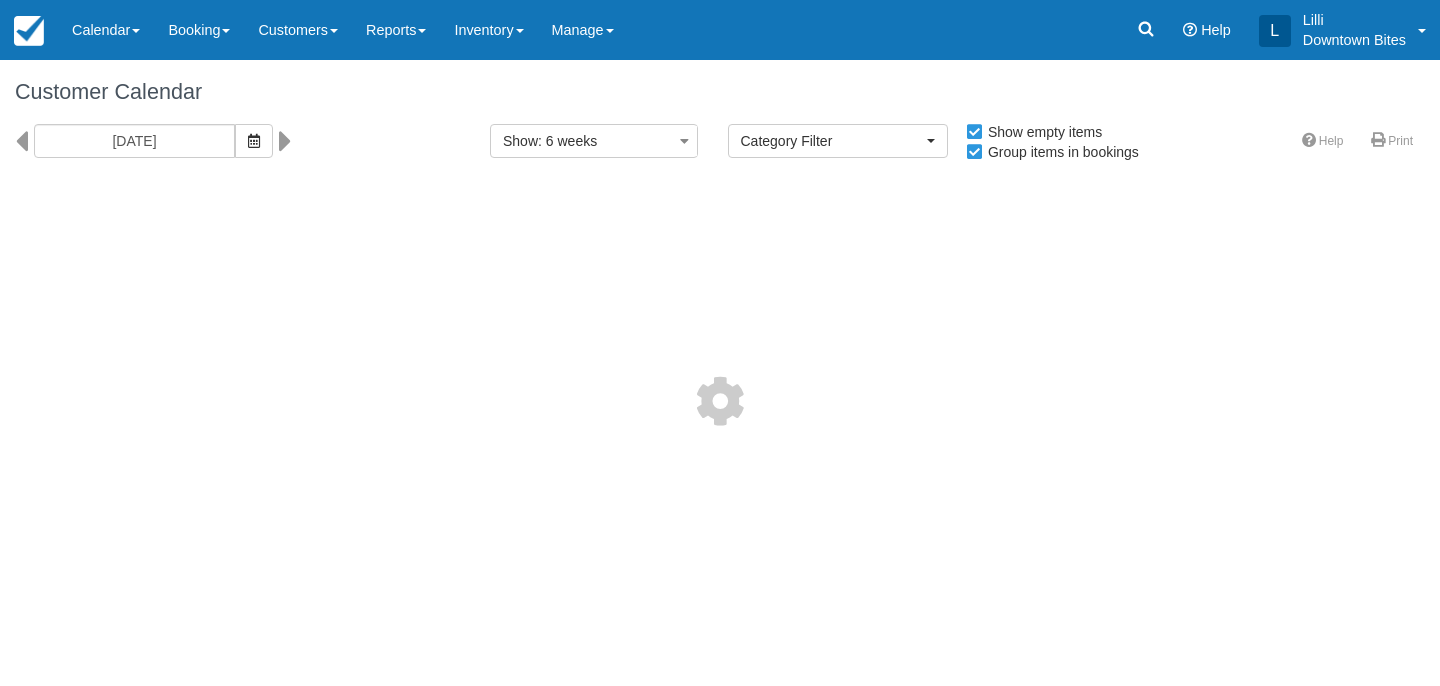 select 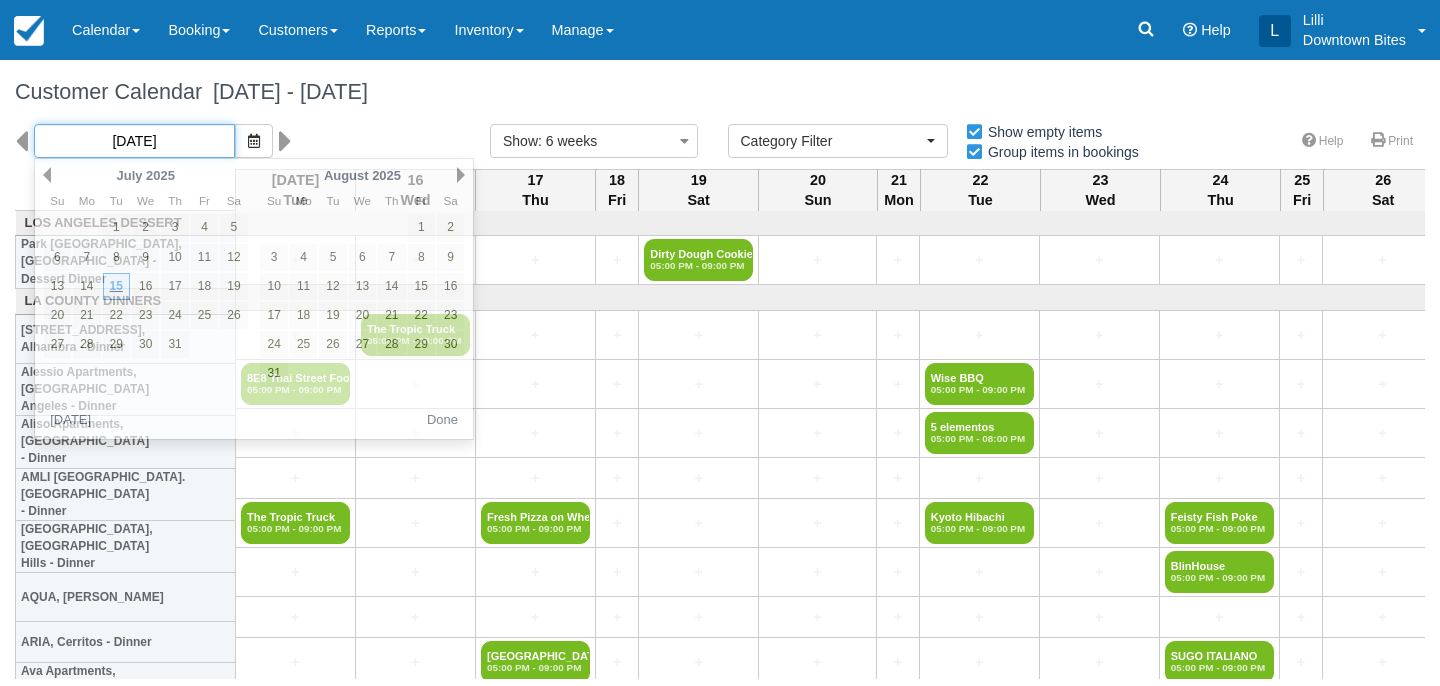 click on "07/15/25" at bounding box center [134, 141] 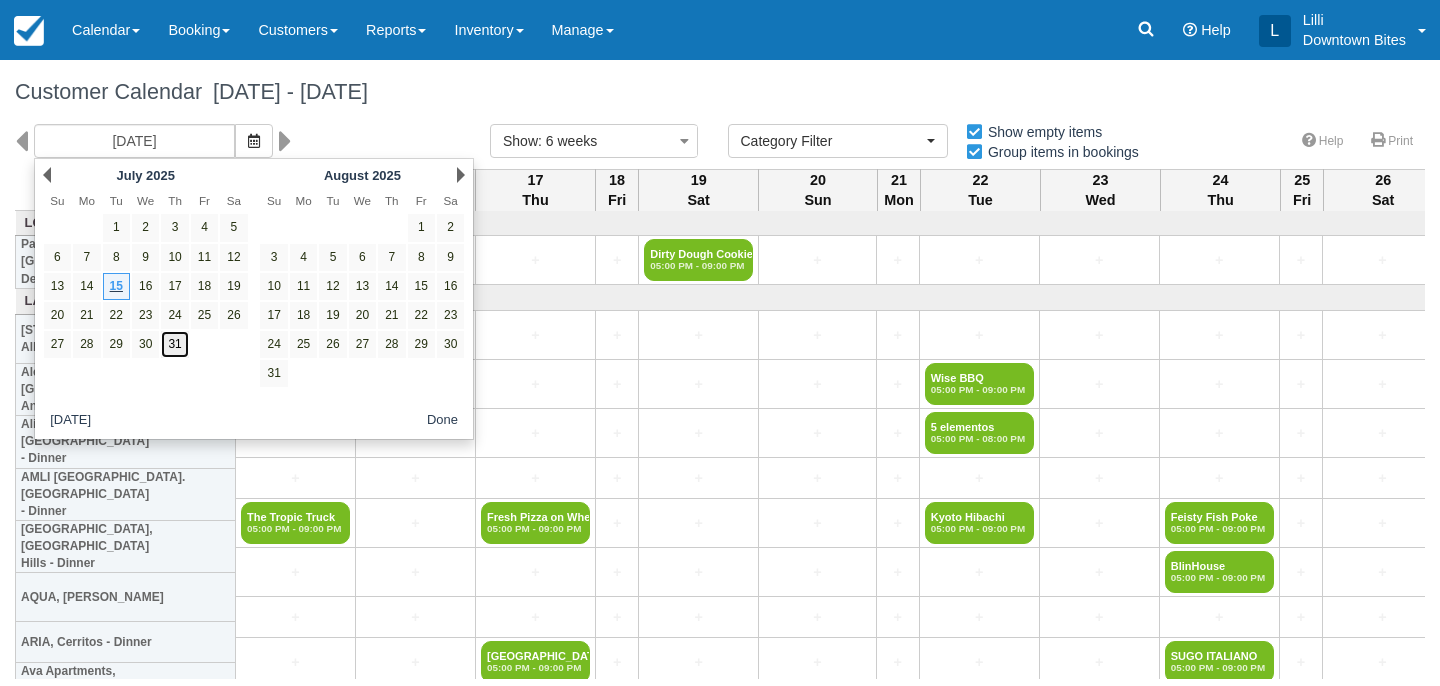 click on "31" at bounding box center [174, 344] 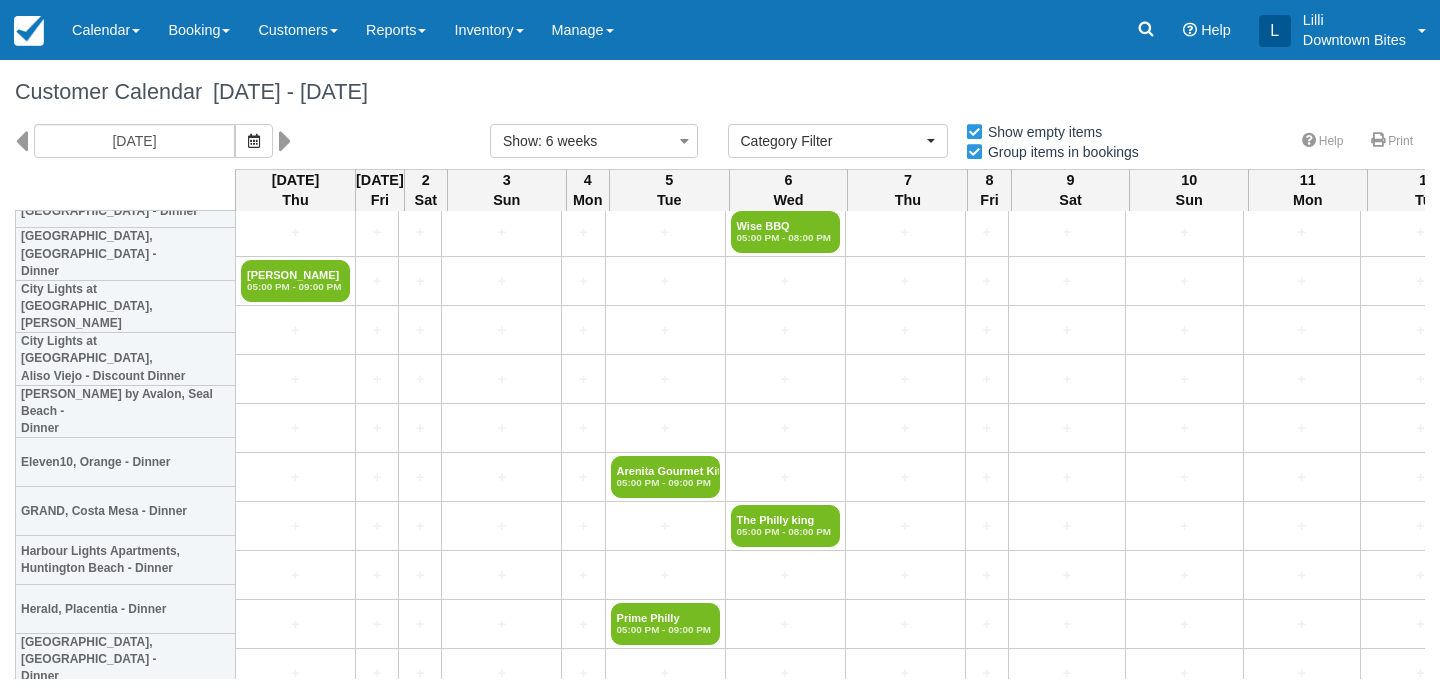 scroll, scrollTop: 3828, scrollLeft: 0, axis: vertical 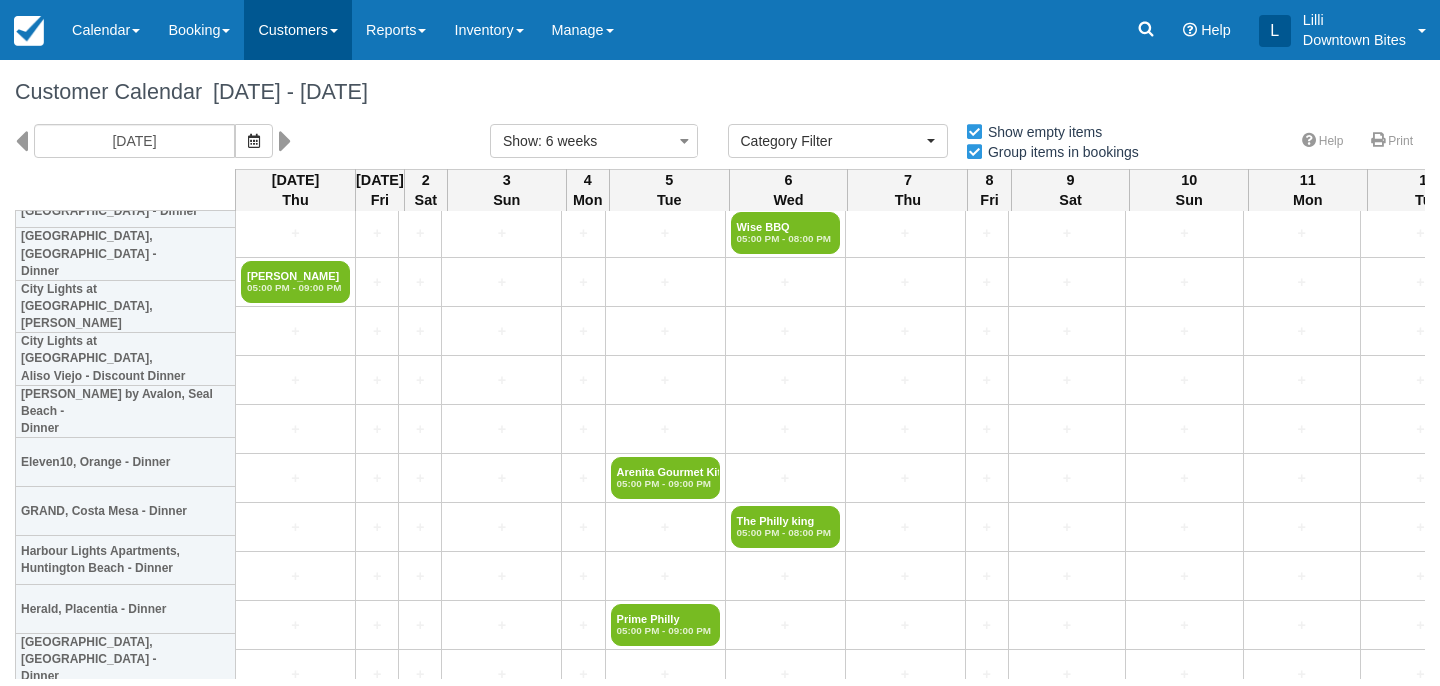 click on "Customers" at bounding box center (298, 30) 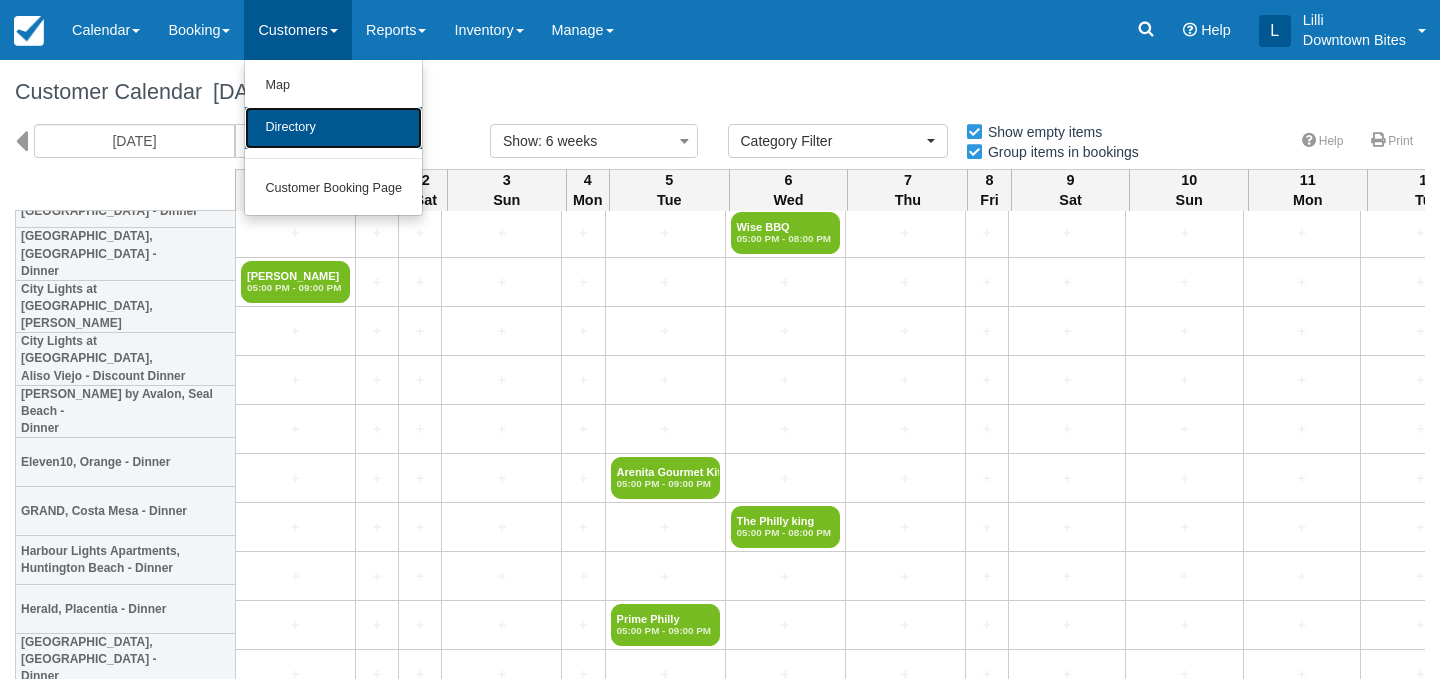 click on "Directory" at bounding box center [333, 128] 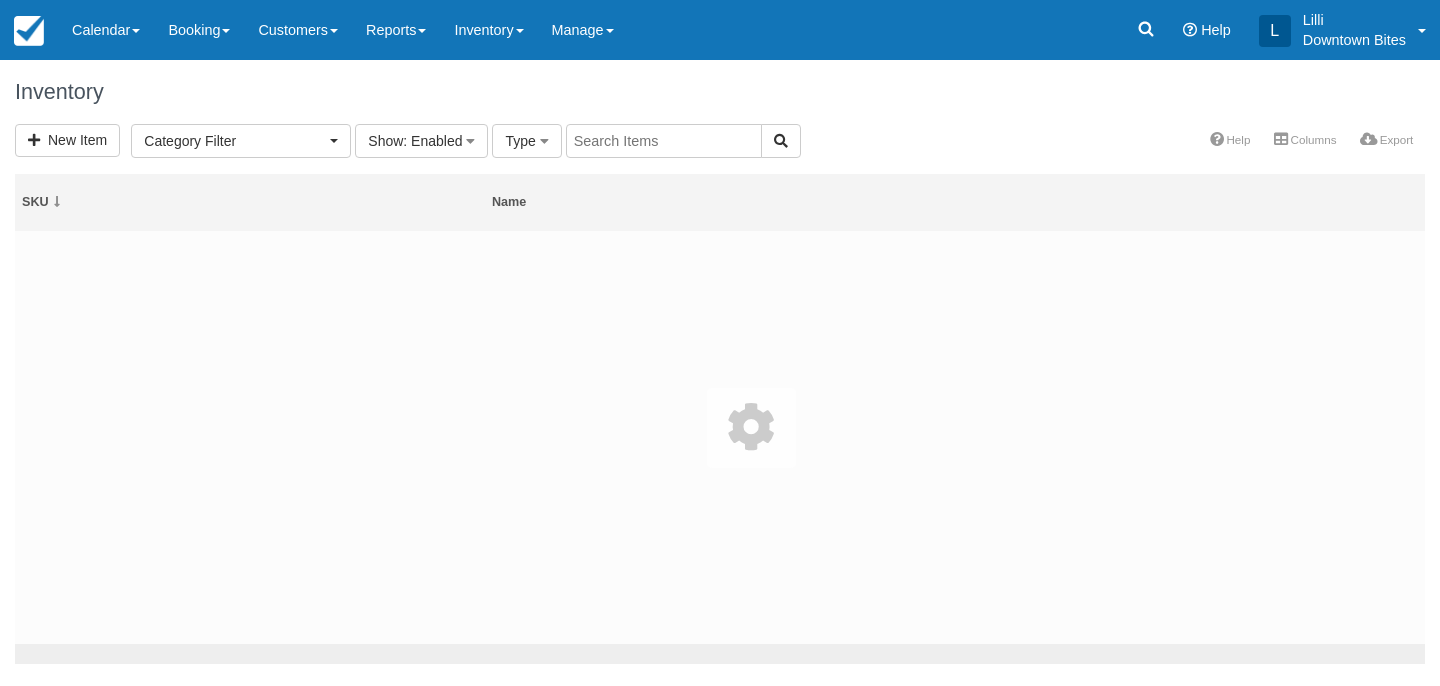 select 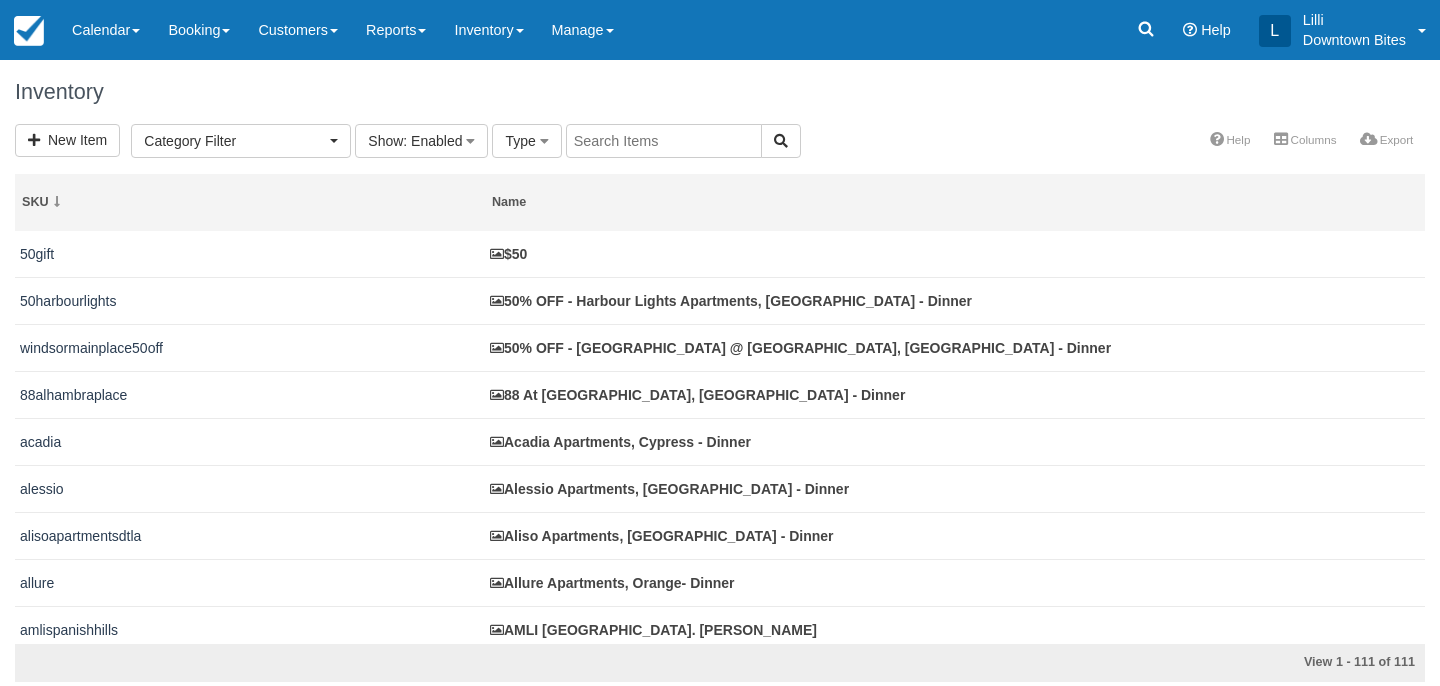 click at bounding box center [664, 141] 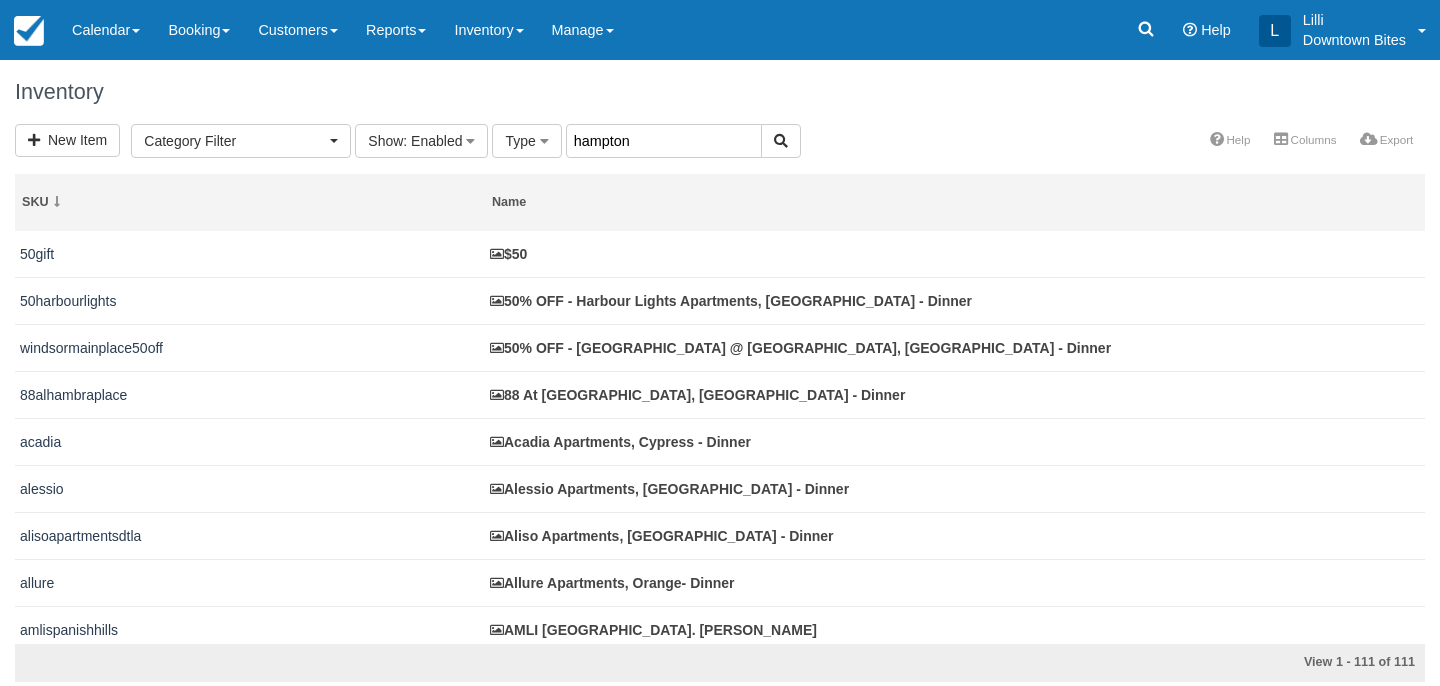 type on "hampton" 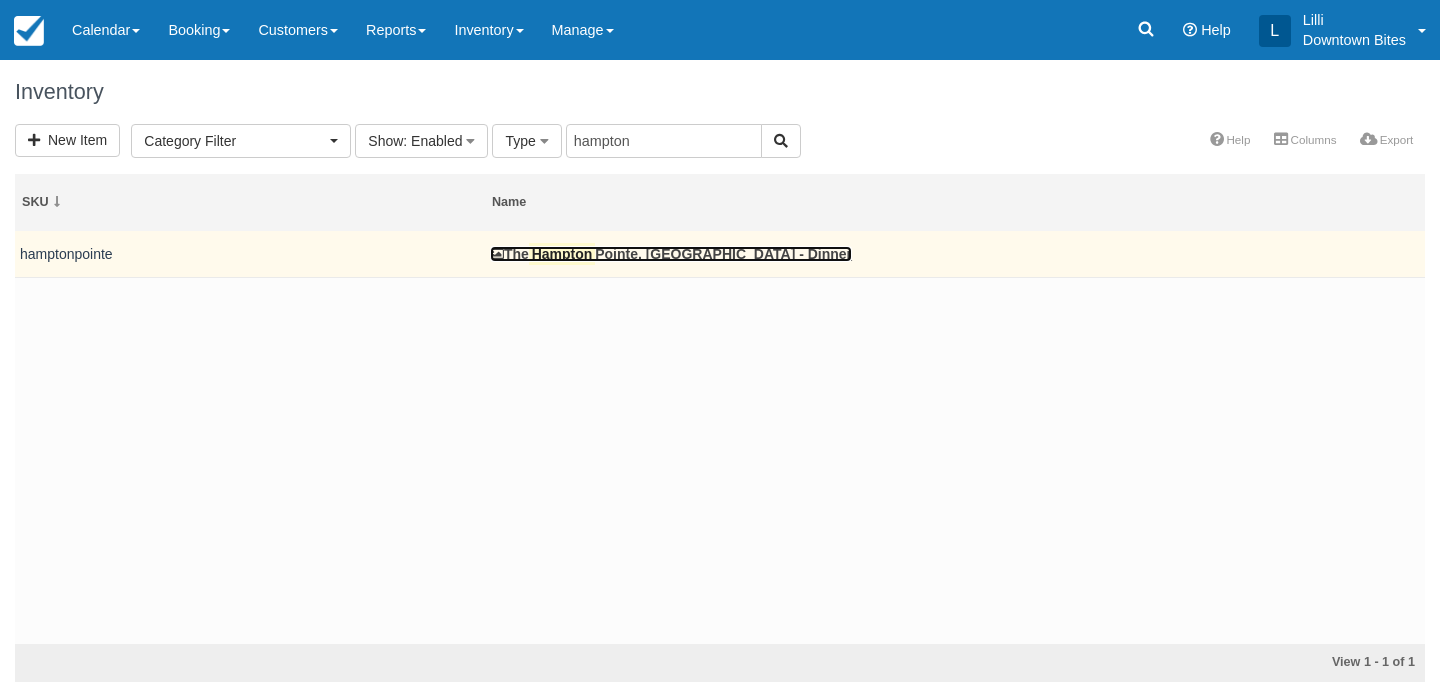 click on "The  [GEOGRAPHIC_DATA], [GEOGRAPHIC_DATA] - Dinner" at bounding box center (671, 254) 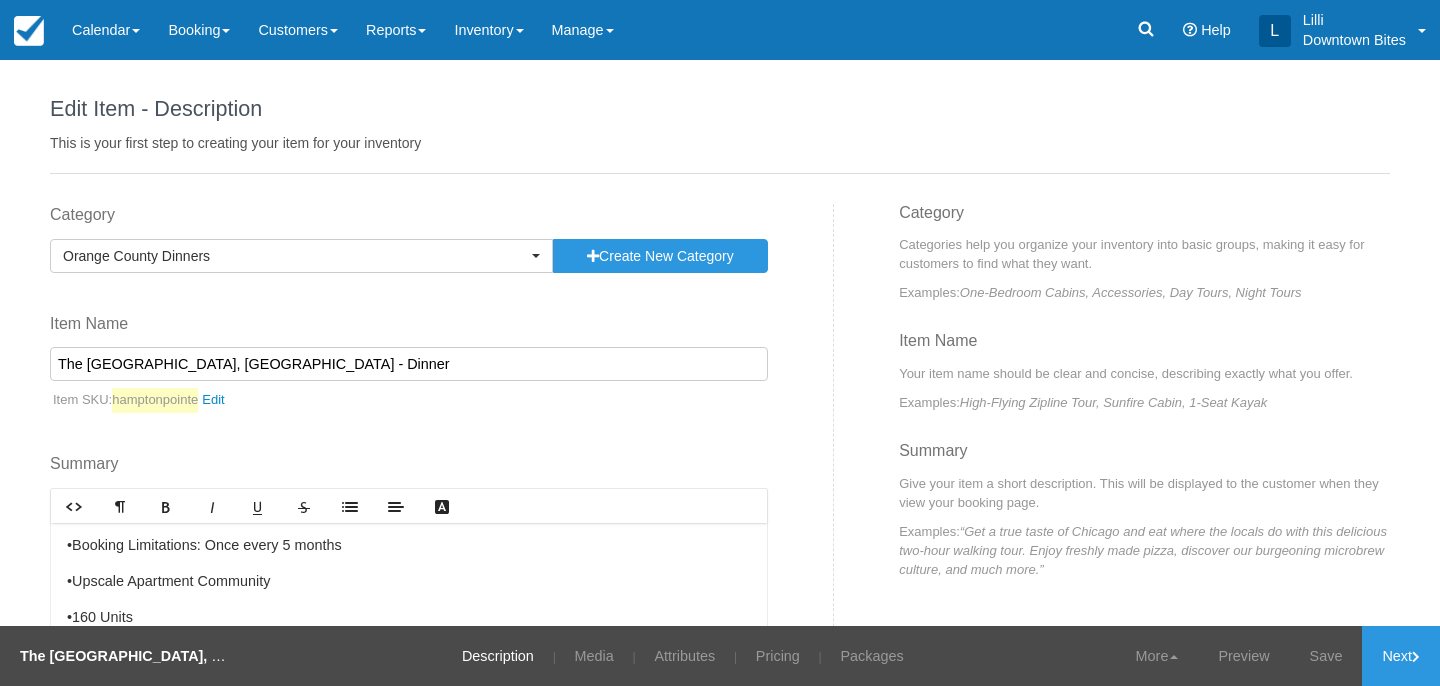 scroll, scrollTop: 0, scrollLeft: 0, axis: both 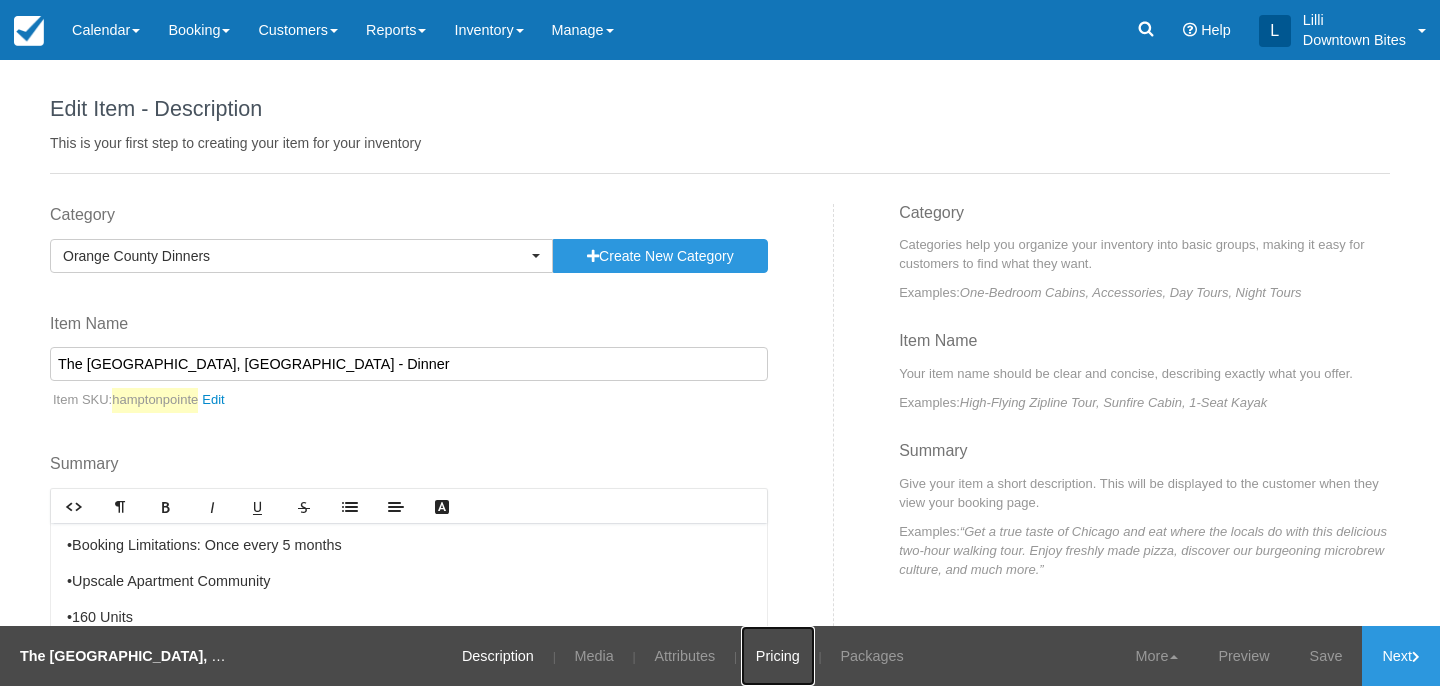 click on "Pricing" at bounding box center (778, 656) 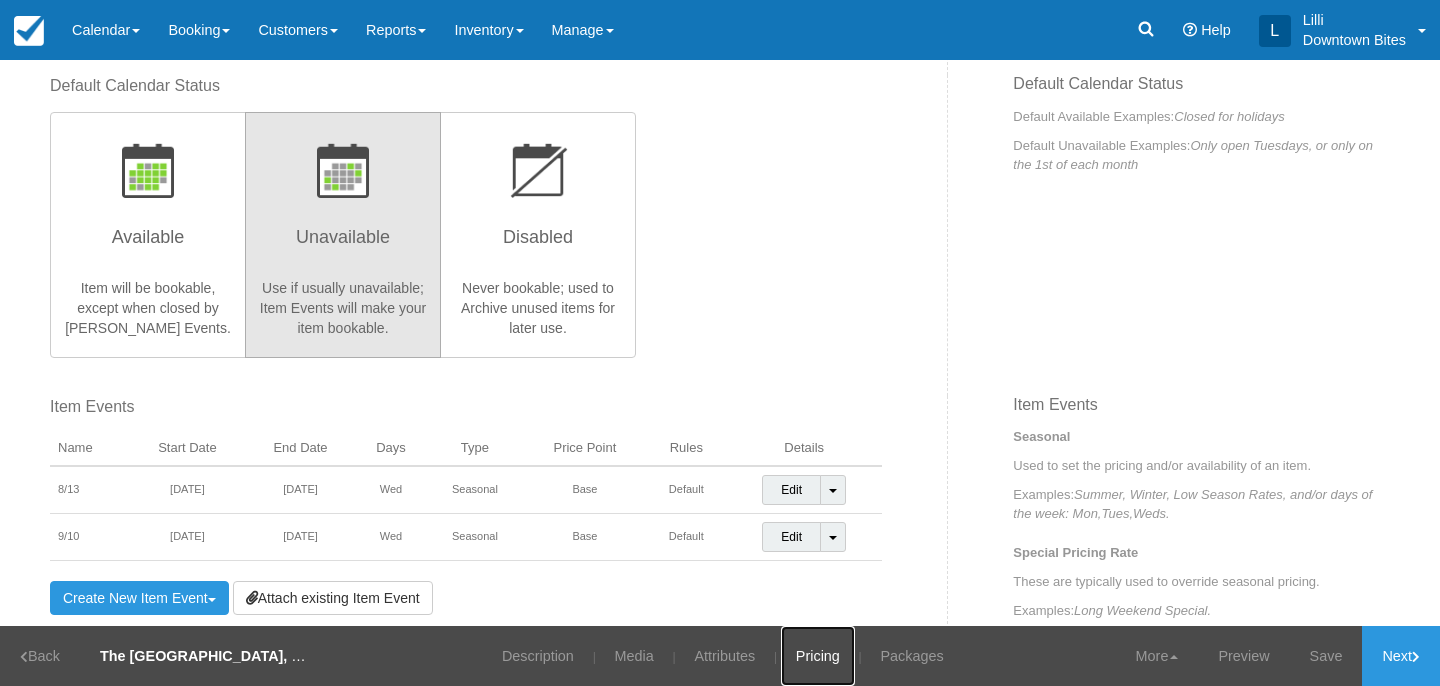 scroll, scrollTop: 401, scrollLeft: 0, axis: vertical 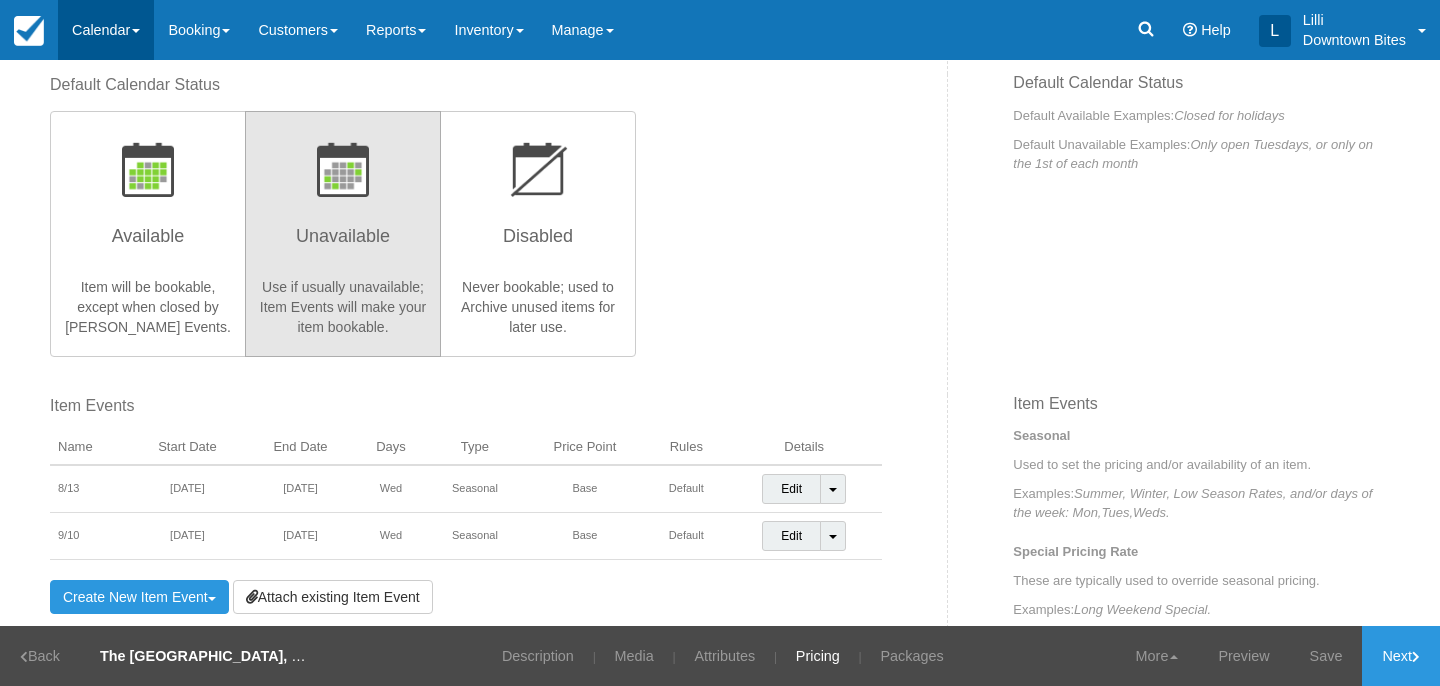 click on "Calendar" at bounding box center [106, 30] 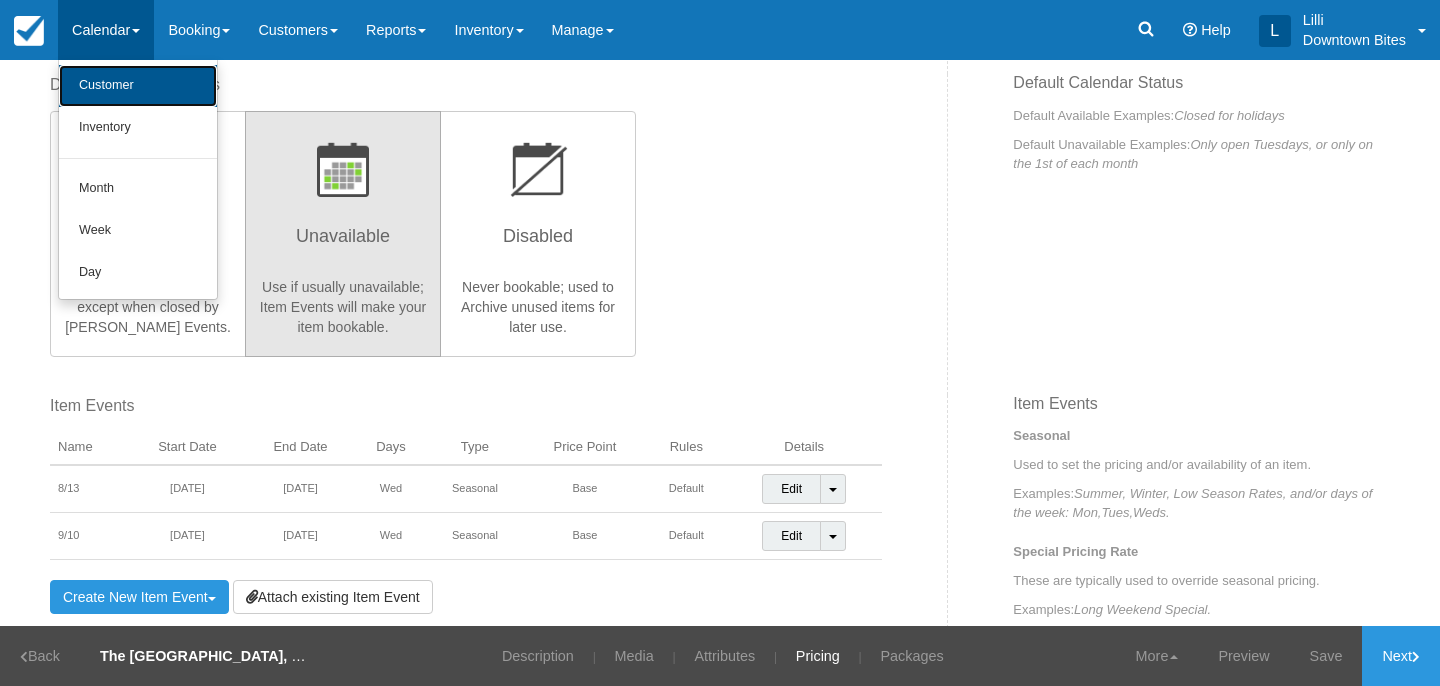 click on "Customer" at bounding box center [138, 86] 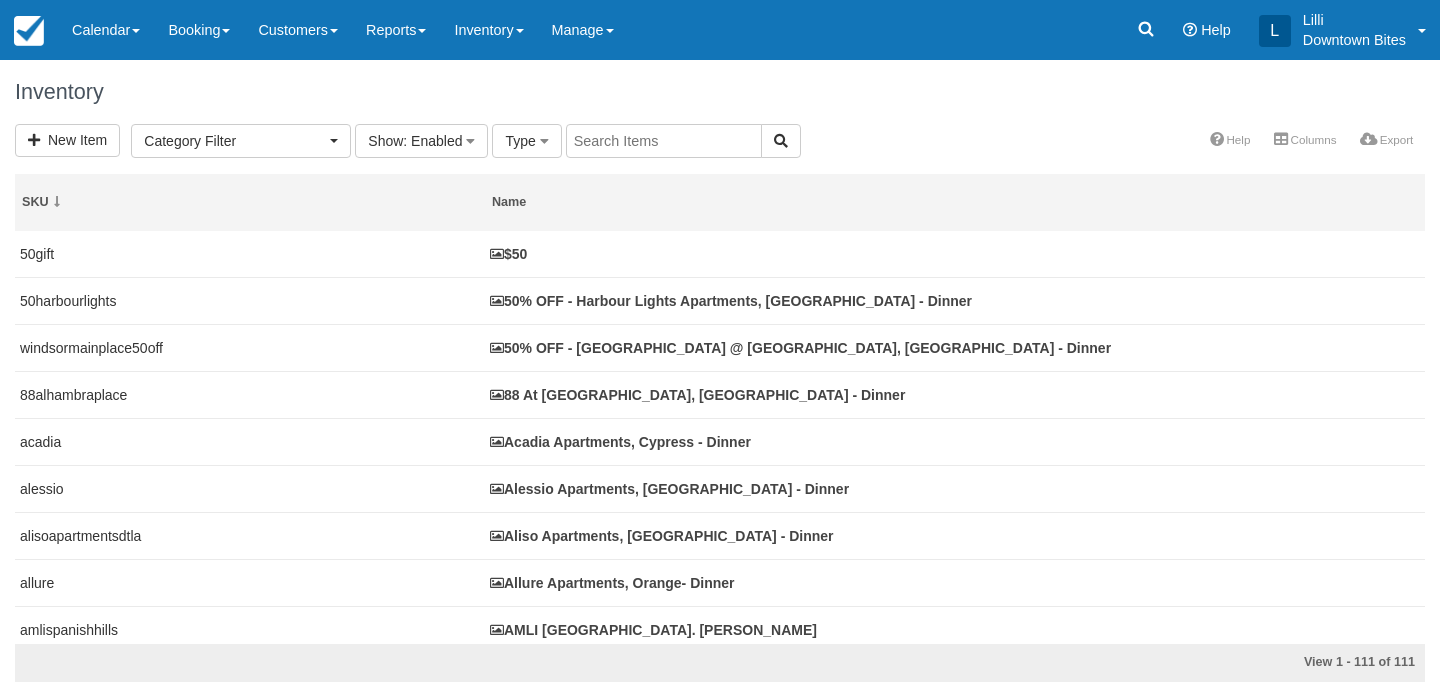 select 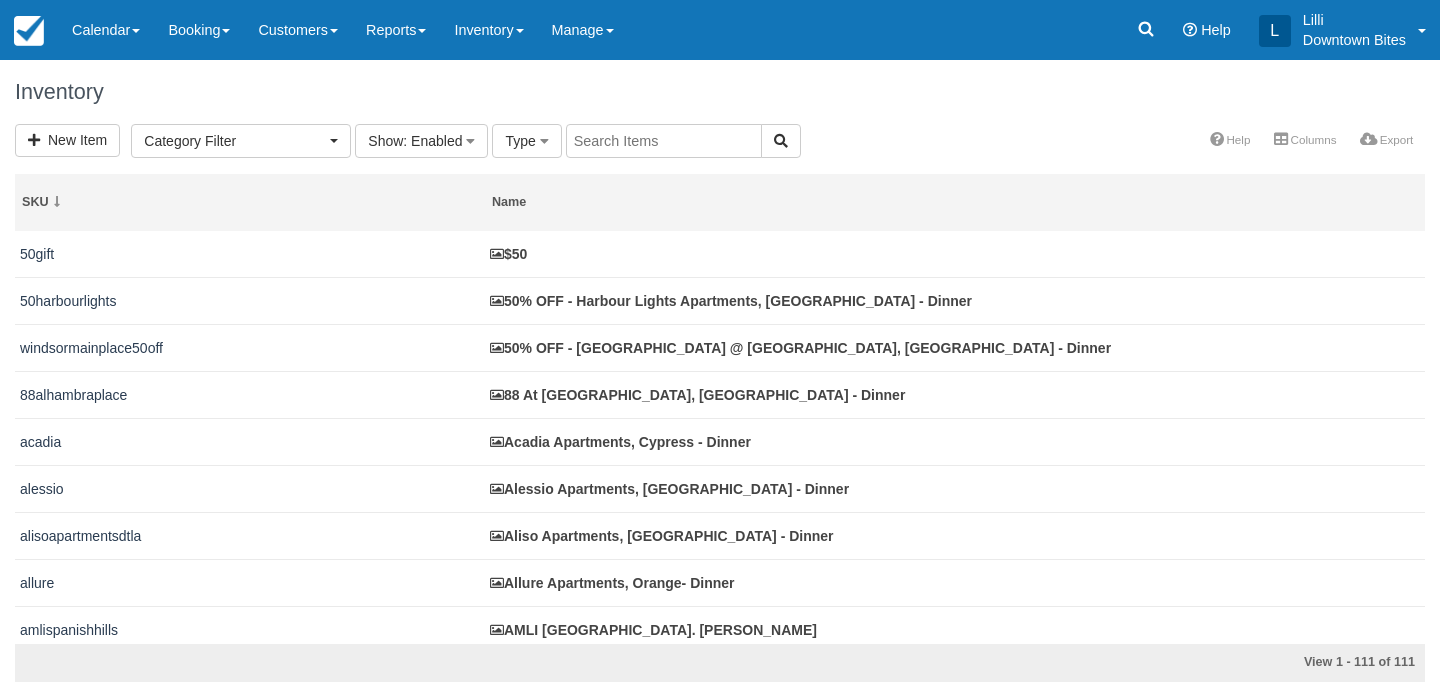 click at bounding box center (664, 141) 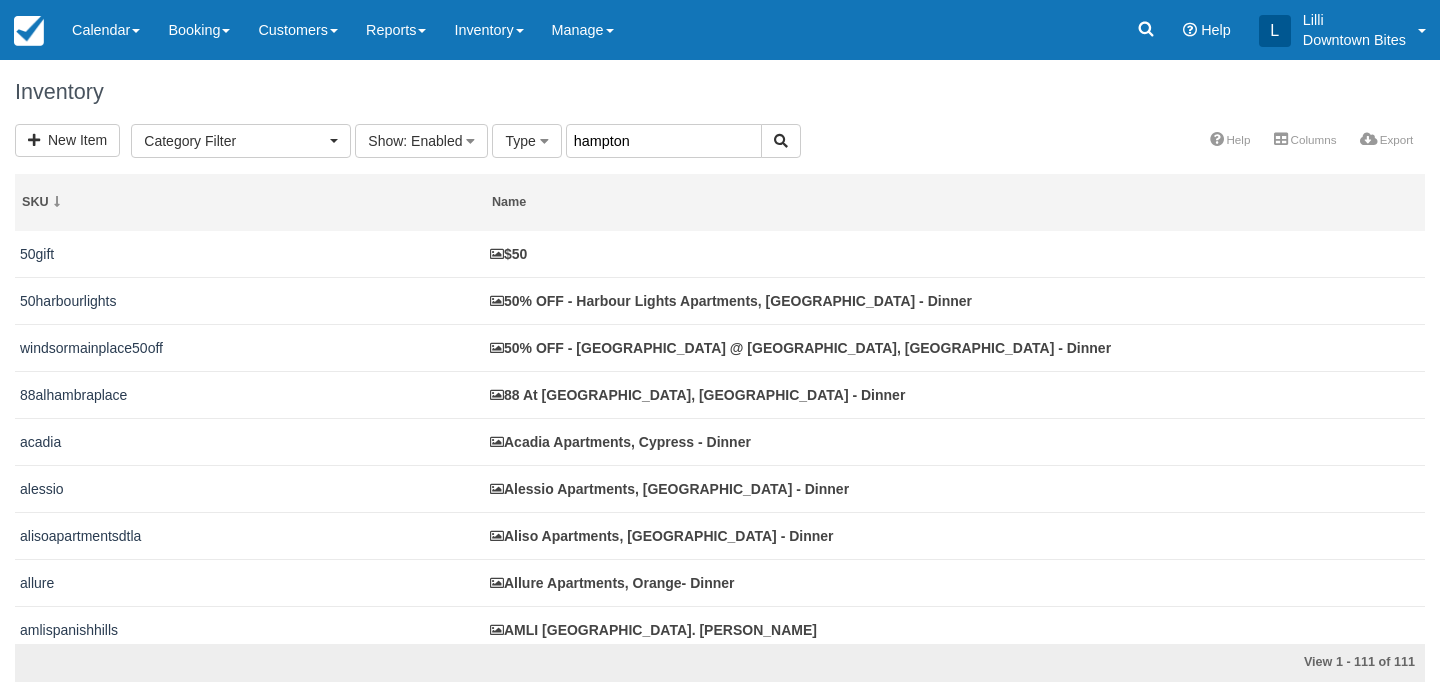 type on "hampton" 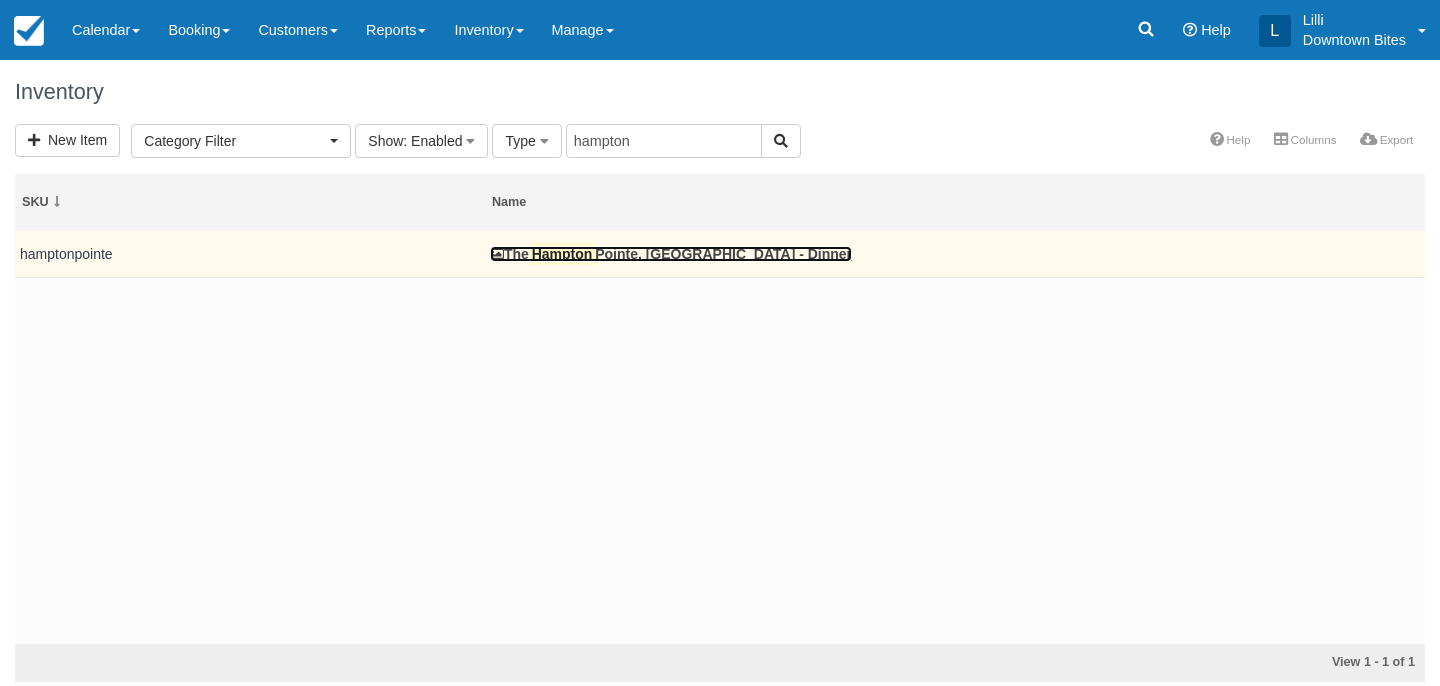 click on "Hampton" at bounding box center (562, 254) 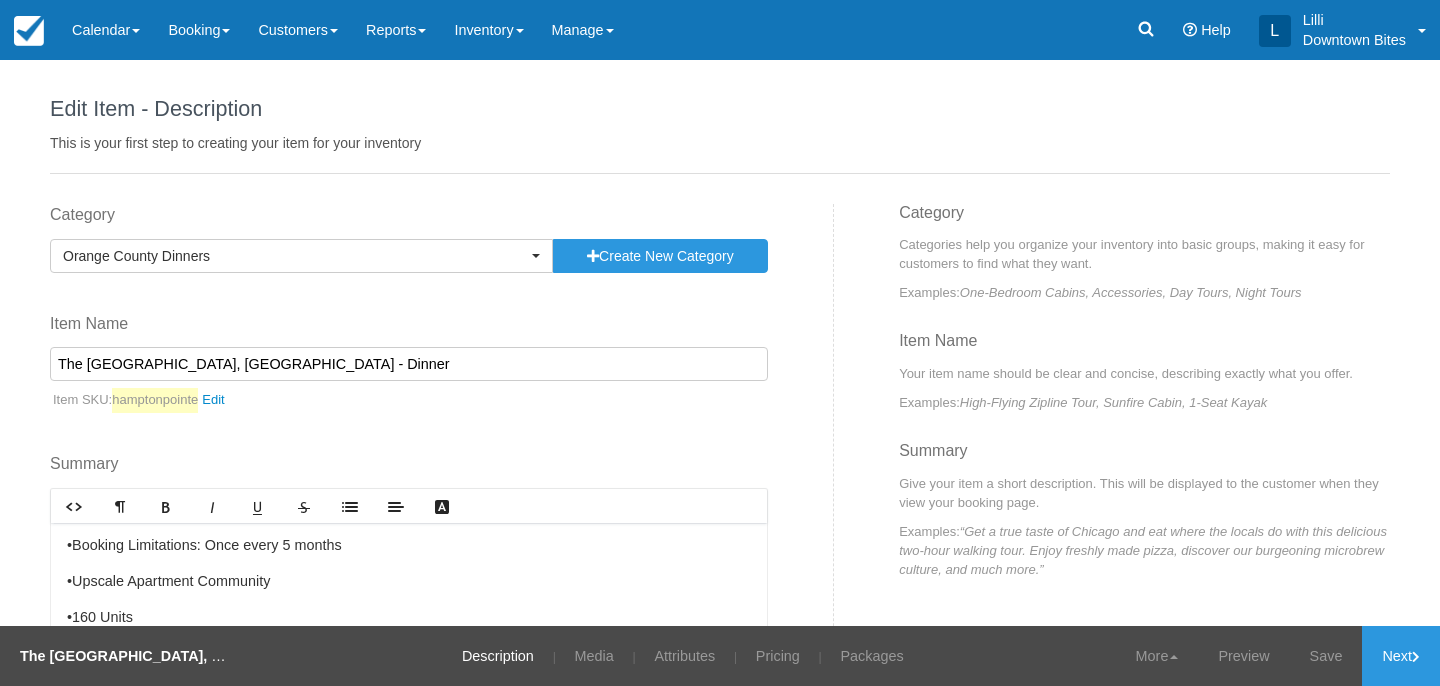 scroll, scrollTop: 0, scrollLeft: 0, axis: both 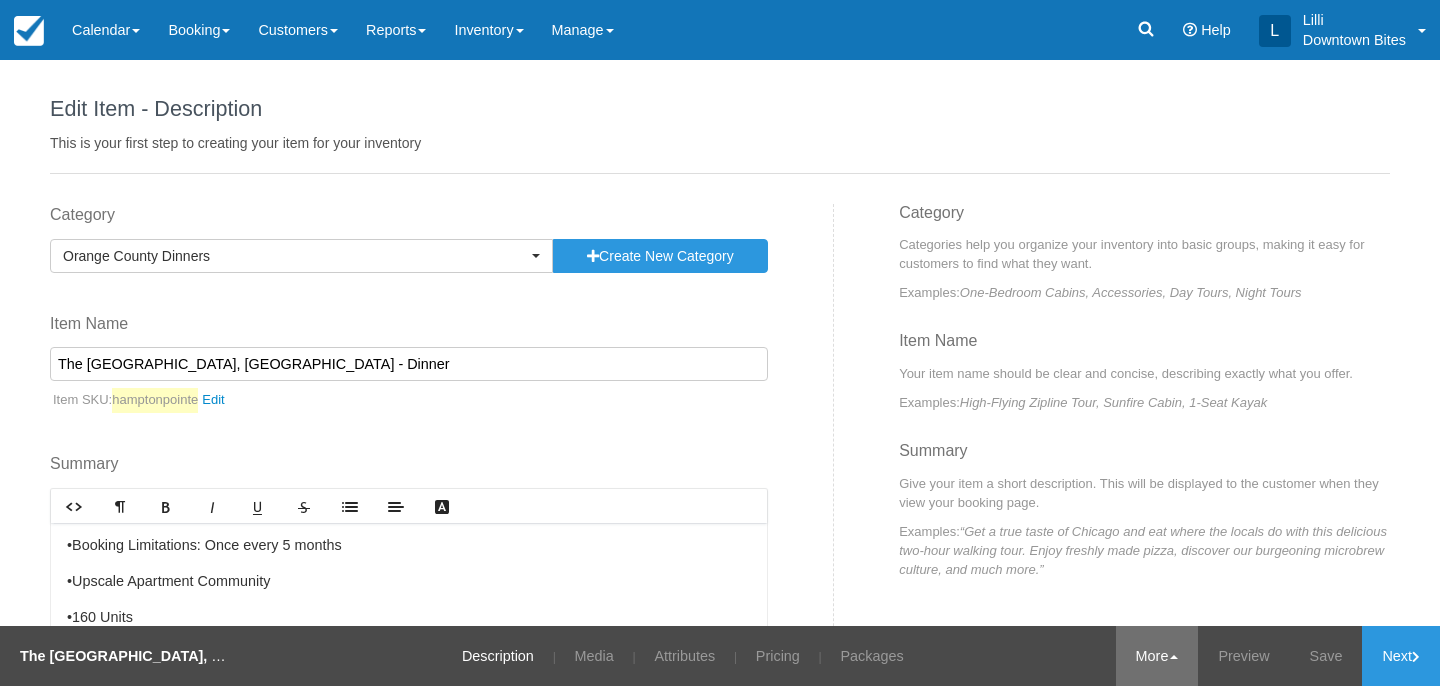 click on "More" at bounding box center (1157, 656) 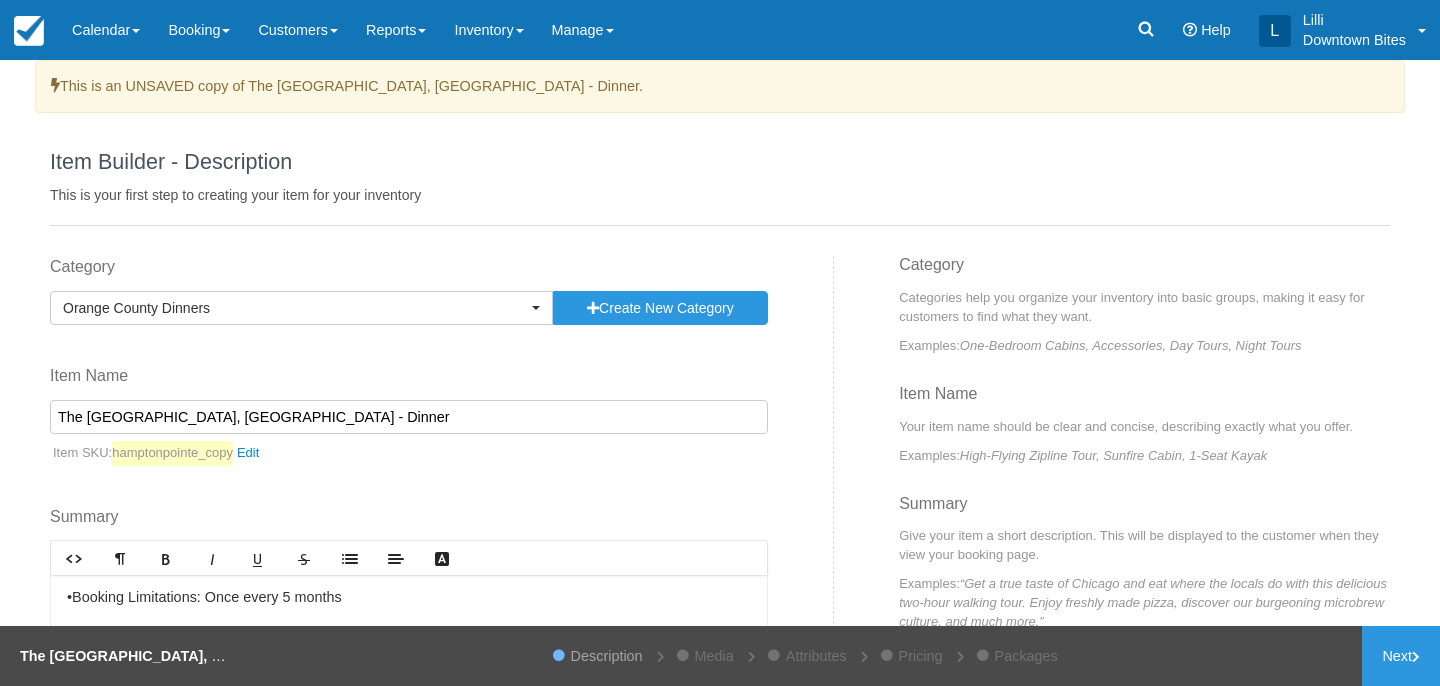 scroll, scrollTop: 0, scrollLeft: 0, axis: both 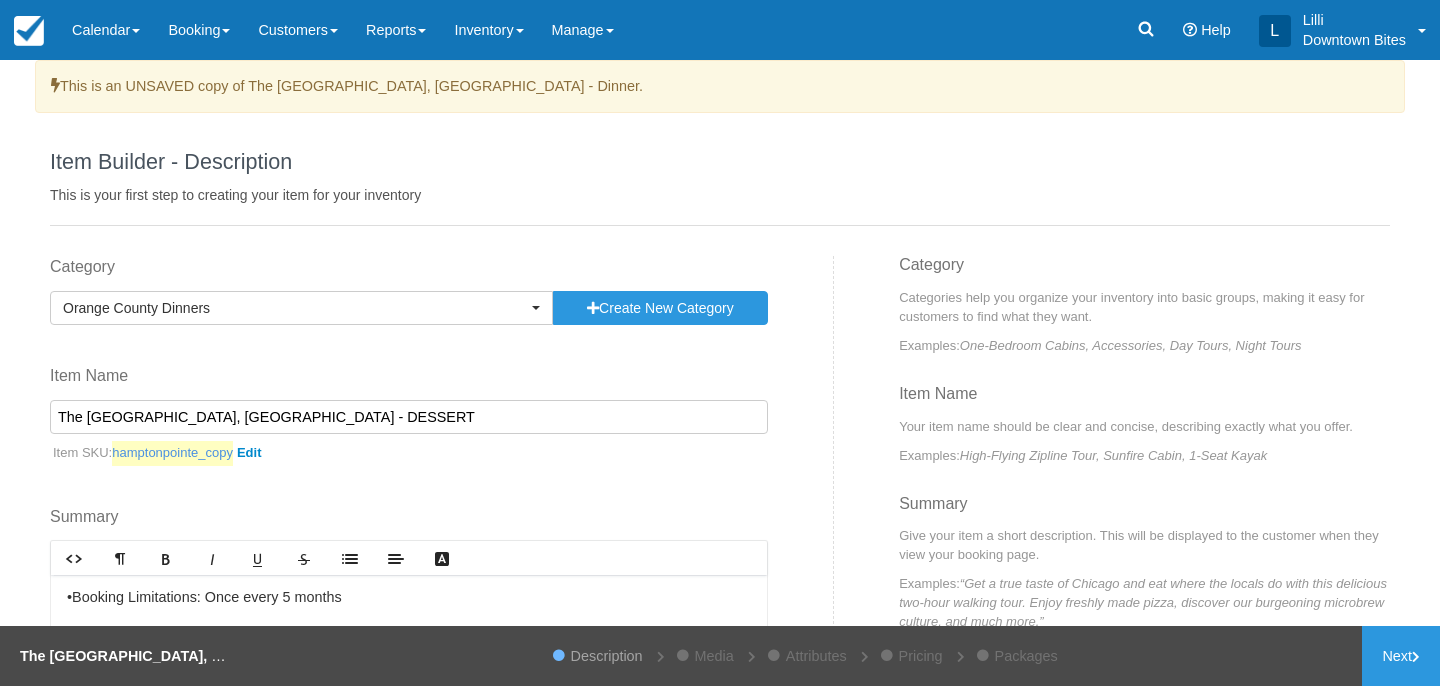 type on "The [GEOGRAPHIC_DATA], [GEOGRAPHIC_DATA] - DESSERT" 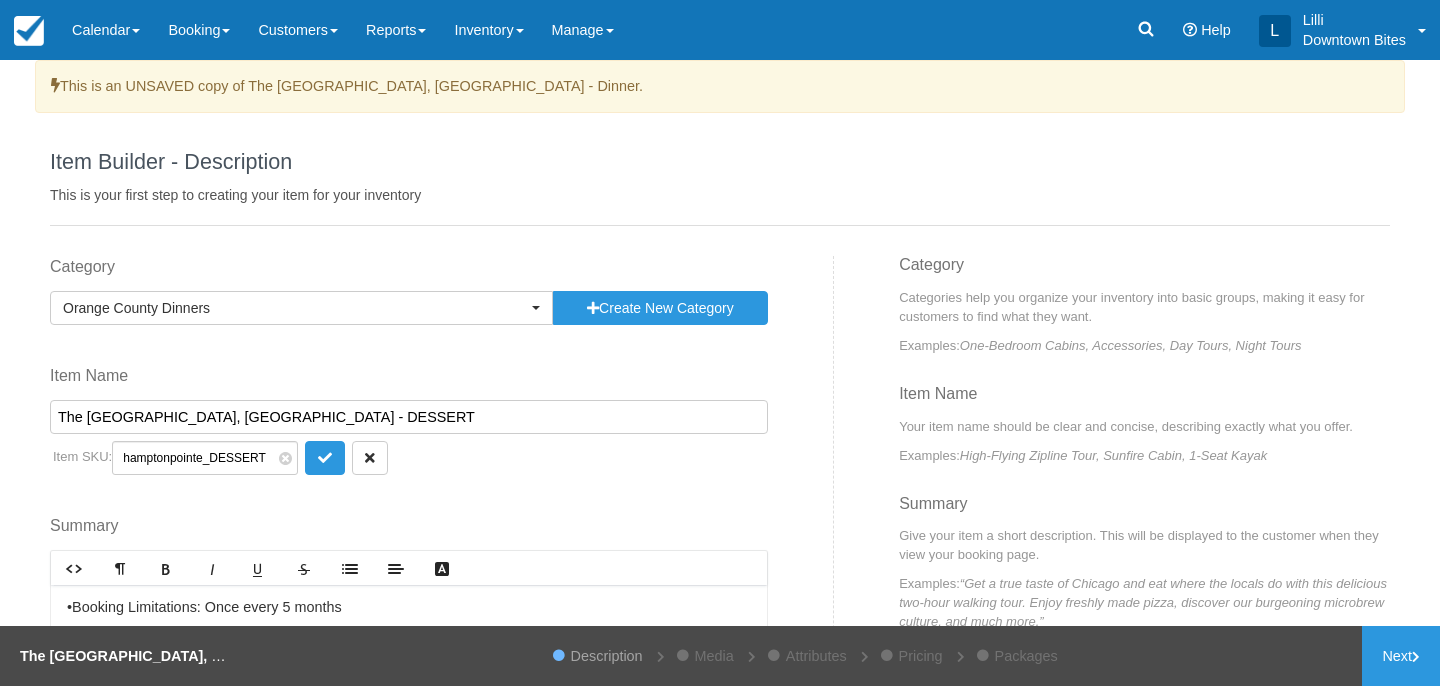 scroll, scrollTop: 0, scrollLeft: 11, axis: horizontal 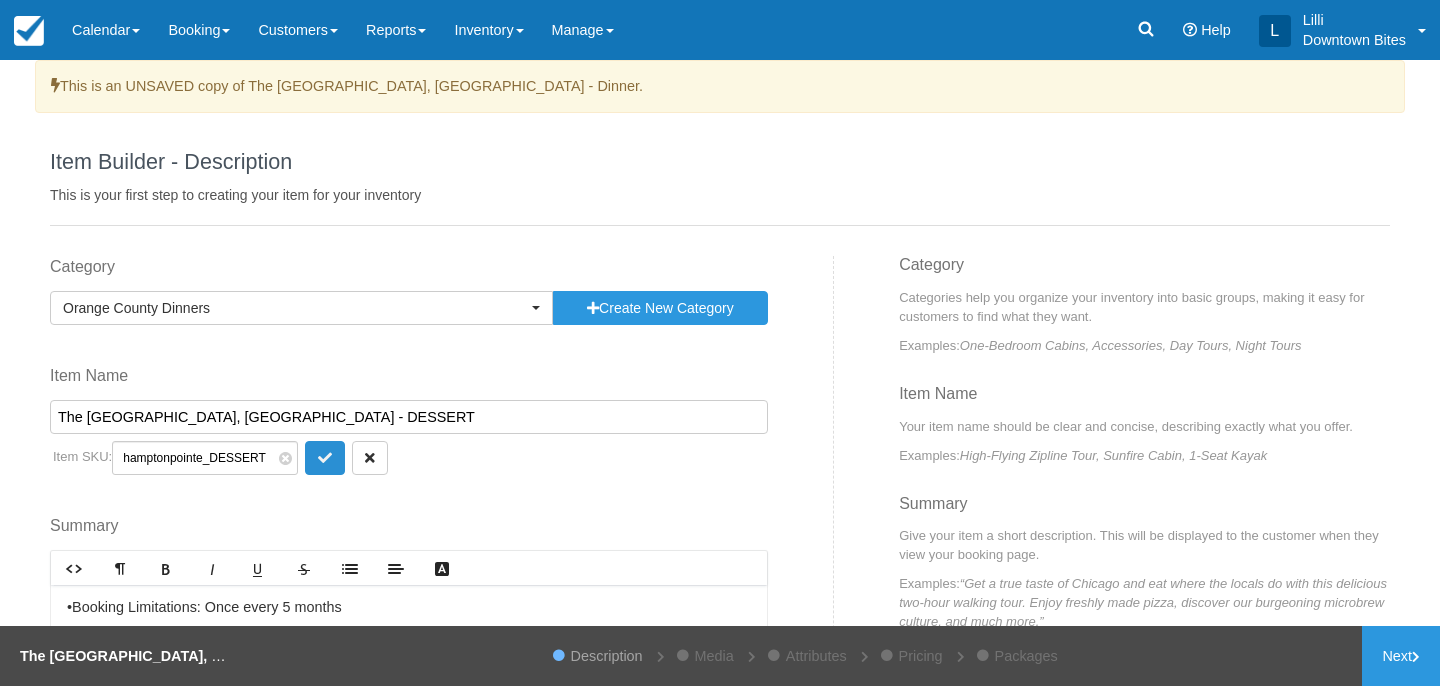 type on "hamptonpointe_DESSERT" 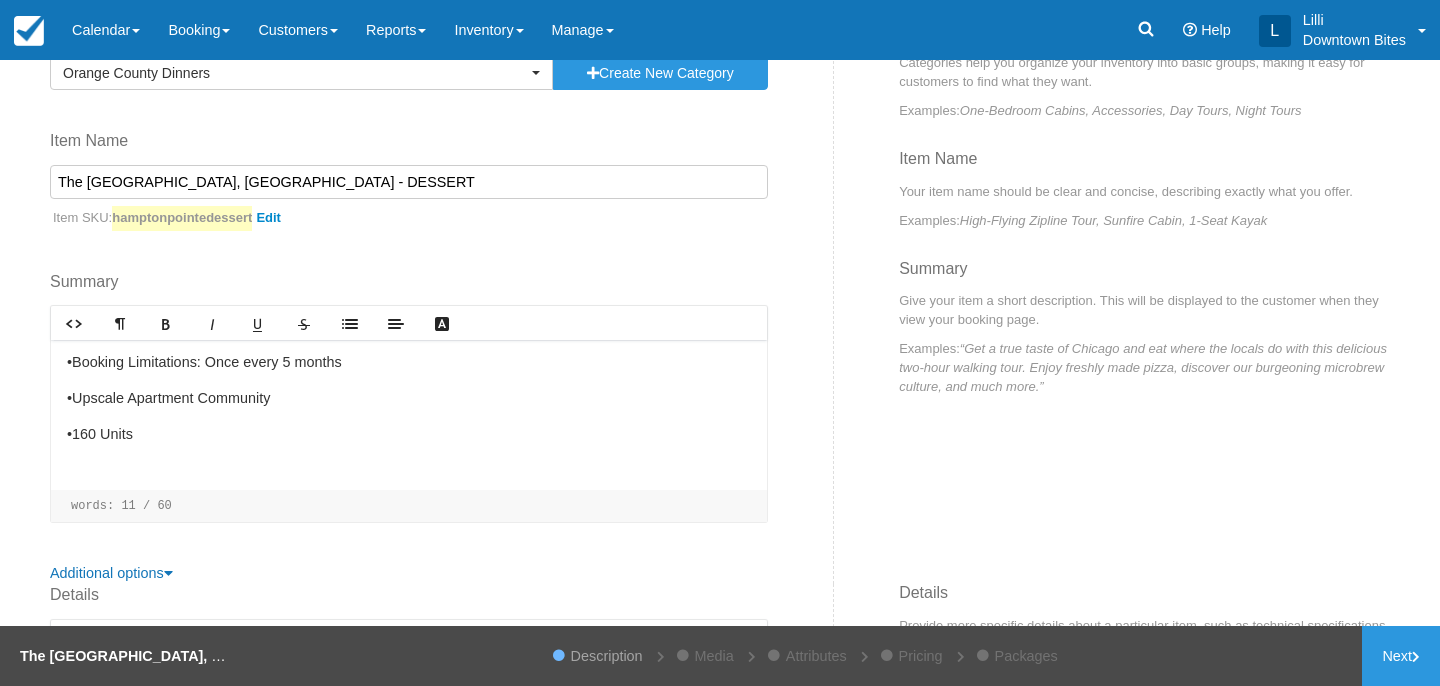 scroll, scrollTop: 337, scrollLeft: 0, axis: vertical 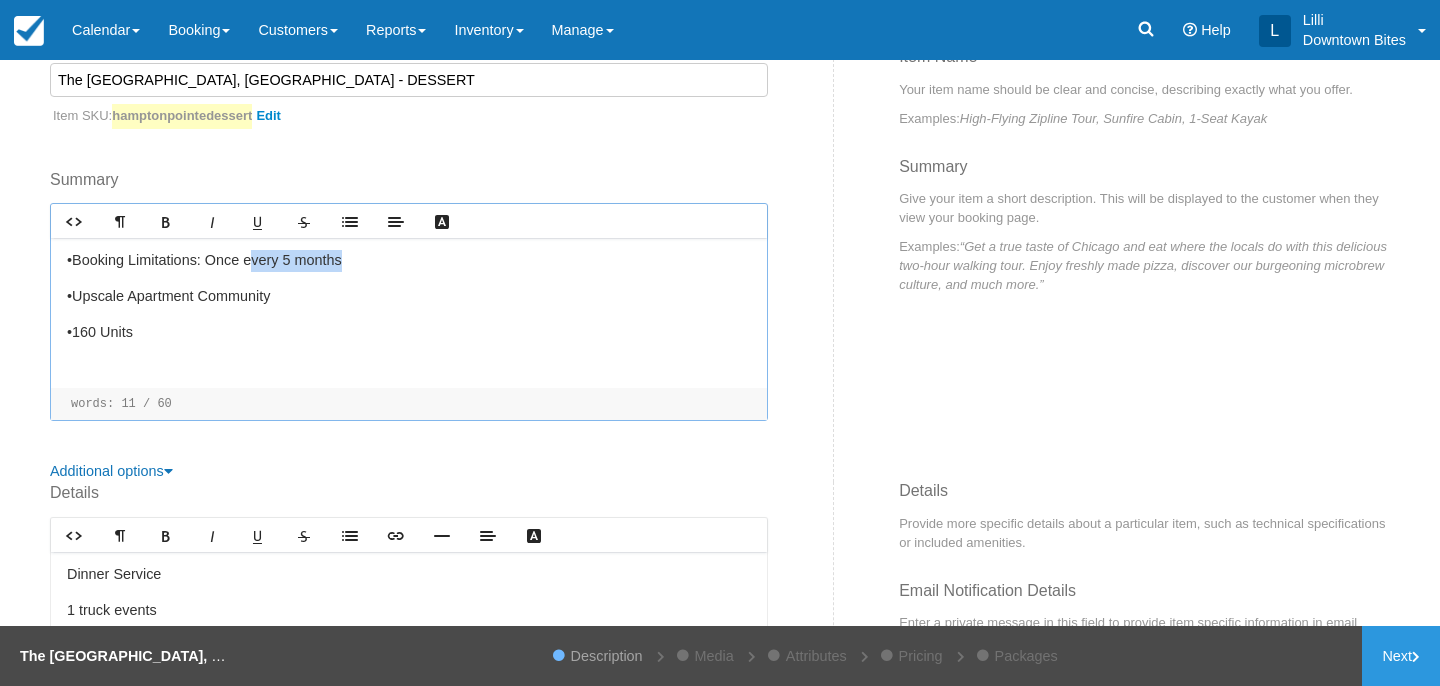 drag, startPoint x: 348, startPoint y: 258, endPoint x: 253, endPoint y: 264, distance: 95.189285 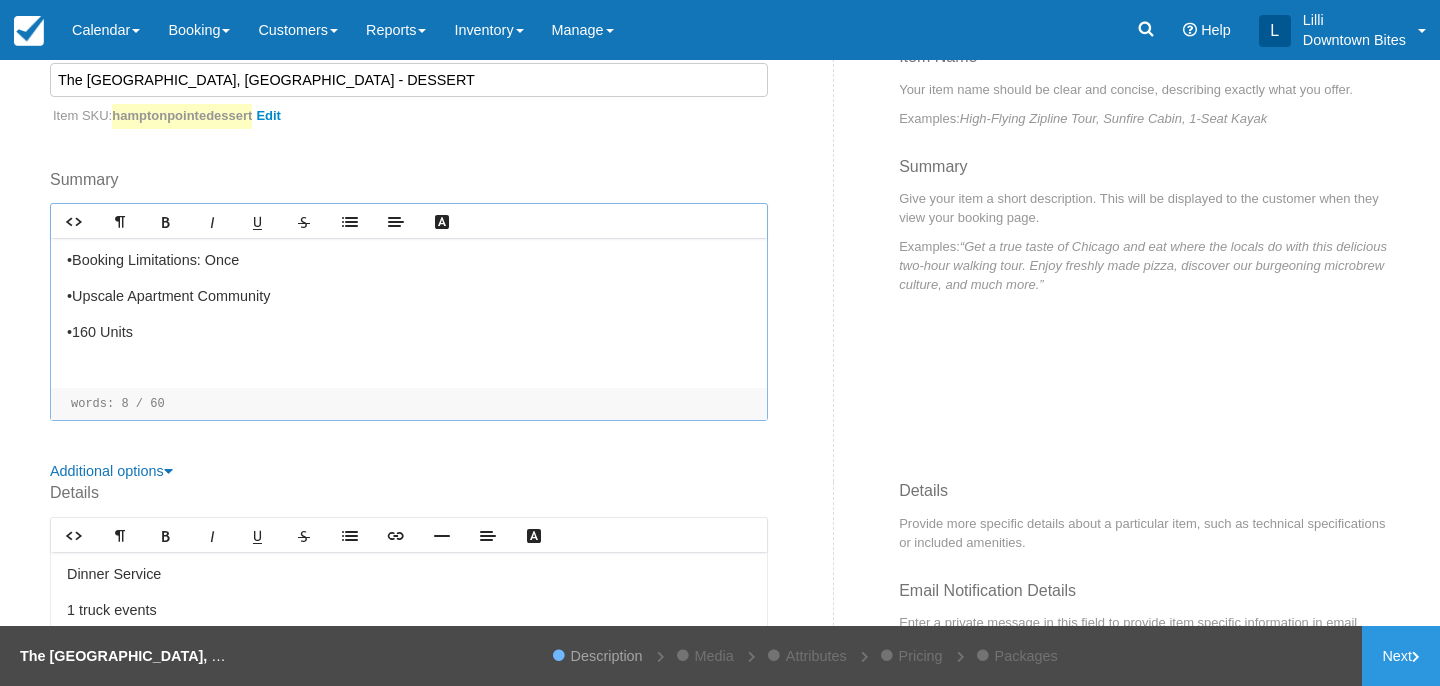 click on "•160 Units" at bounding box center (409, 333) 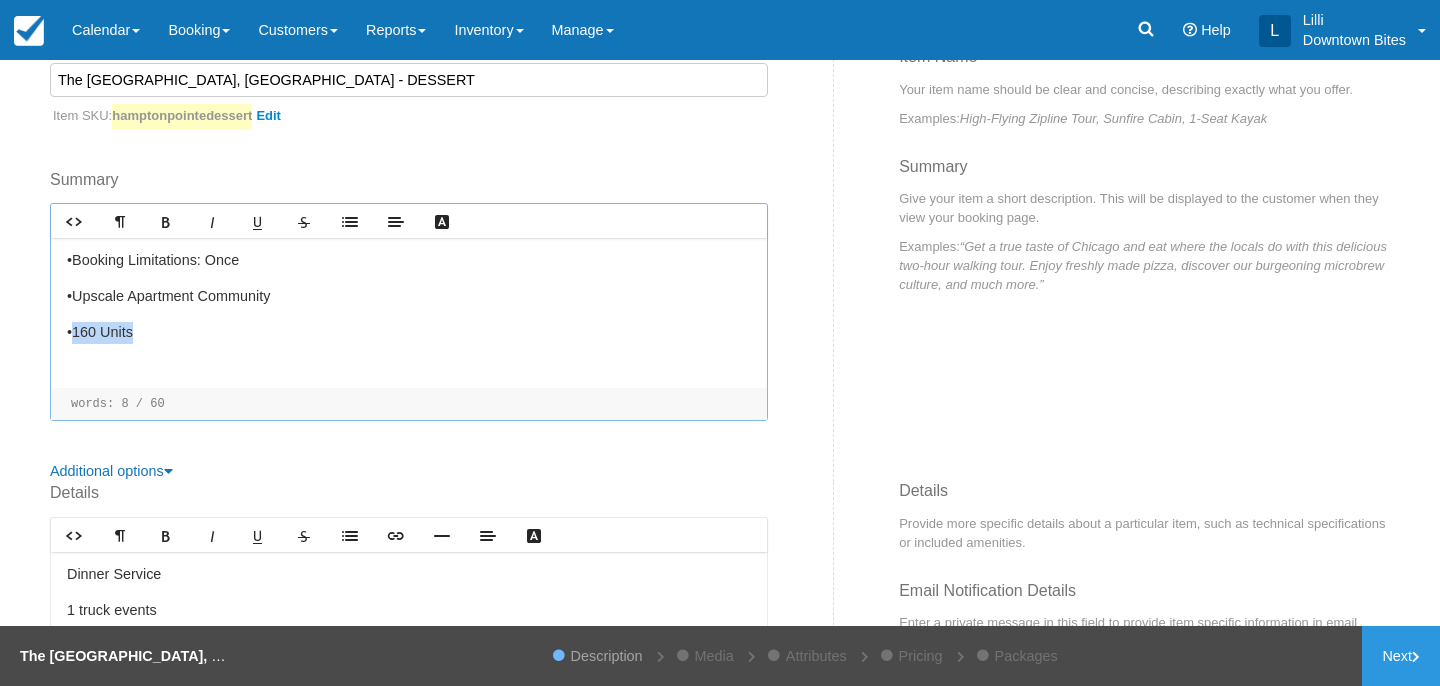 drag, startPoint x: 140, startPoint y: 334, endPoint x: 73, endPoint y: 335, distance: 67.00746 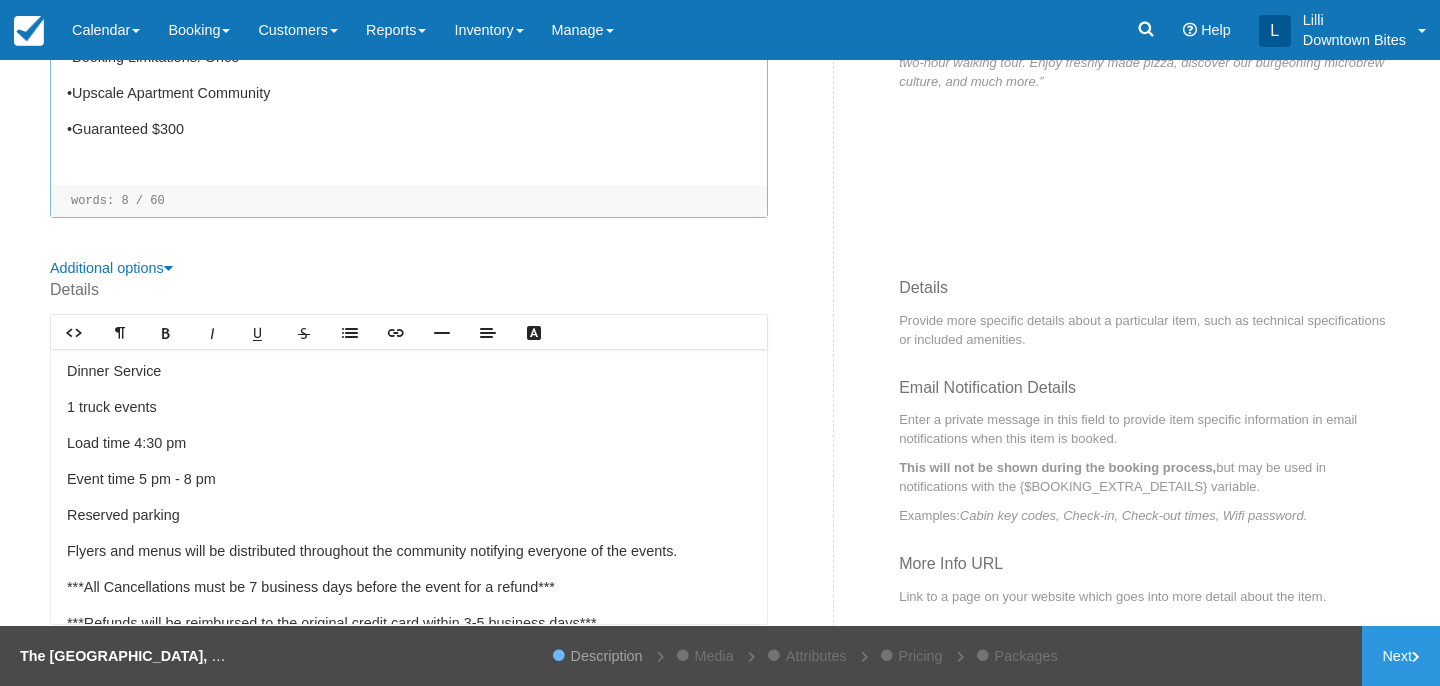 scroll, scrollTop: 582, scrollLeft: 0, axis: vertical 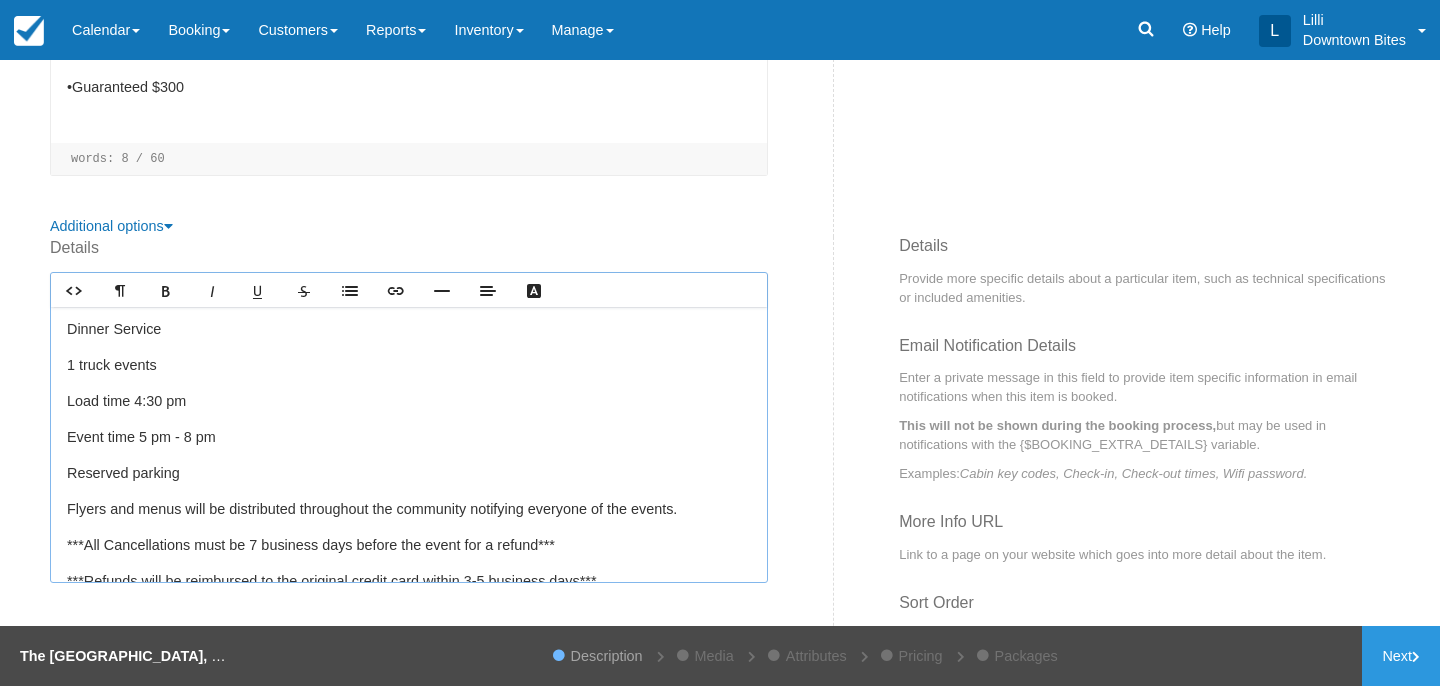 click on "1 truck events" at bounding box center (409, 366) 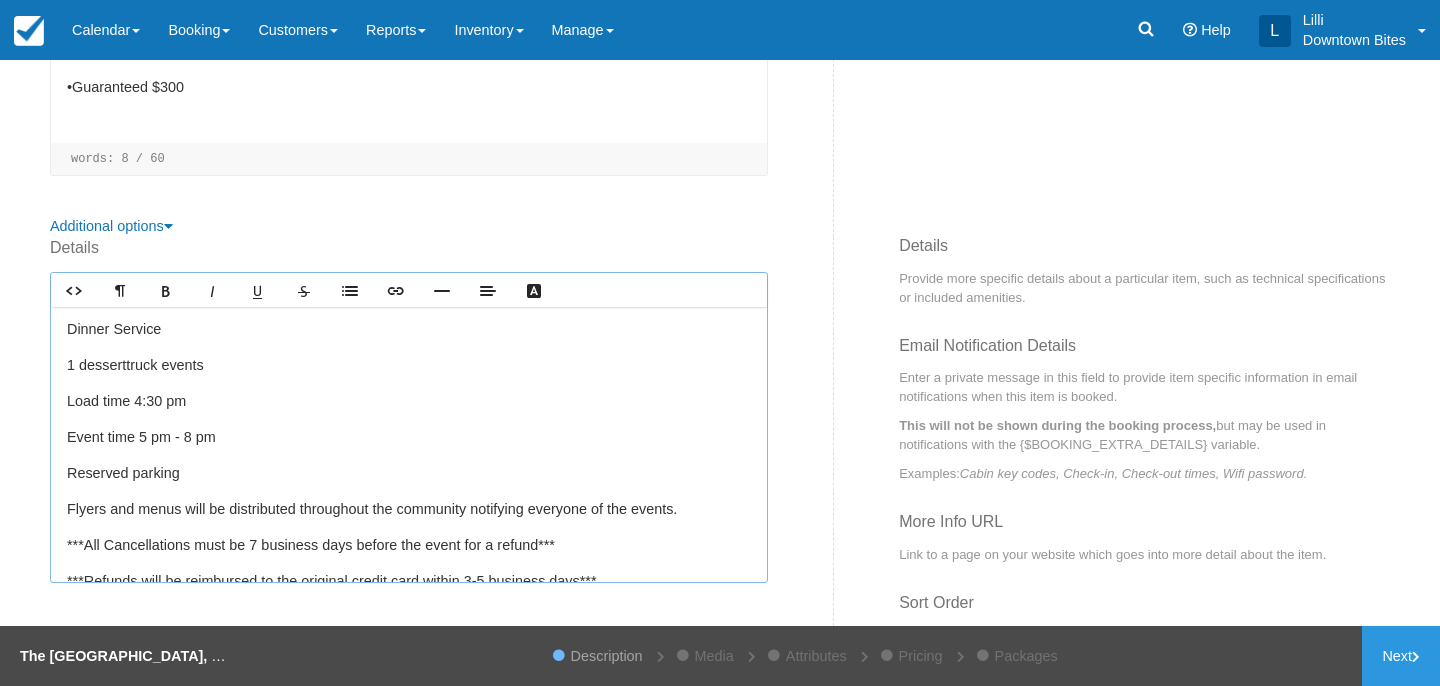 click on "Load time 4:30 pm" at bounding box center (409, 402) 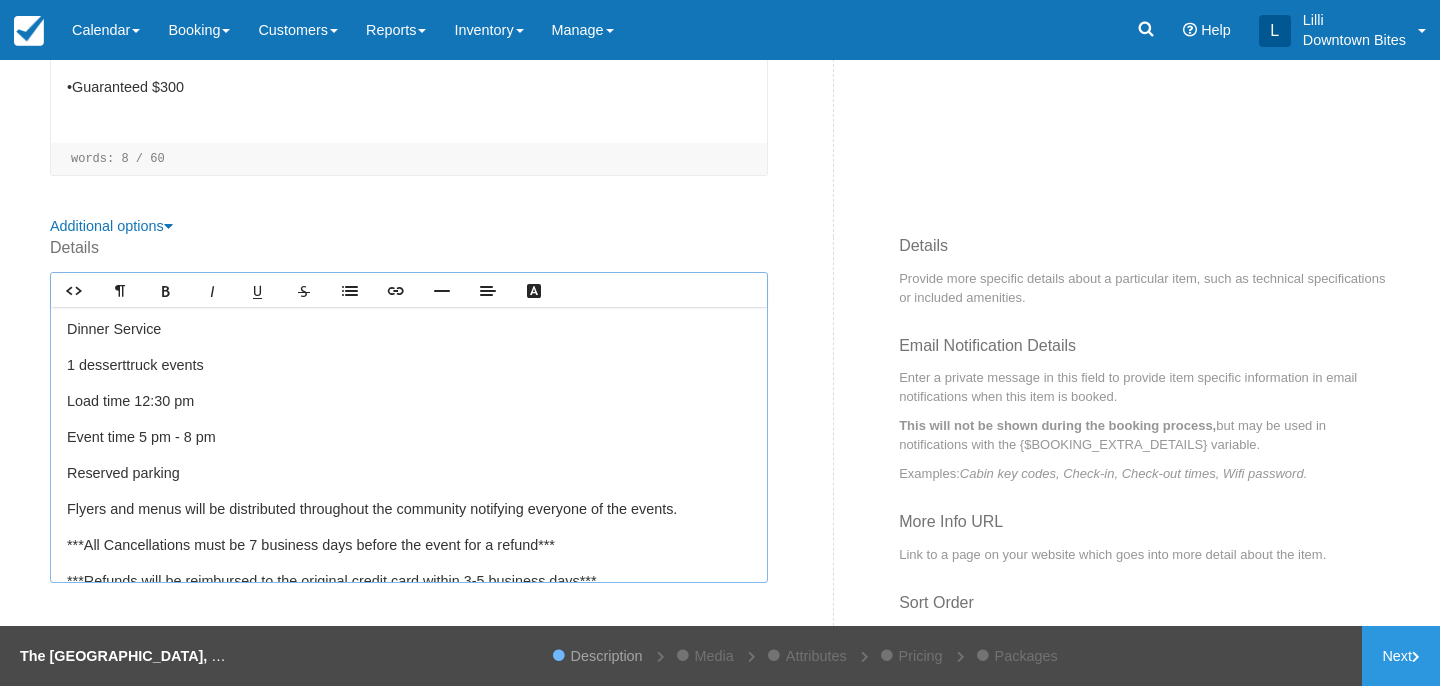 click on "Event time 5 pm - 8 pm" at bounding box center [409, 438] 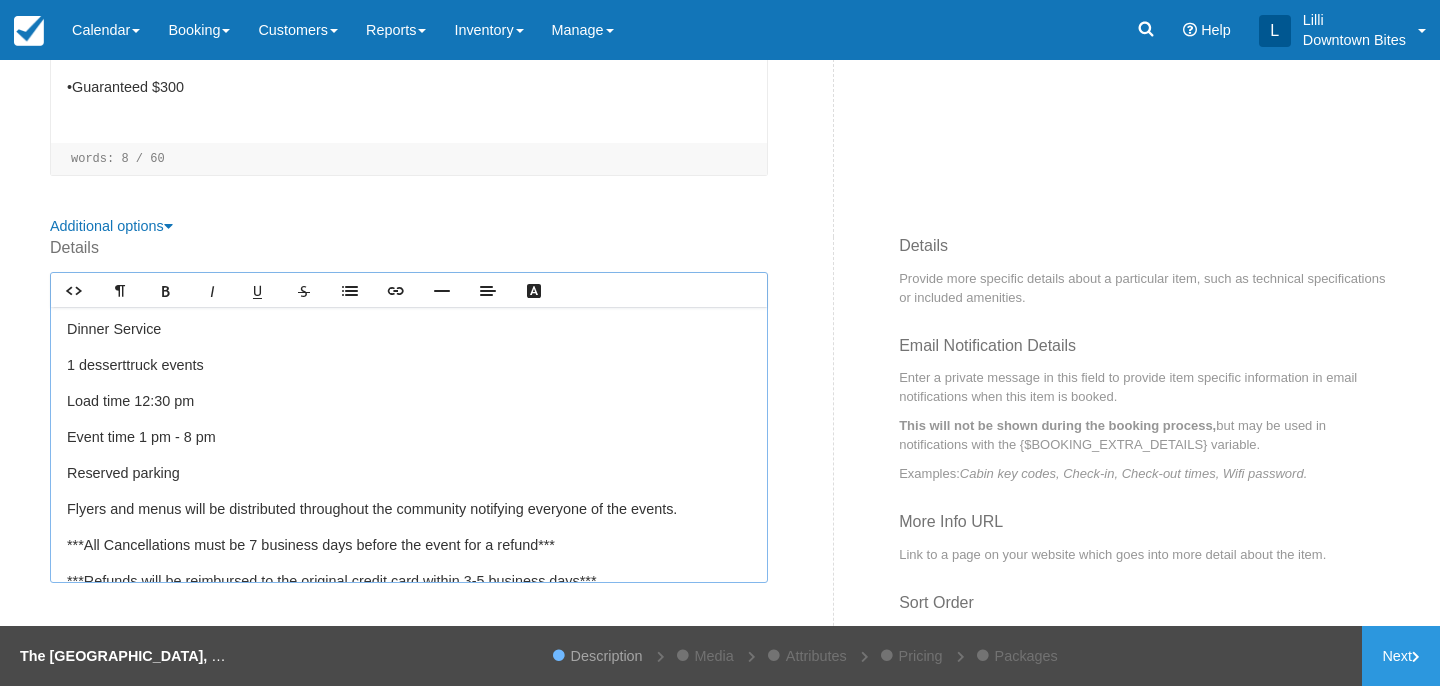click on "Event time 1 pm - 8 pm" at bounding box center [409, 438] 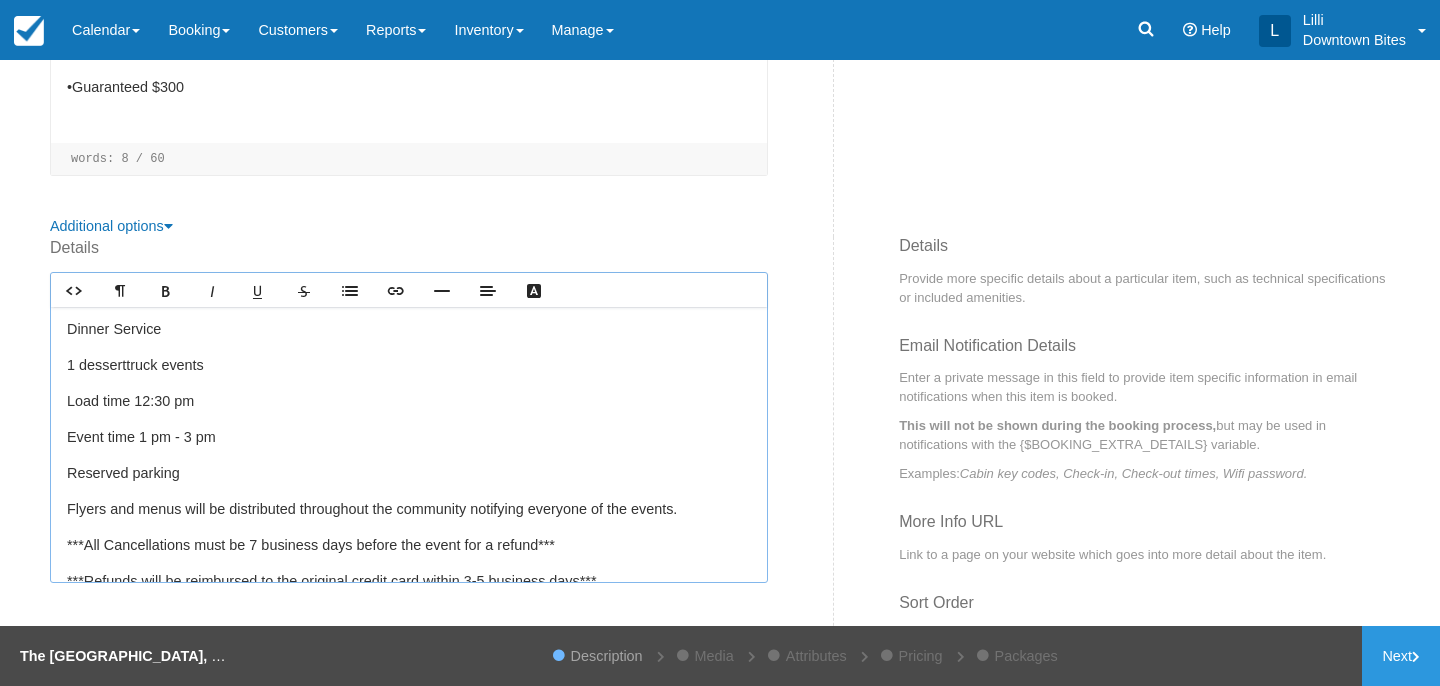 scroll, scrollTop: 37, scrollLeft: 0, axis: vertical 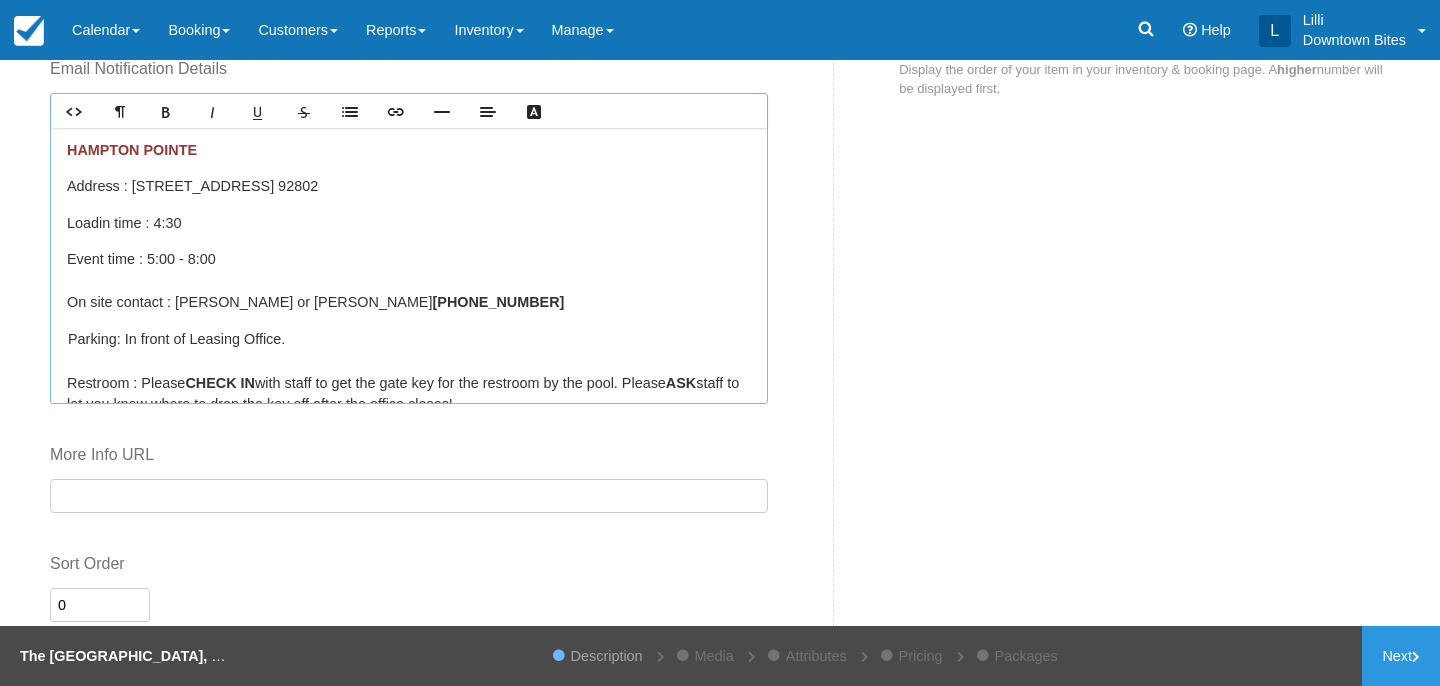 click on "Load  in time : 4:30" at bounding box center [409, 223] 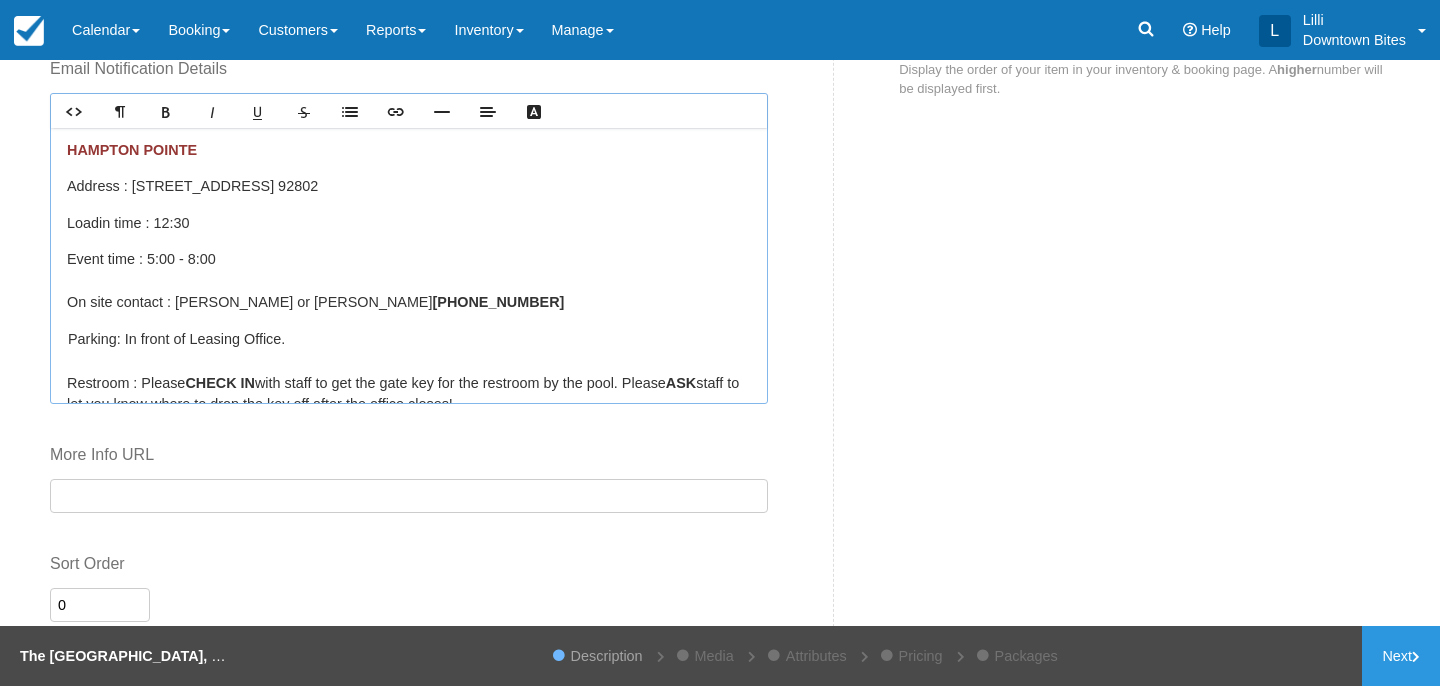 click on "Event time : 5:0 0 - 8:00 On site contact : Jessica or Nikia  (714)978-3030" at bounding box center [409, 281] 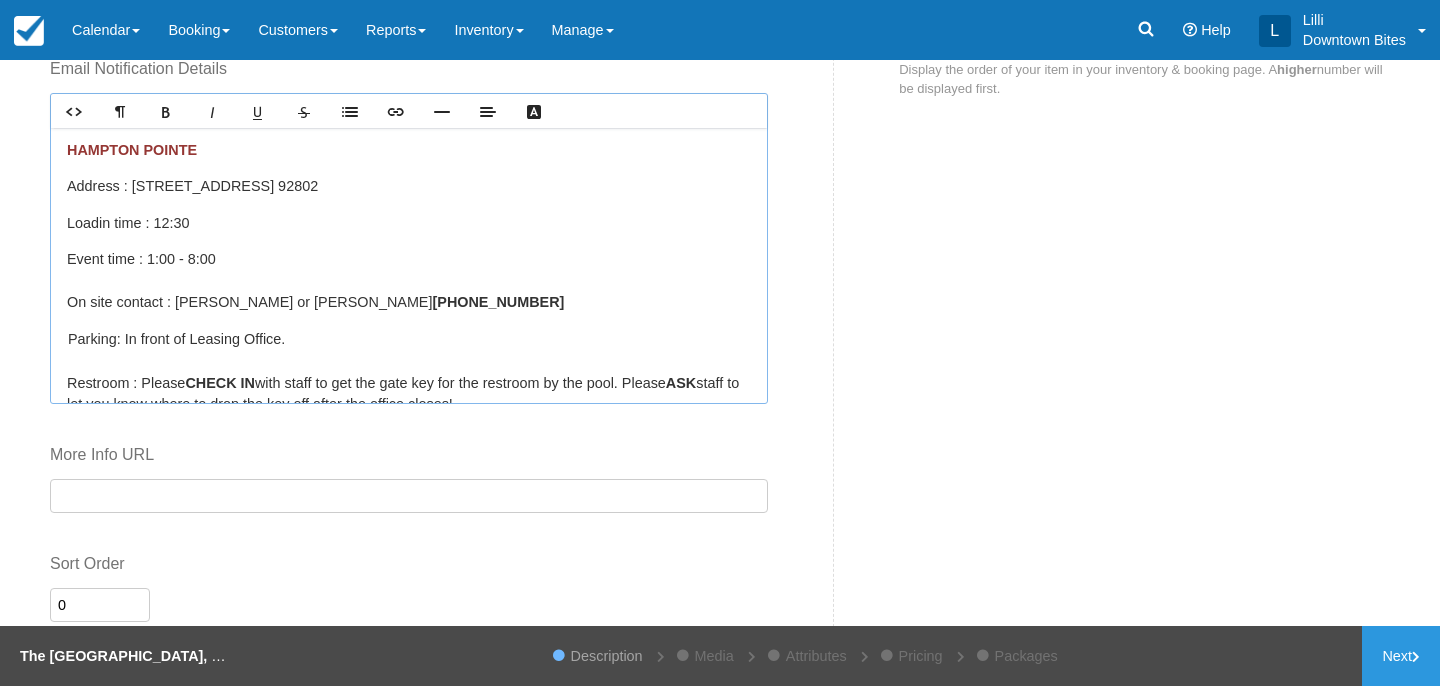 click on "0 - 8:00" at bounding box center (191, 259) 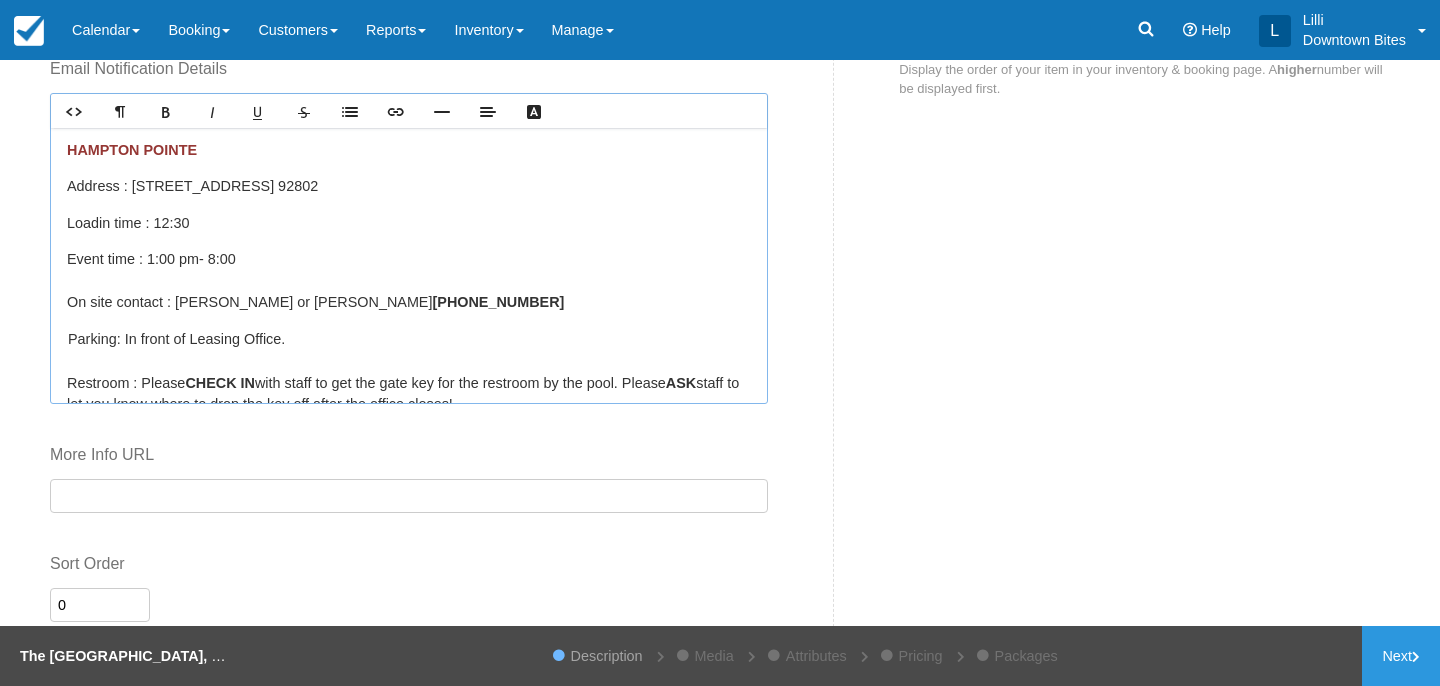 click on "0 pm- 8:00" at bounding box center [201, 259] 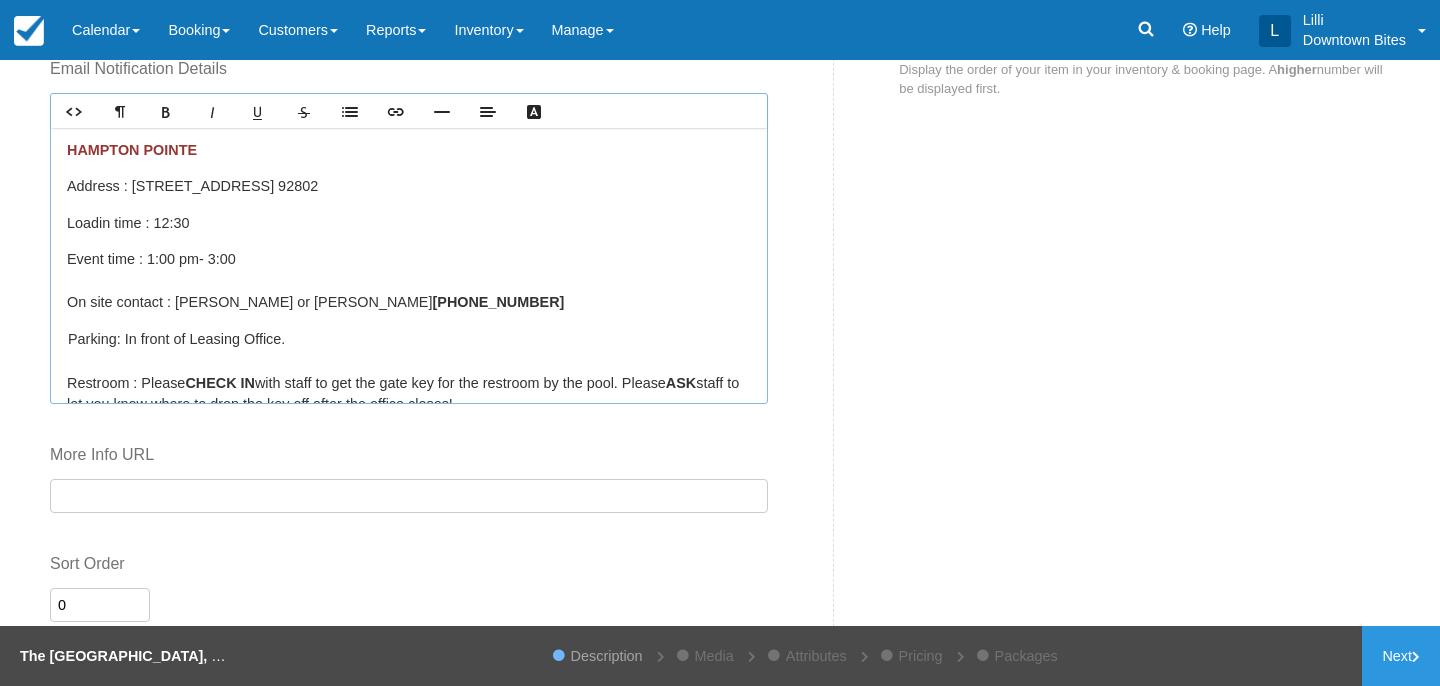 click on "Event time : 1:0 0 pm- 3:00 On site contact : Jessica or Nikia  (714)978-3030" at bounding box center [409, 281] 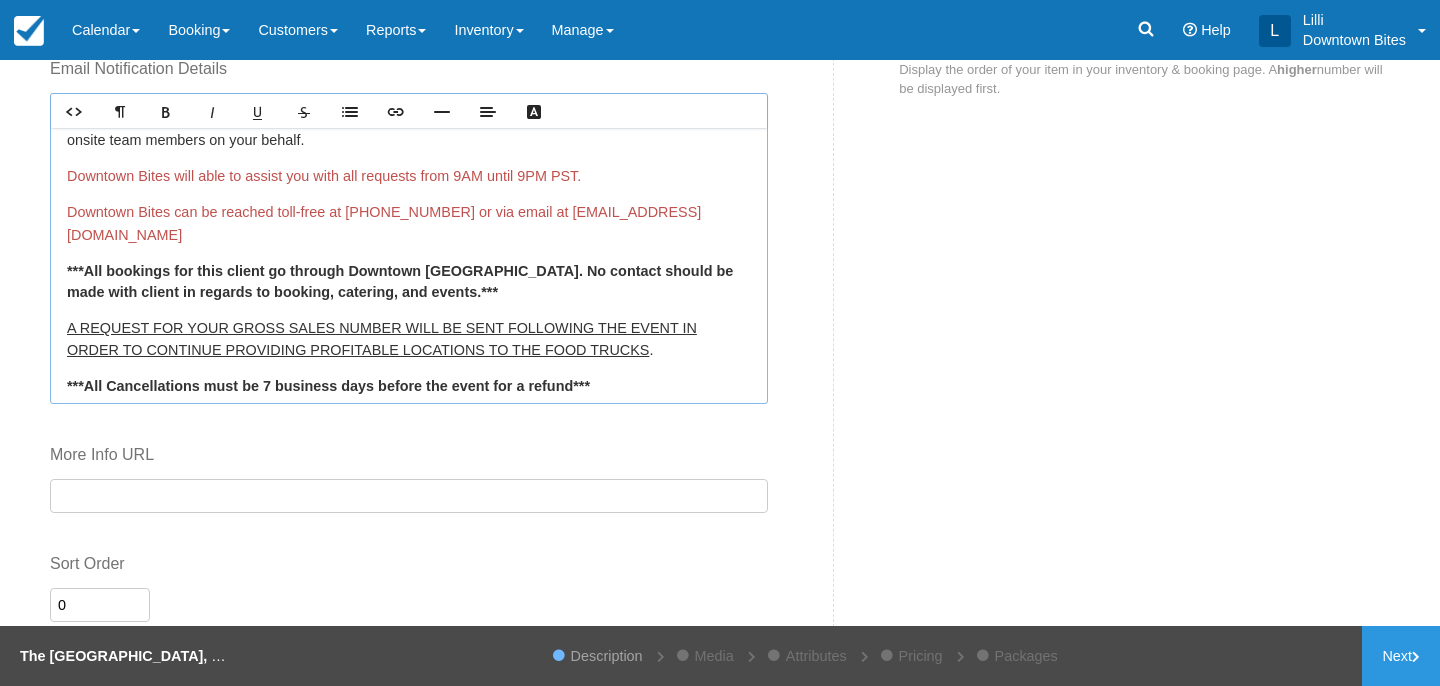 scroll, scrollTop: 628, scrollLeft: 0, axis: vertical 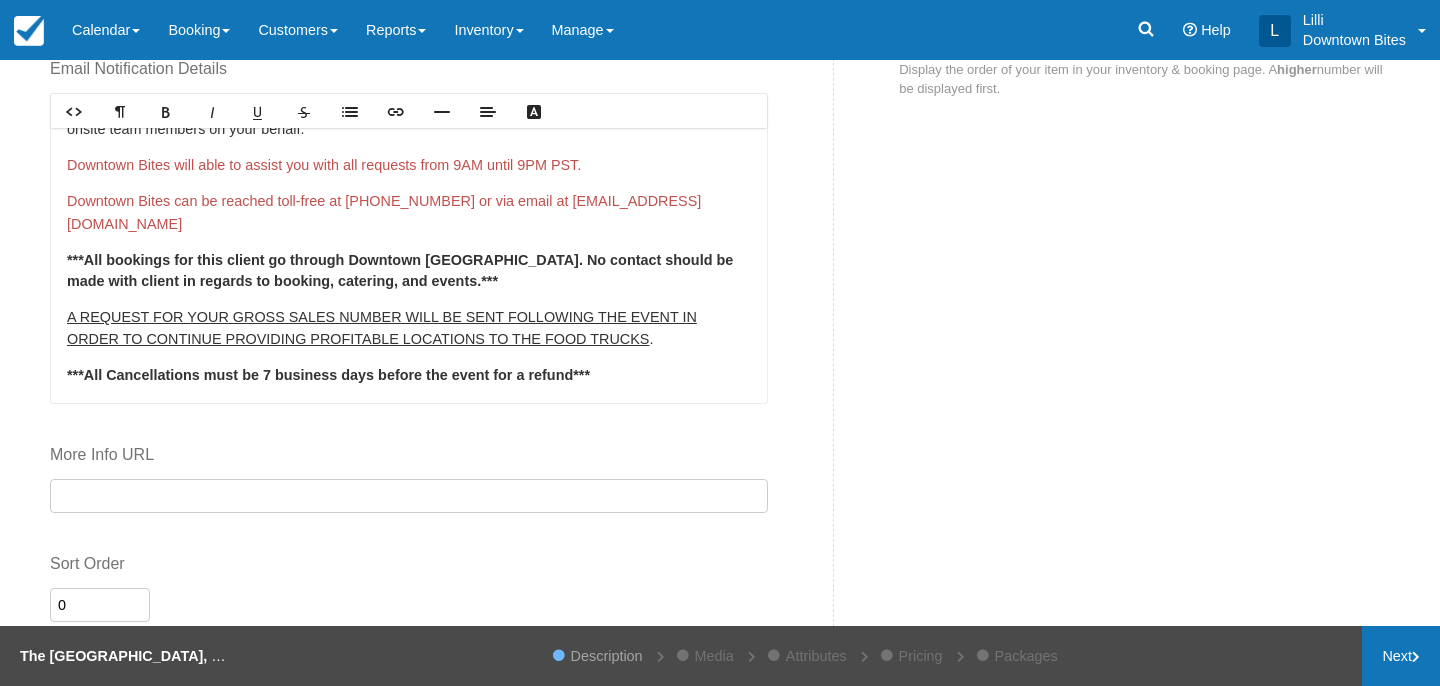 click on "Next" at bounding box center [1401, 656] 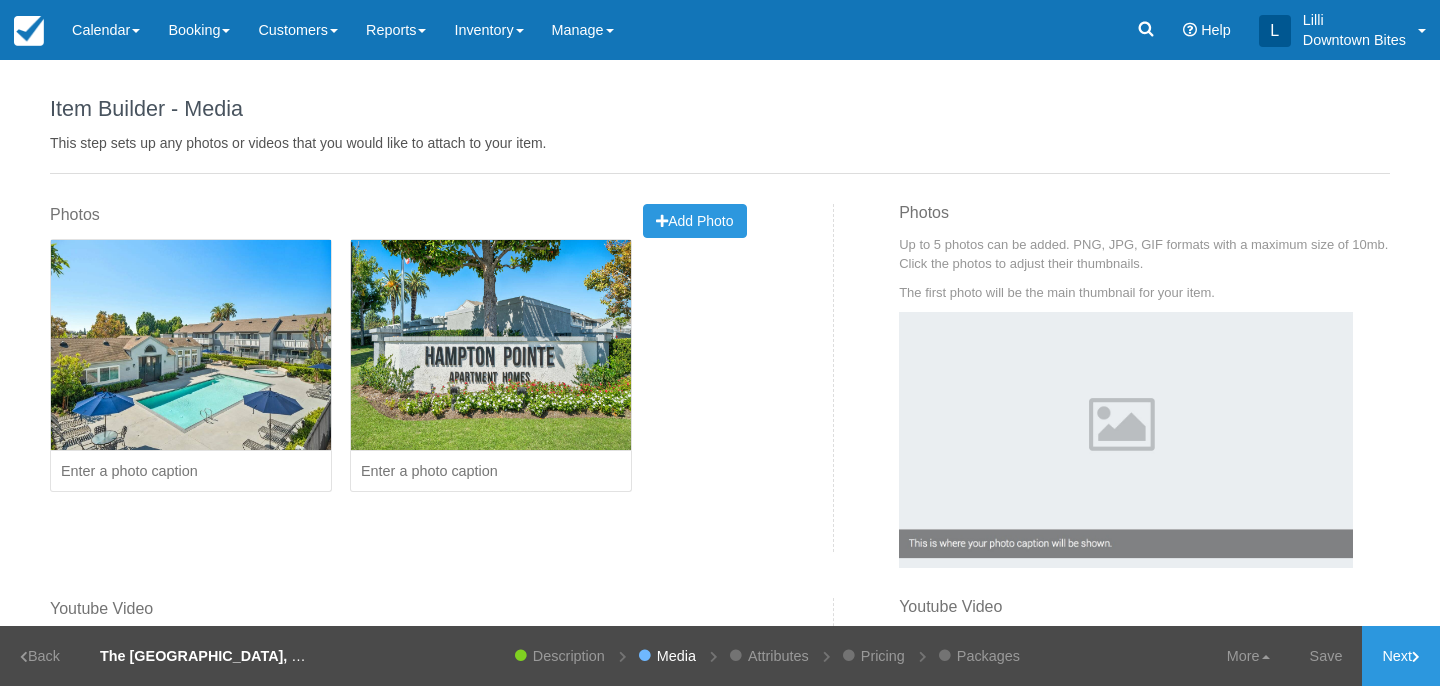 scroll, scrollTop: 0, scrollLeft: 0, axis: both 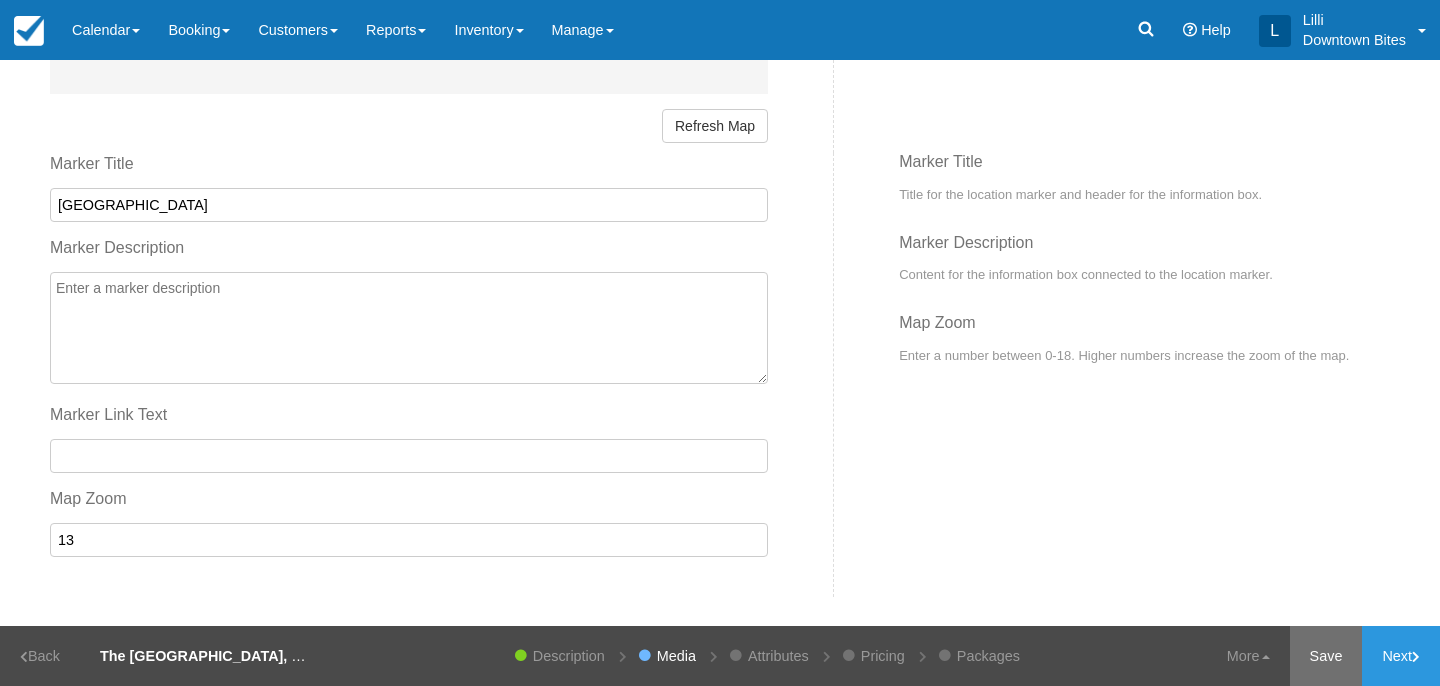 click on "Save" at bounding box center (1326, 656) 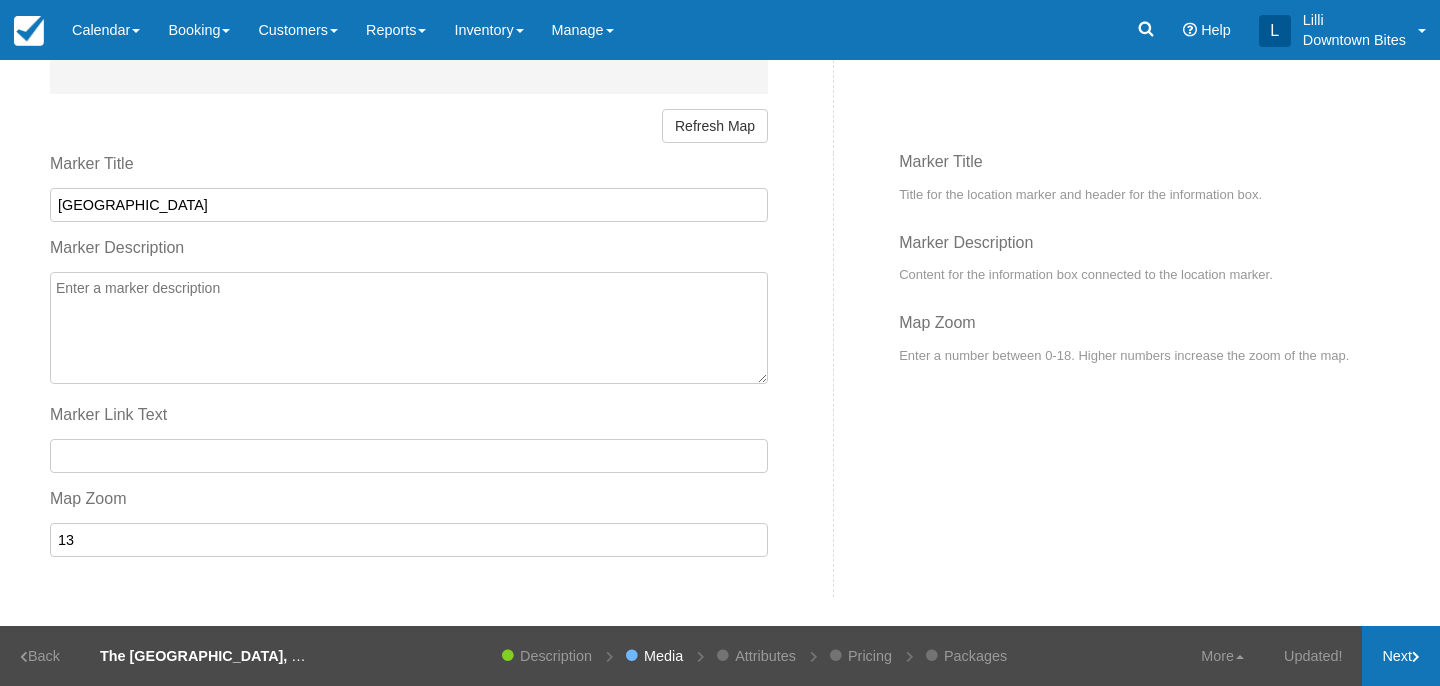 click on "Next" at bounding box center (1401, 656) 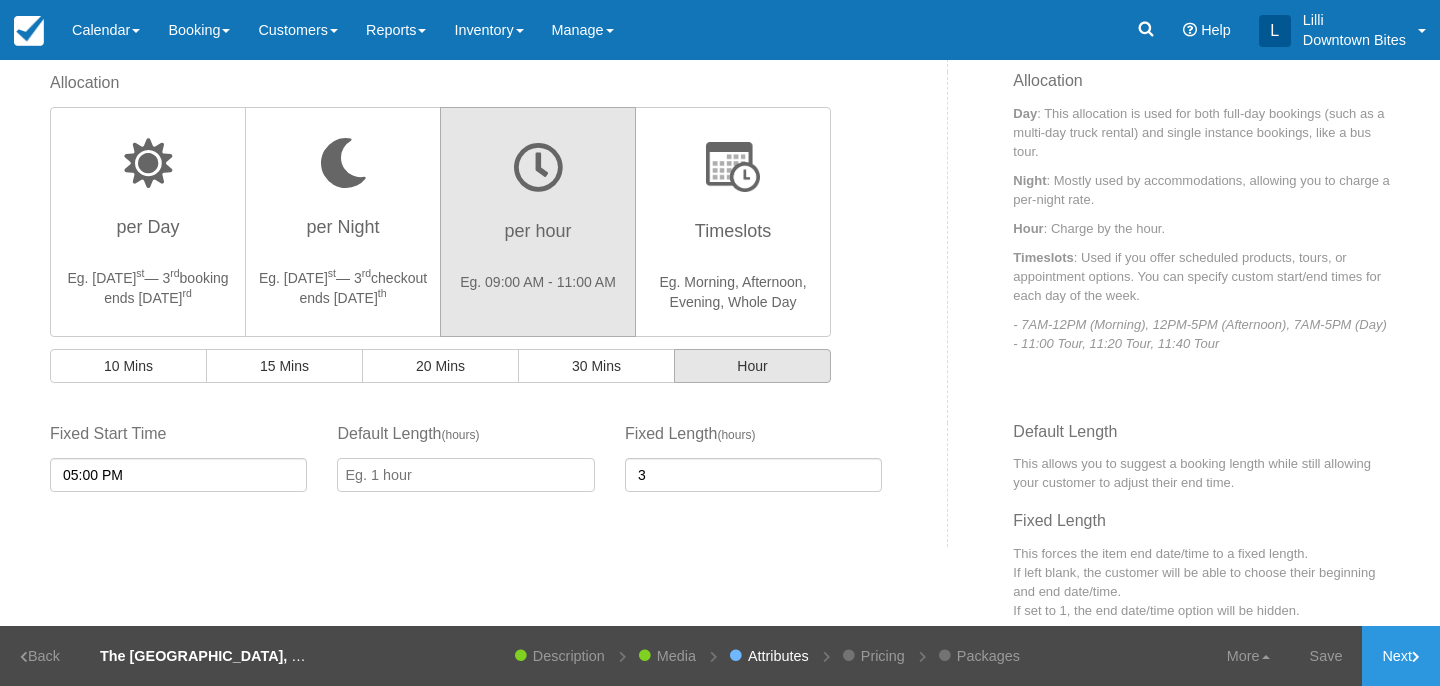 scroll, scrollTop: 644, scrollLeft: 0, axis: vertical 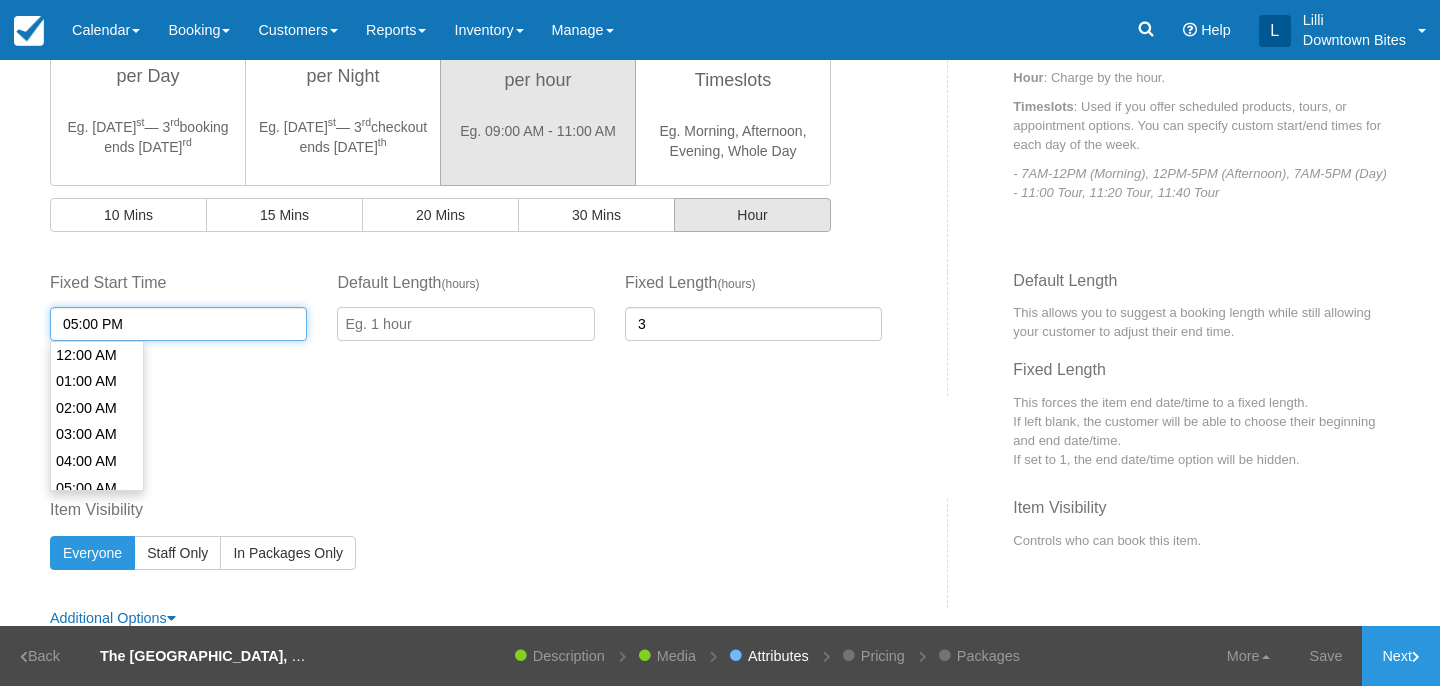 click on "05:00 PM" at bounding box center (178, 324) 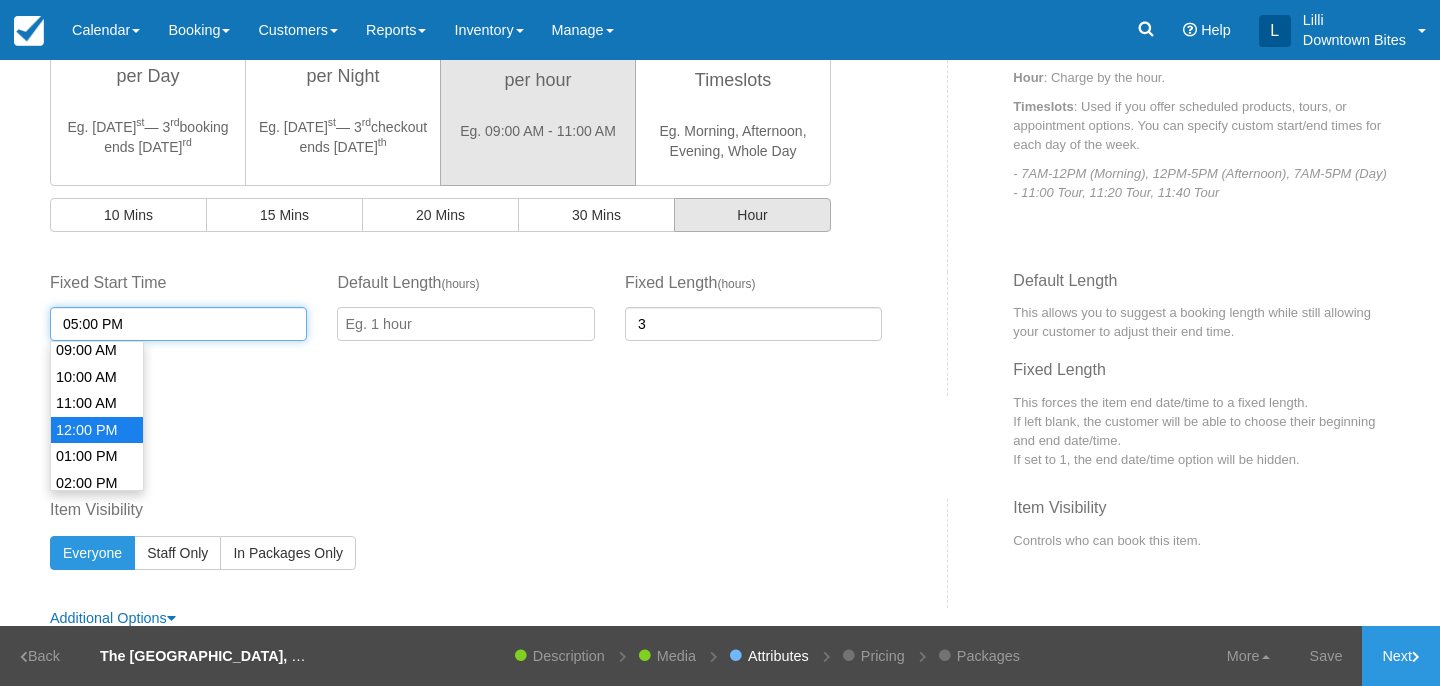 scroll, scrollTop: 250, scrollLeft: 0, axis: vertical 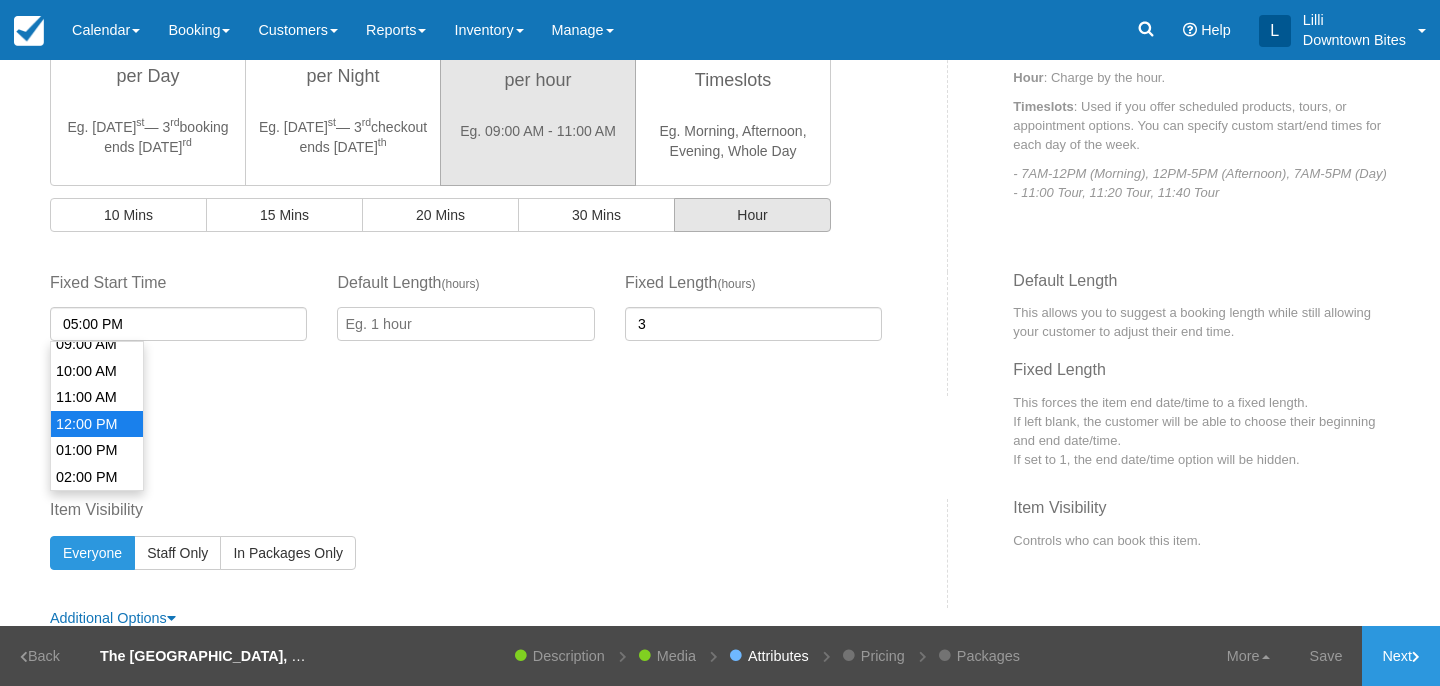 type on "01:00 PM" 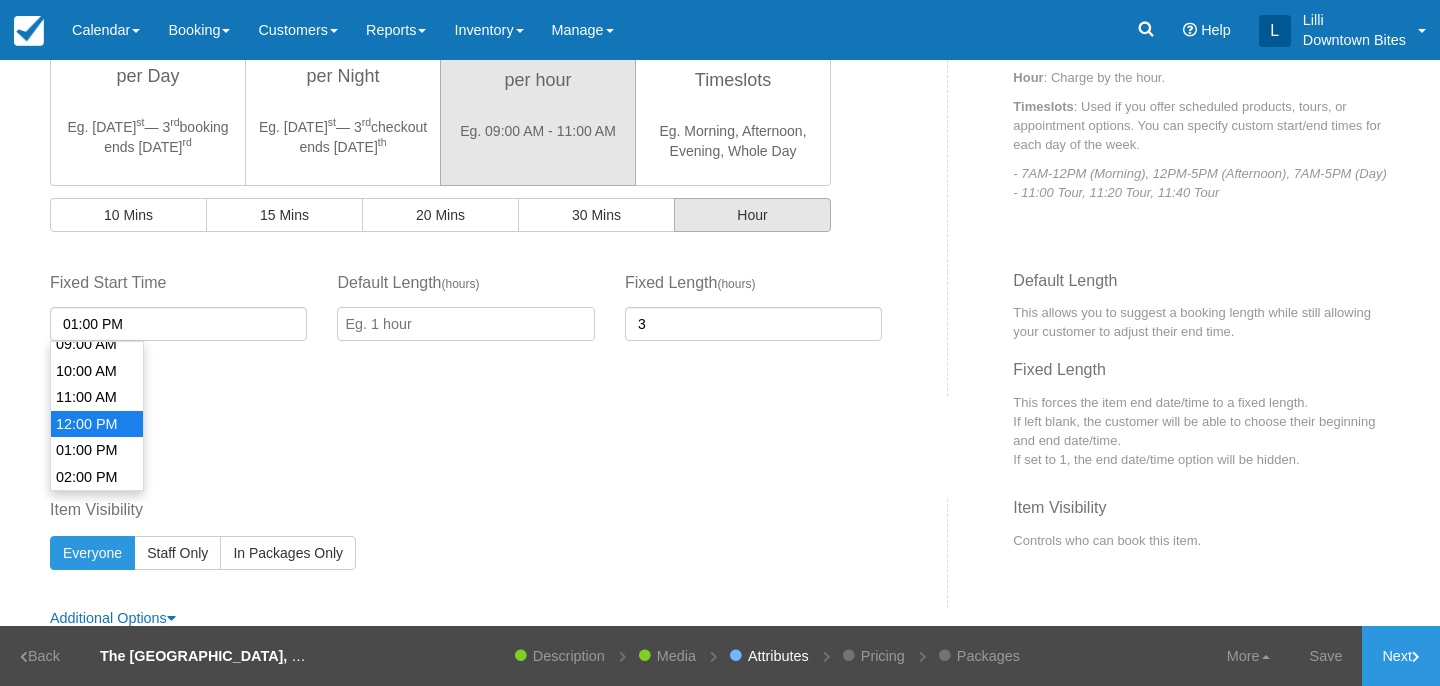 click on "01:00 PM" at bounding box center (97, 450) 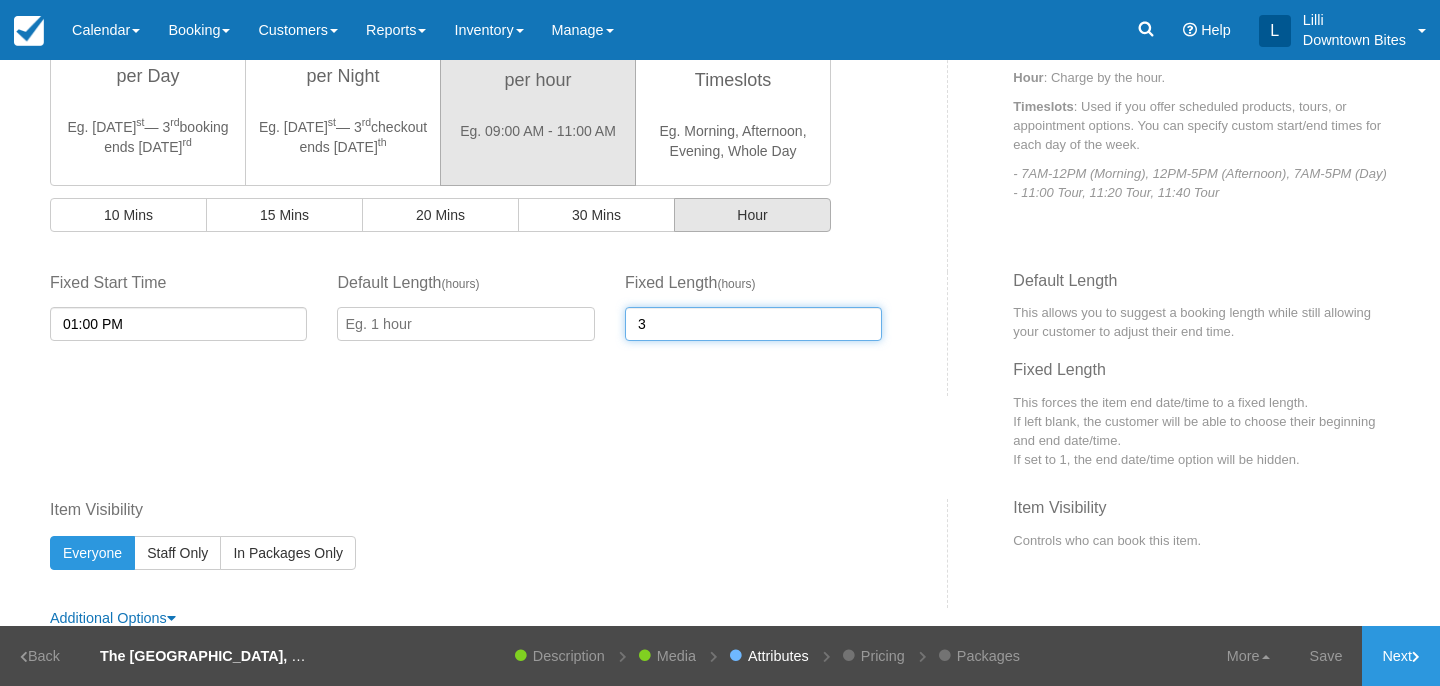 drag, startPoint x: 651, startPoint y: 324, endPoint x: 617, endPoint y: 322, distance: 34.058773 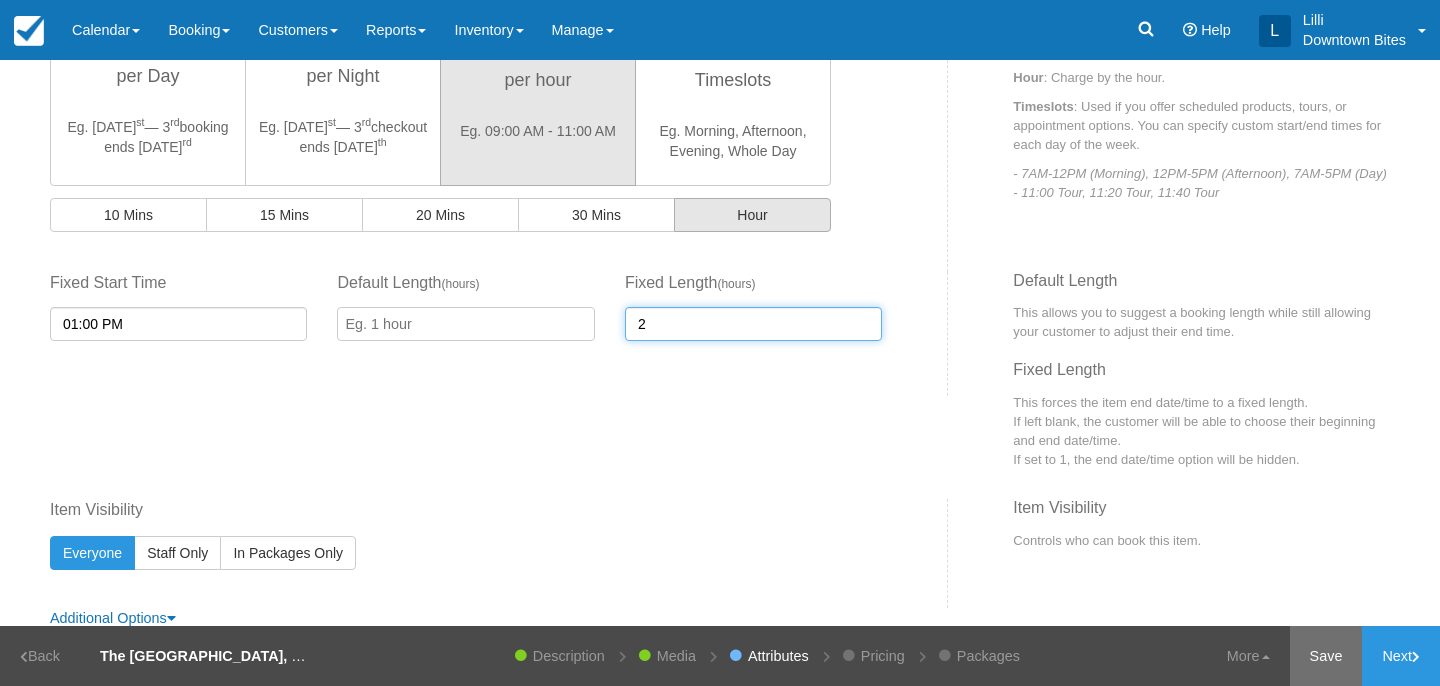 type on "2" 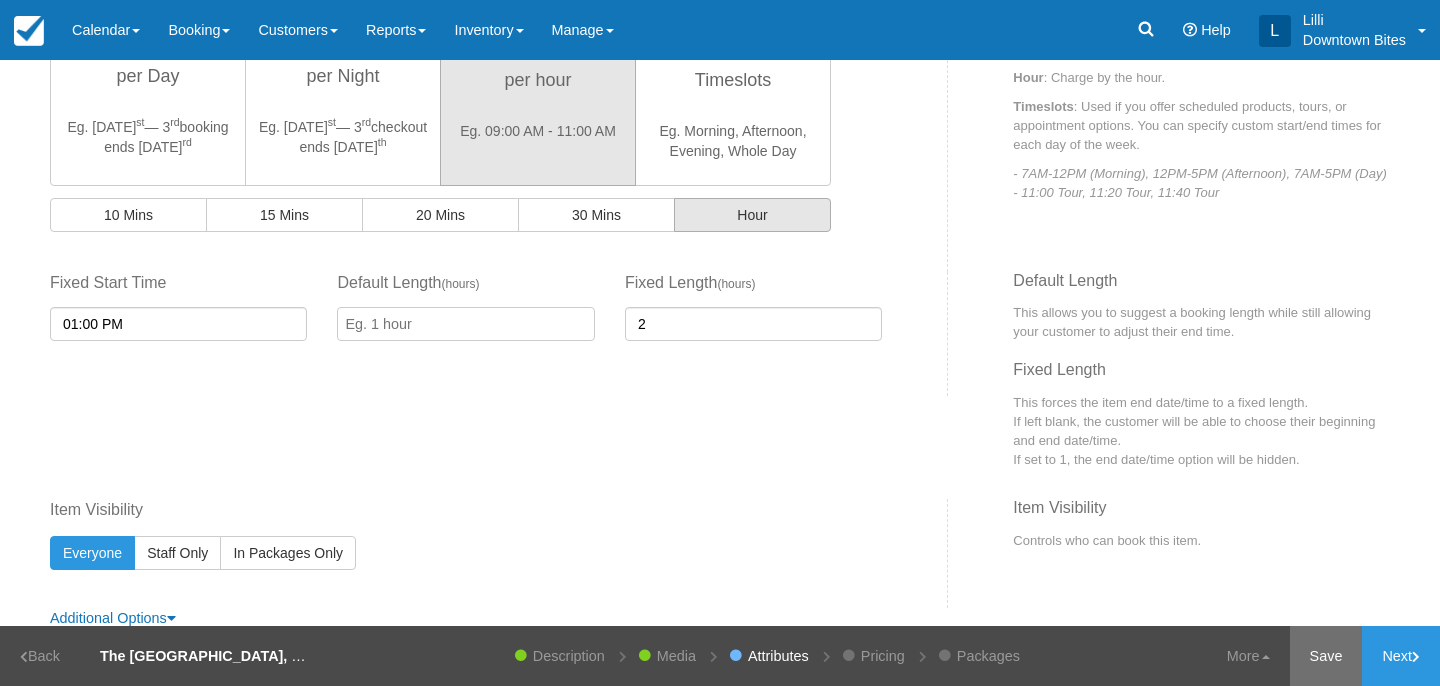 click on "Save" at bounding box center [1326, 656] 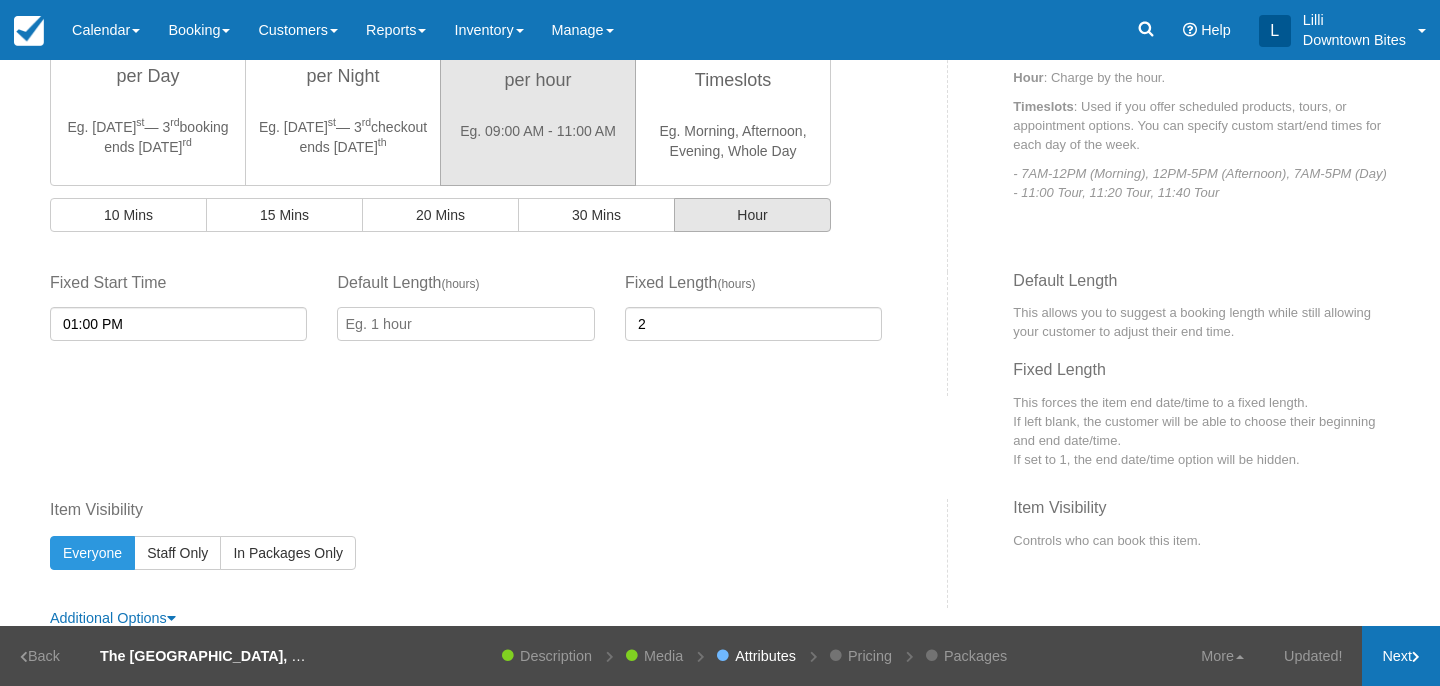 click on "Next" at bounding box center [1401, 656] 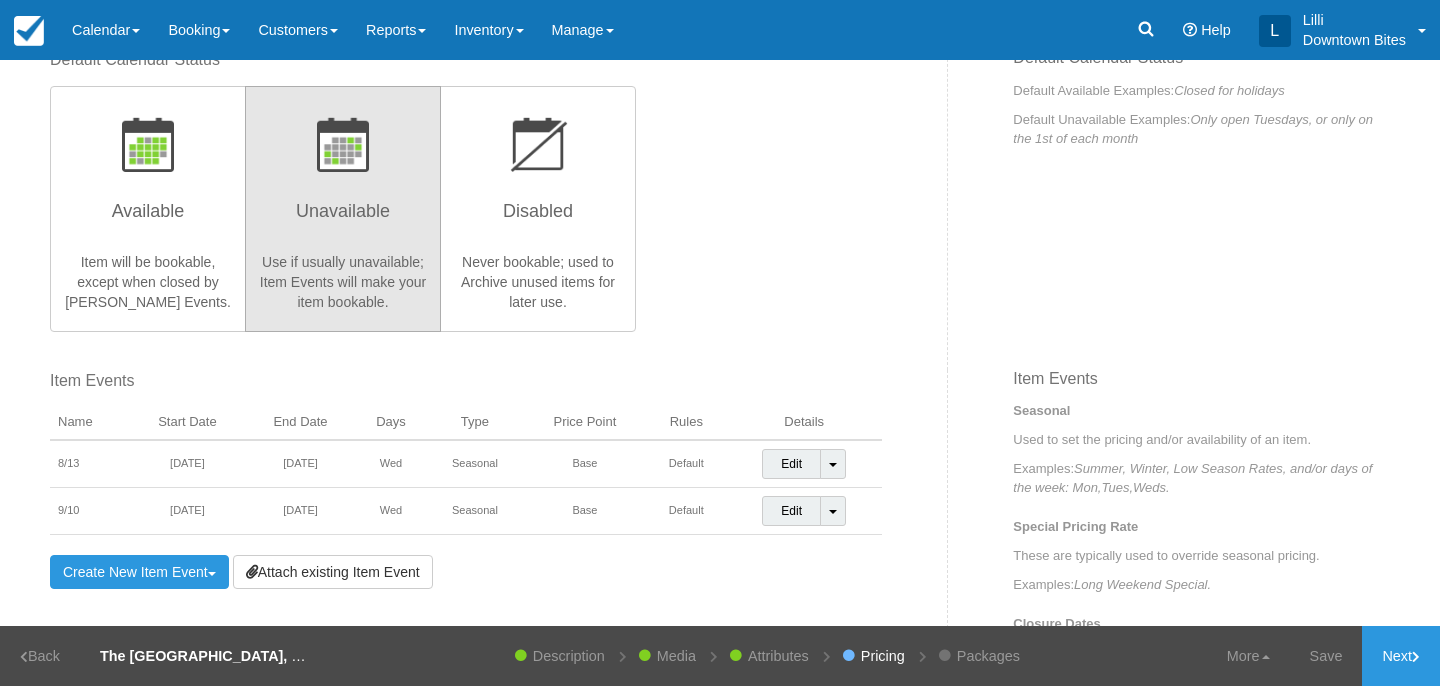 scroll, scrollTop: 430, scrollLeft: 0, axis: vertical 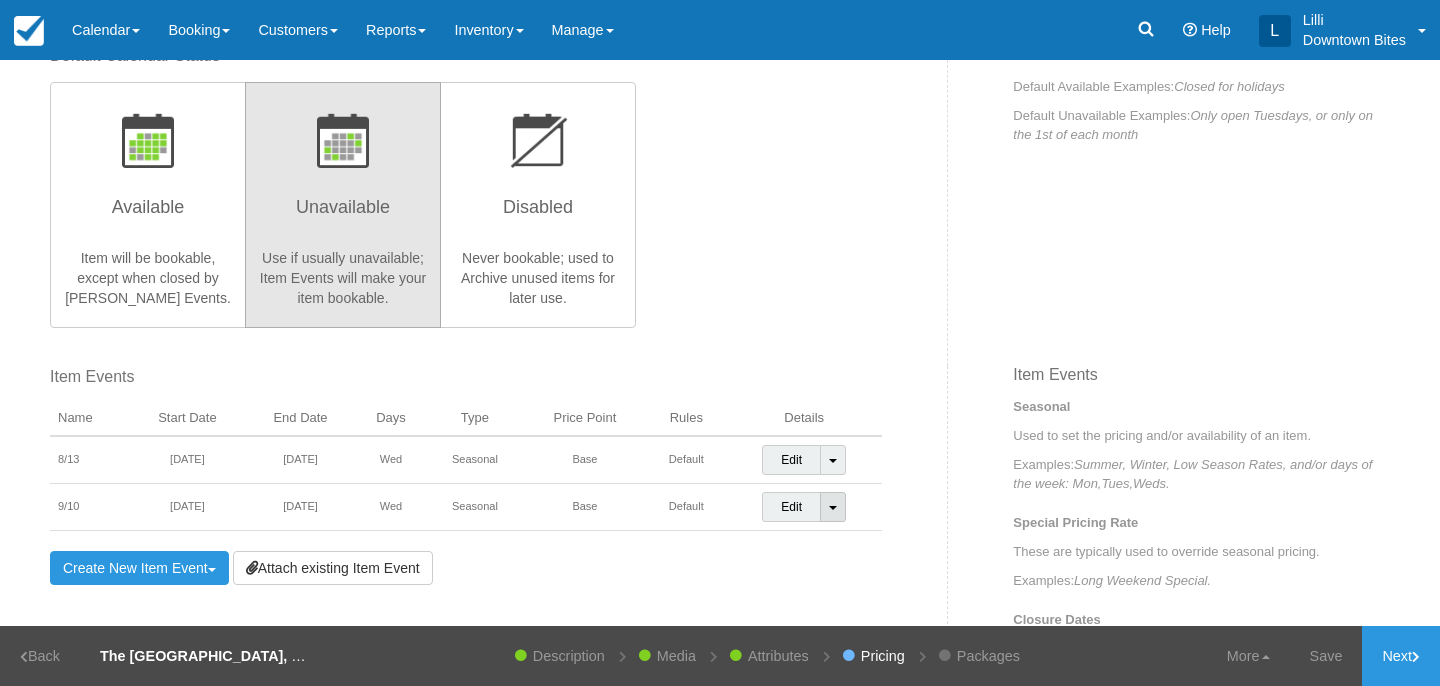 click on "Toggle Dropdown" at bounding box center (833, 507) 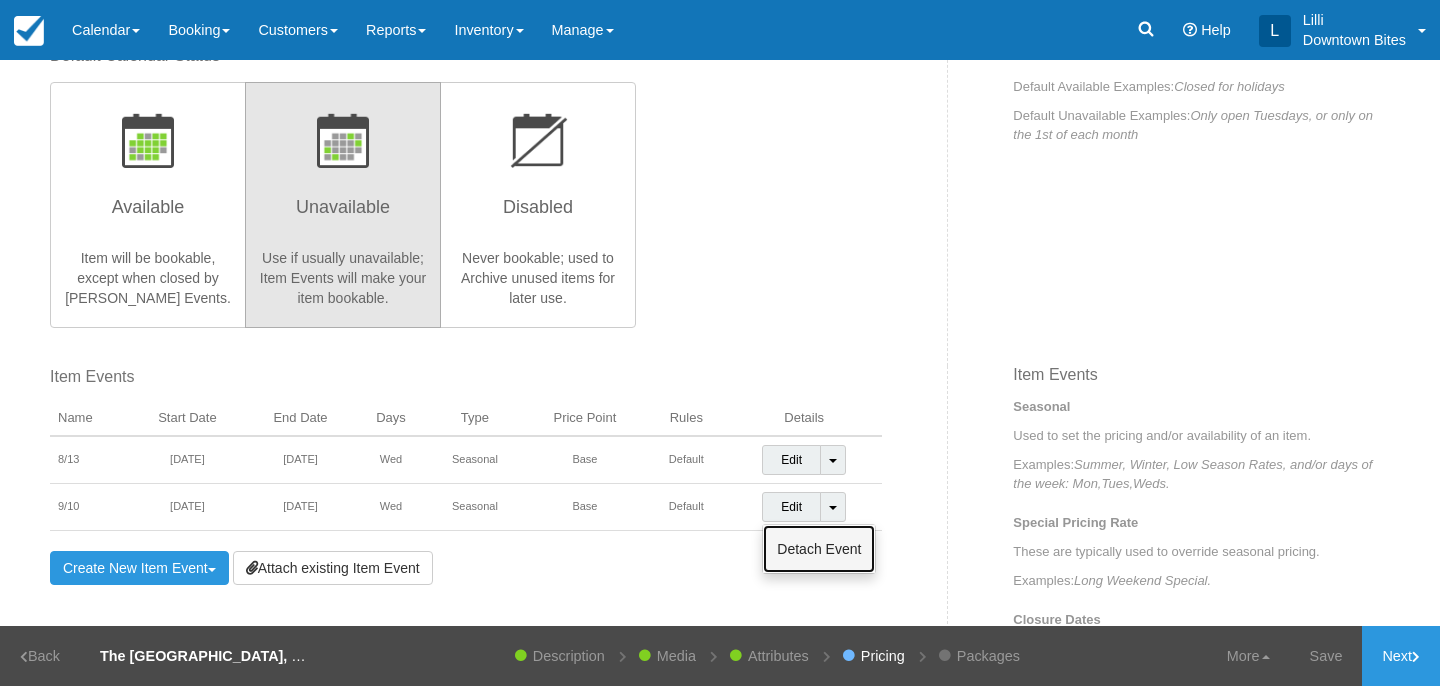 click on "Detach Event" at bounding box center [819, 549] 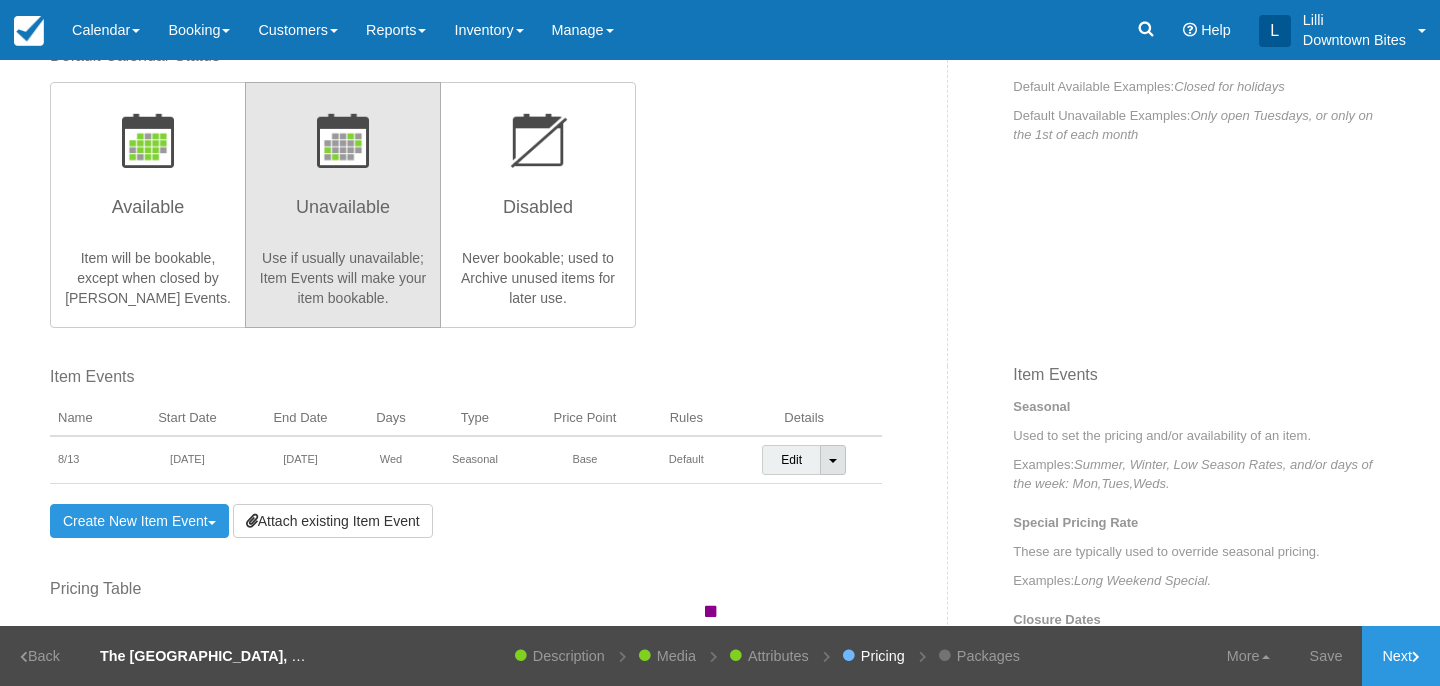 click on "Toggle Dropdown" at bounding box center (833, 460) 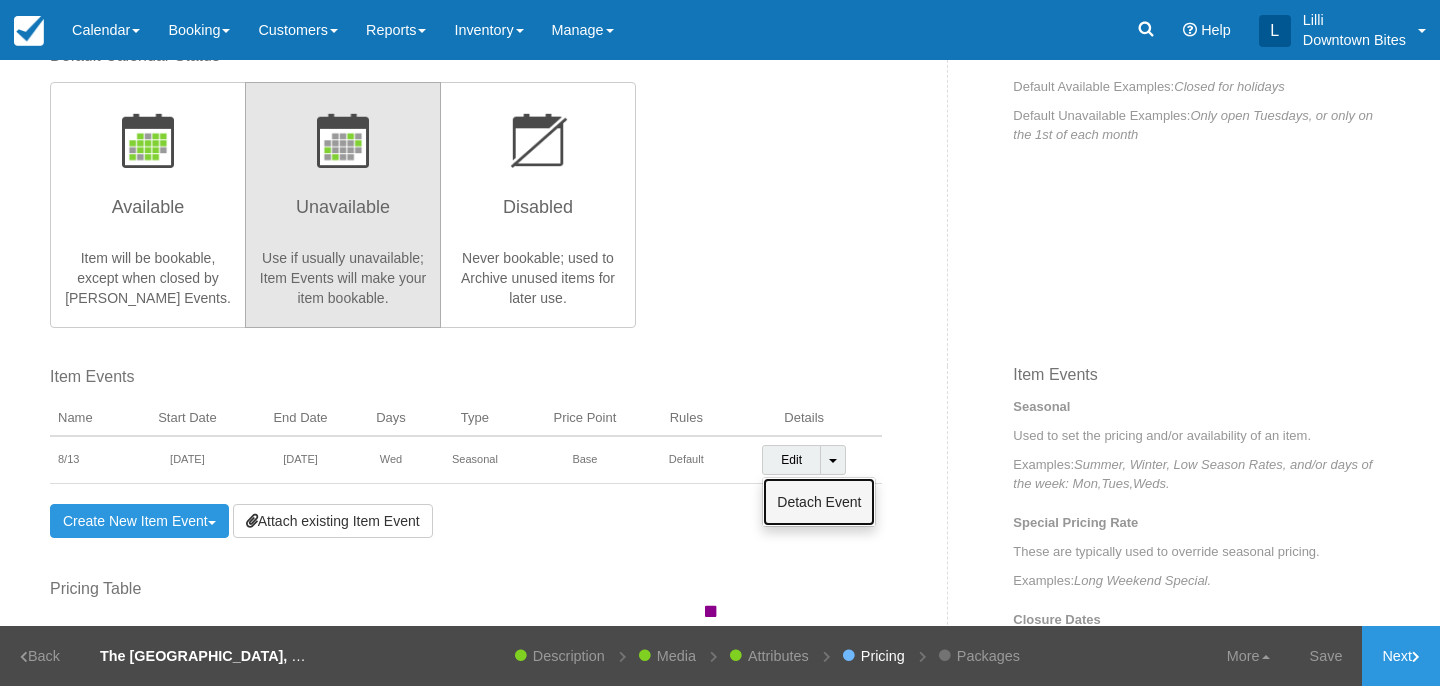 click on "Detach Event" at bounding box center [819, 502] 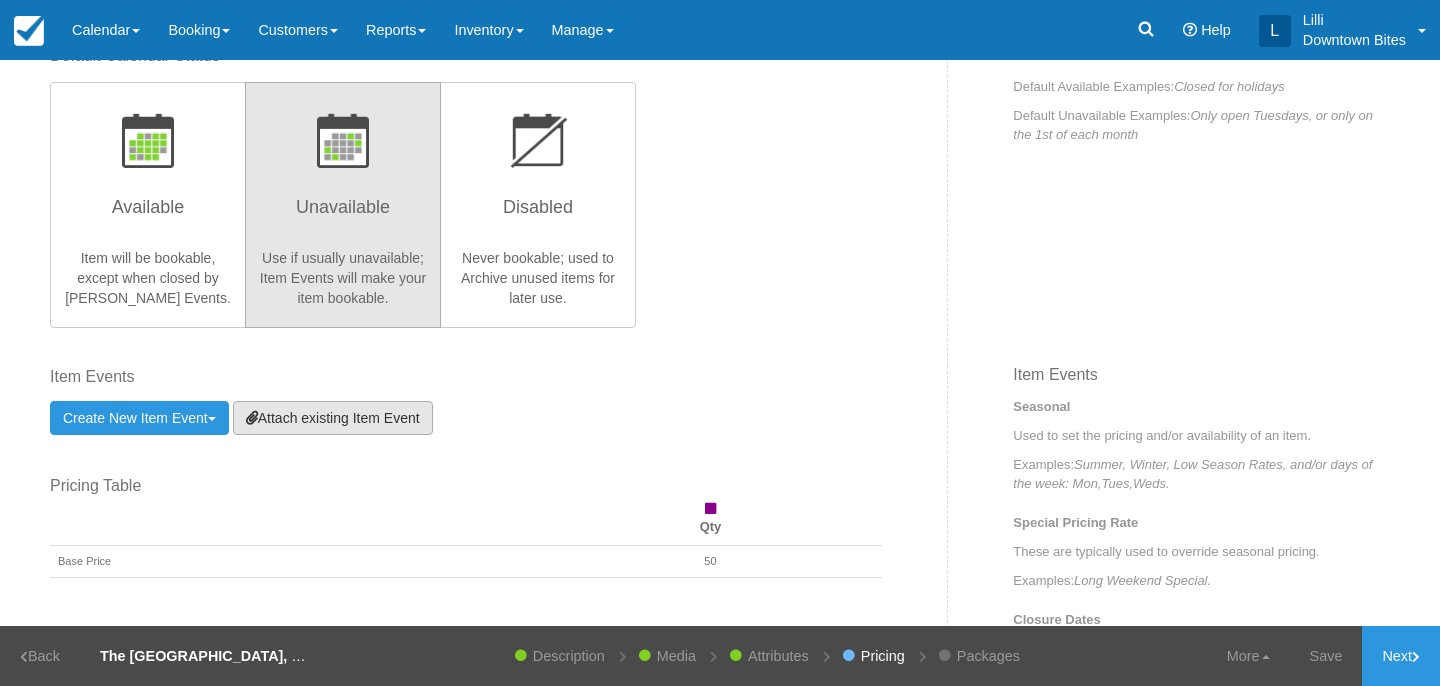 click on "Attach existing Item Event" at bounding box center (333, 418) 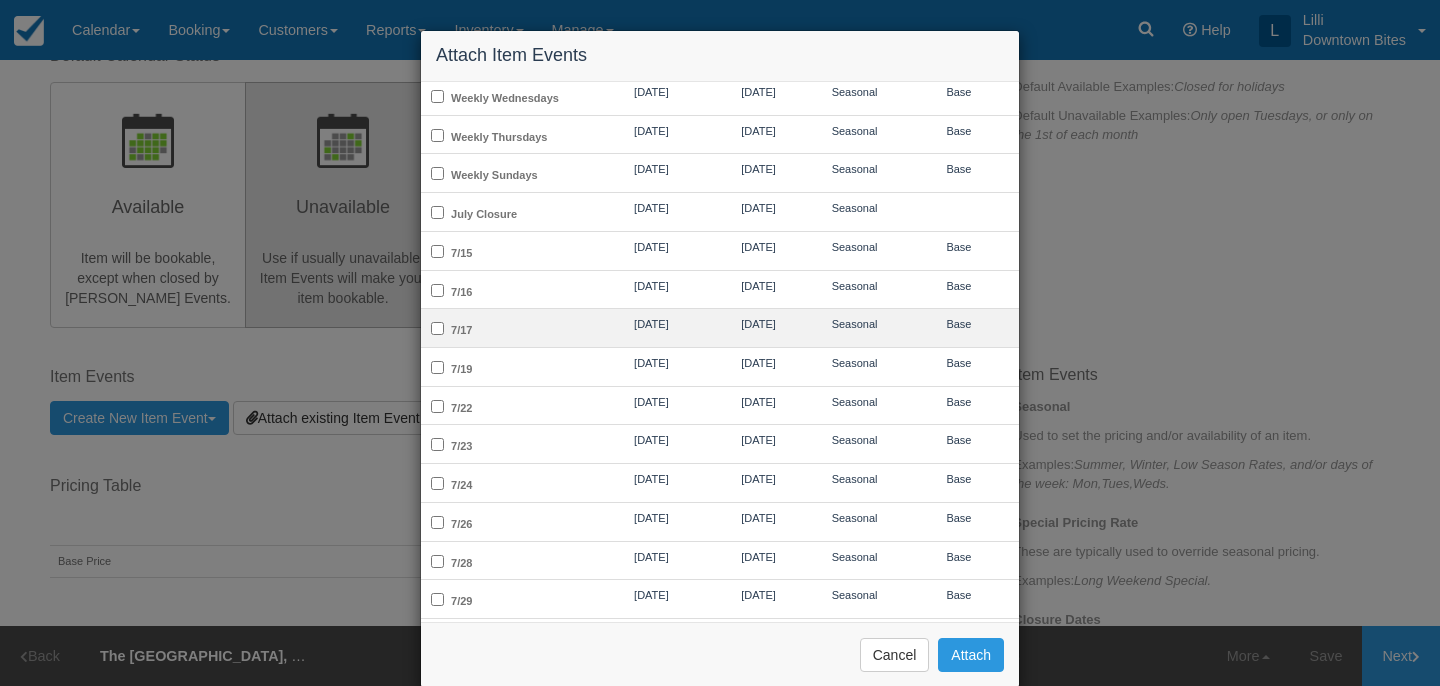 scroll, scrollTop: 80, scrollLeft: 0, axis: vertical 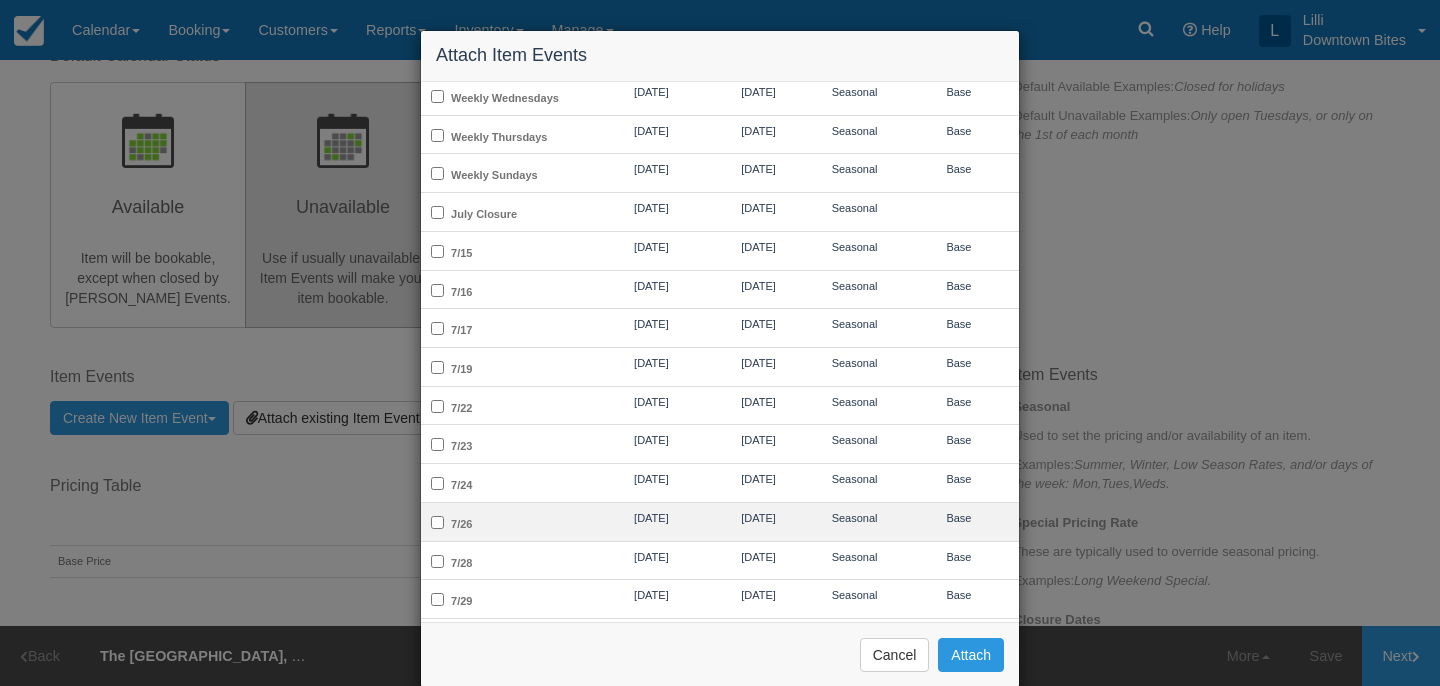 click on "7/26" at bounding box center (508, 521) 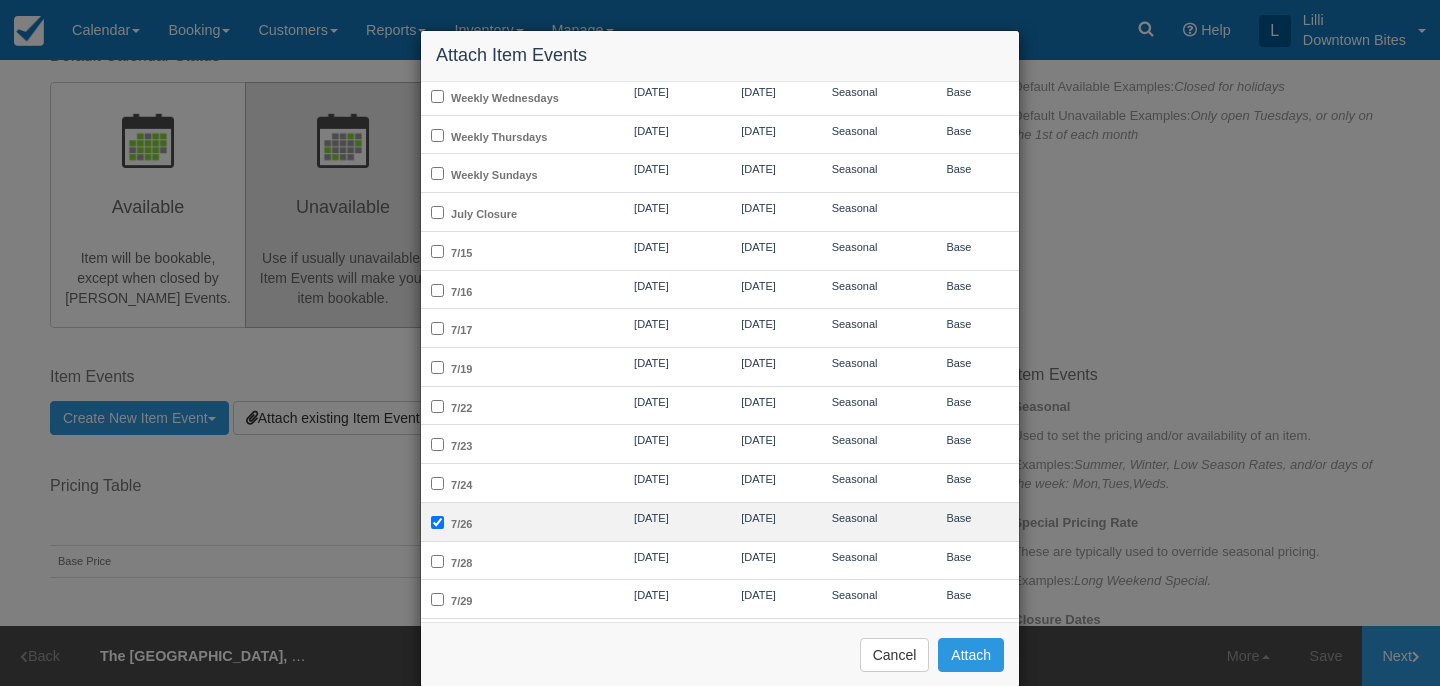 checkbox on "true" 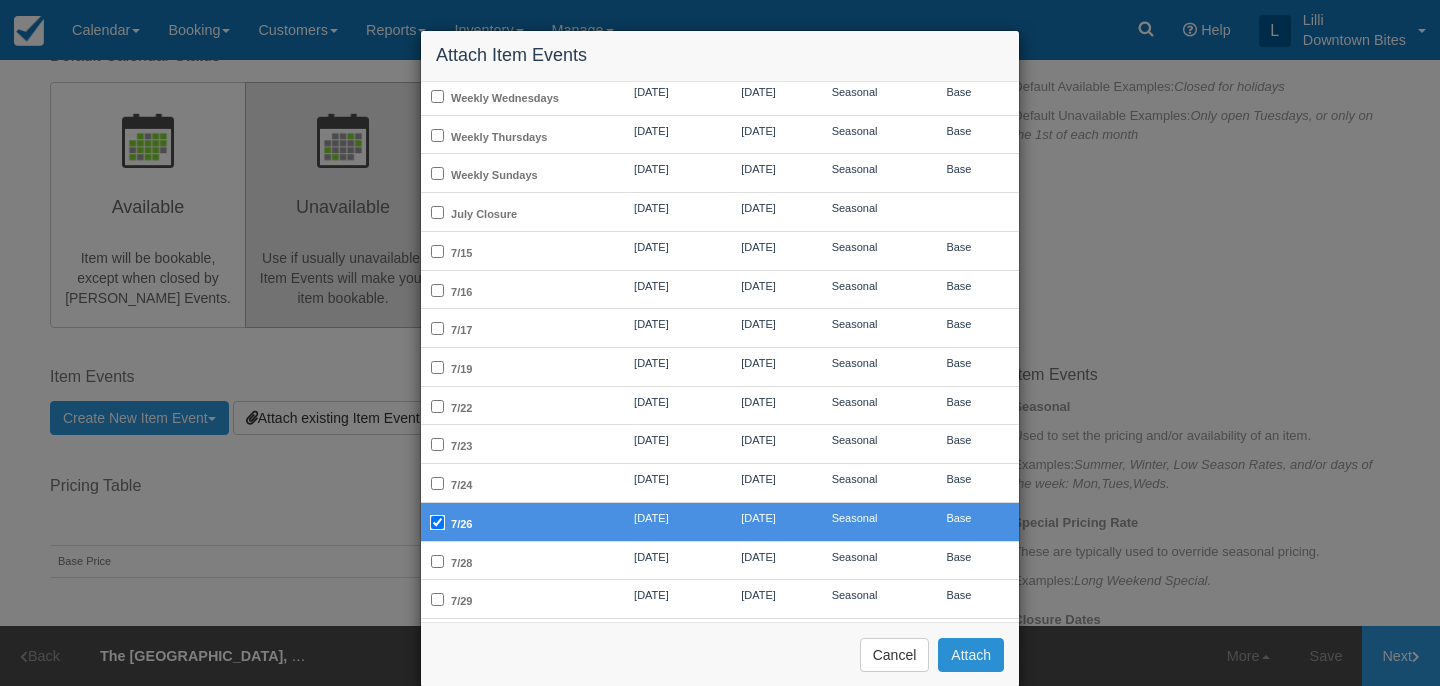 click on "Attach" at bounding box center (971, 655) 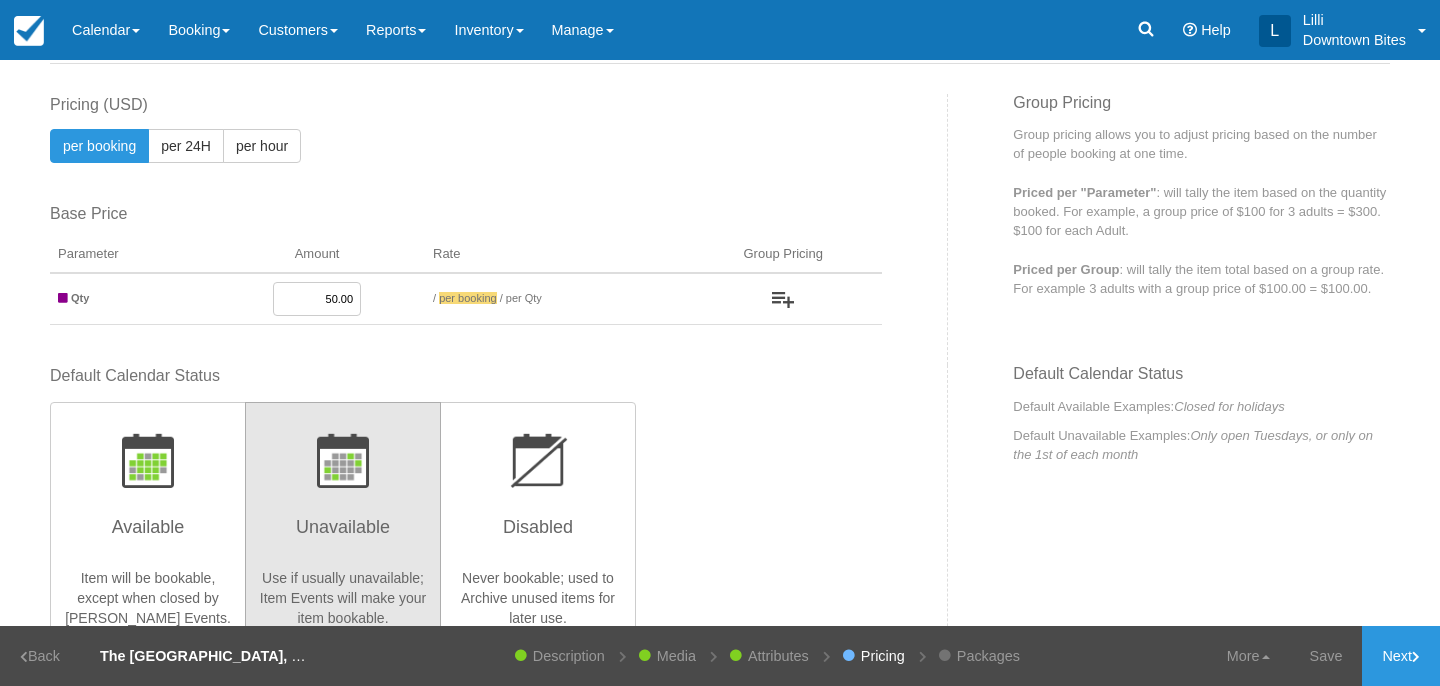 scroll, scrollTop: 102, scrollLeft: 0, axis: vertical 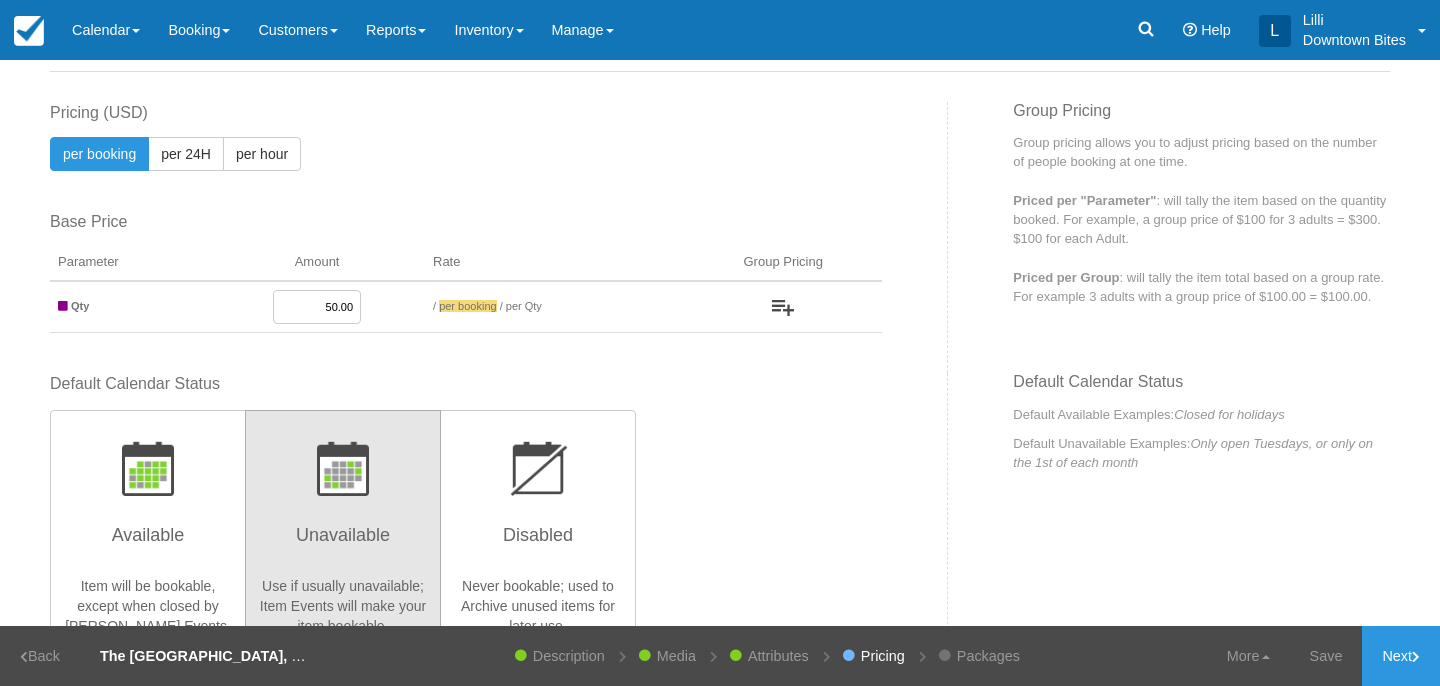 click on "50.00" at bounding box center (317, 307) 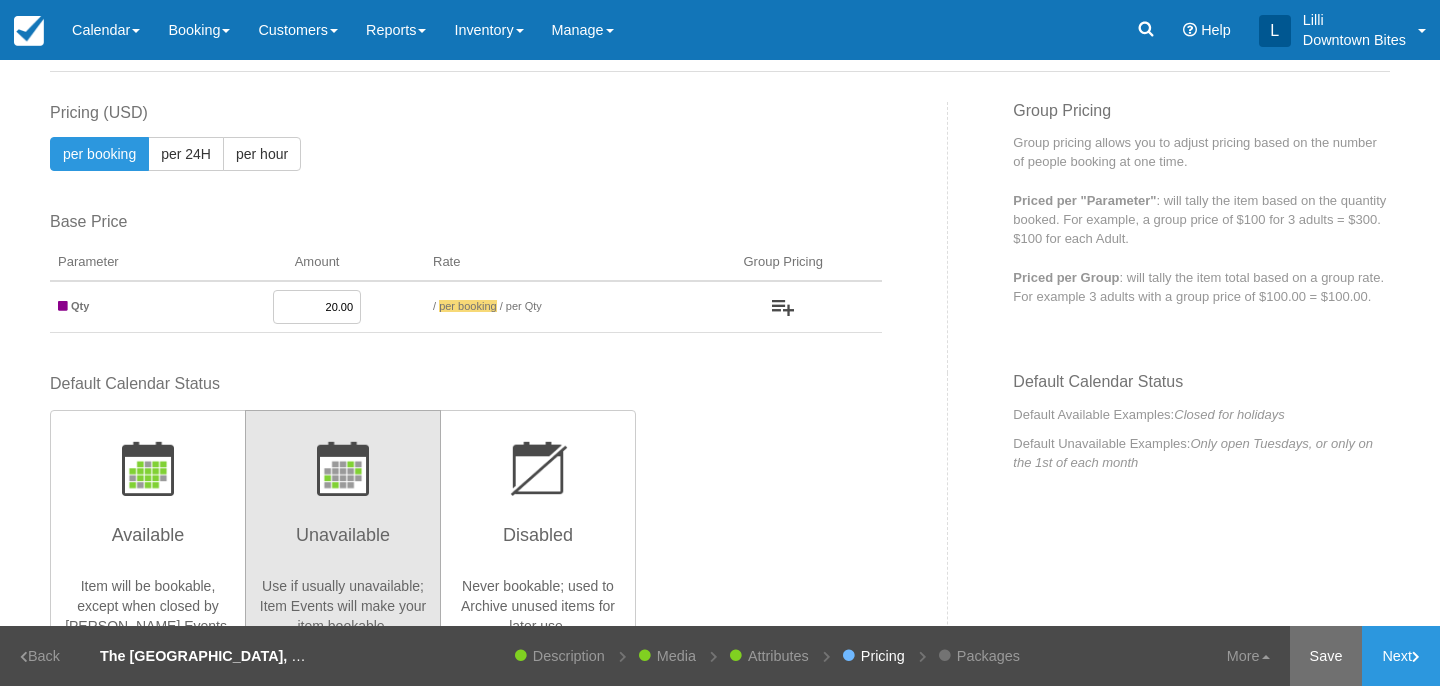 type on "20.00" 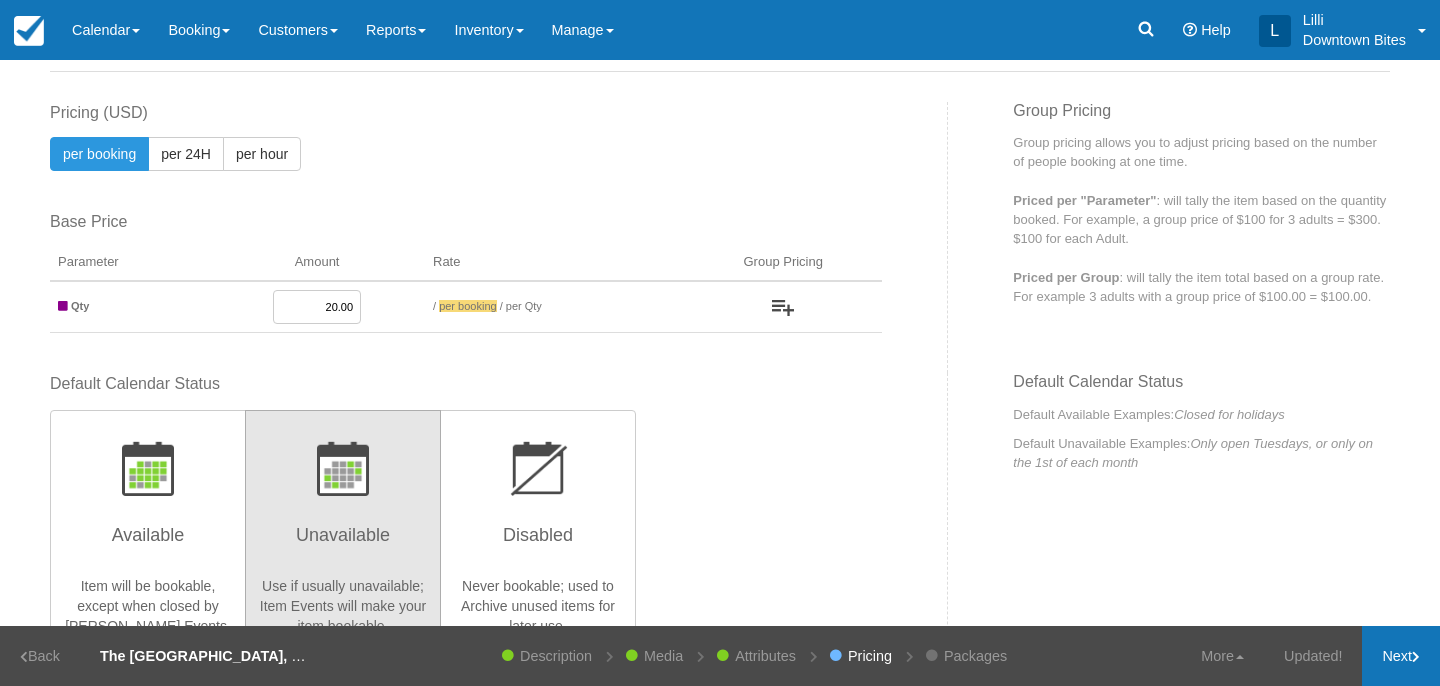 click on "Next" at bounding box center [1401, 656] 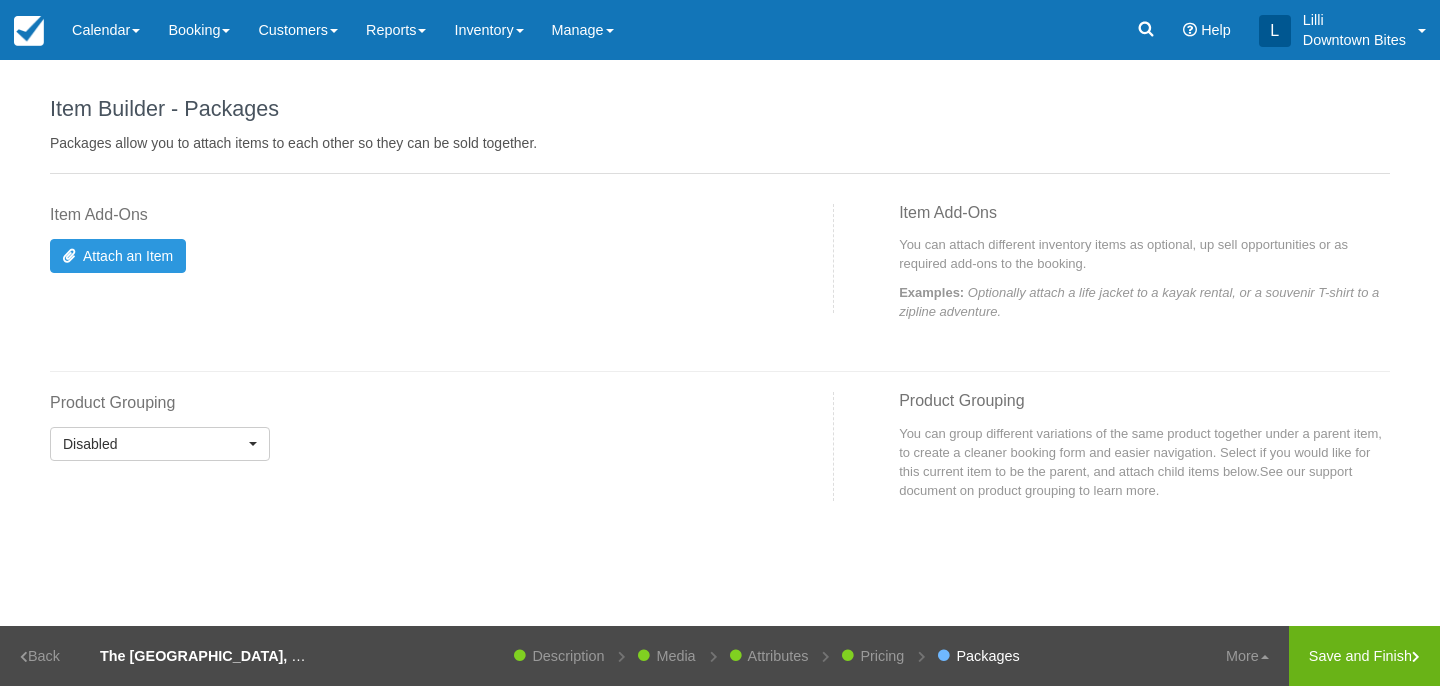 scroll, scrollTop: 0, scrollLeft: 0, axis: both 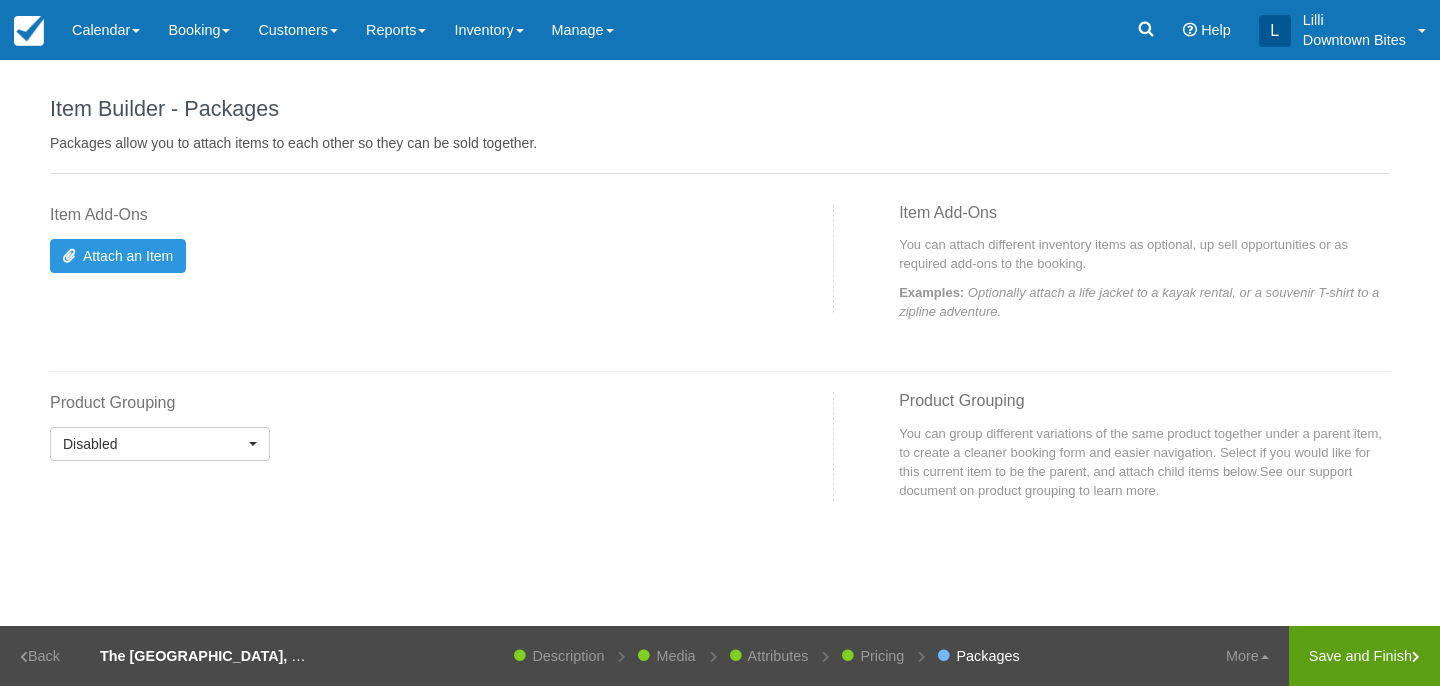 click on "Save and Finish" at bounding box center [1364, 656] 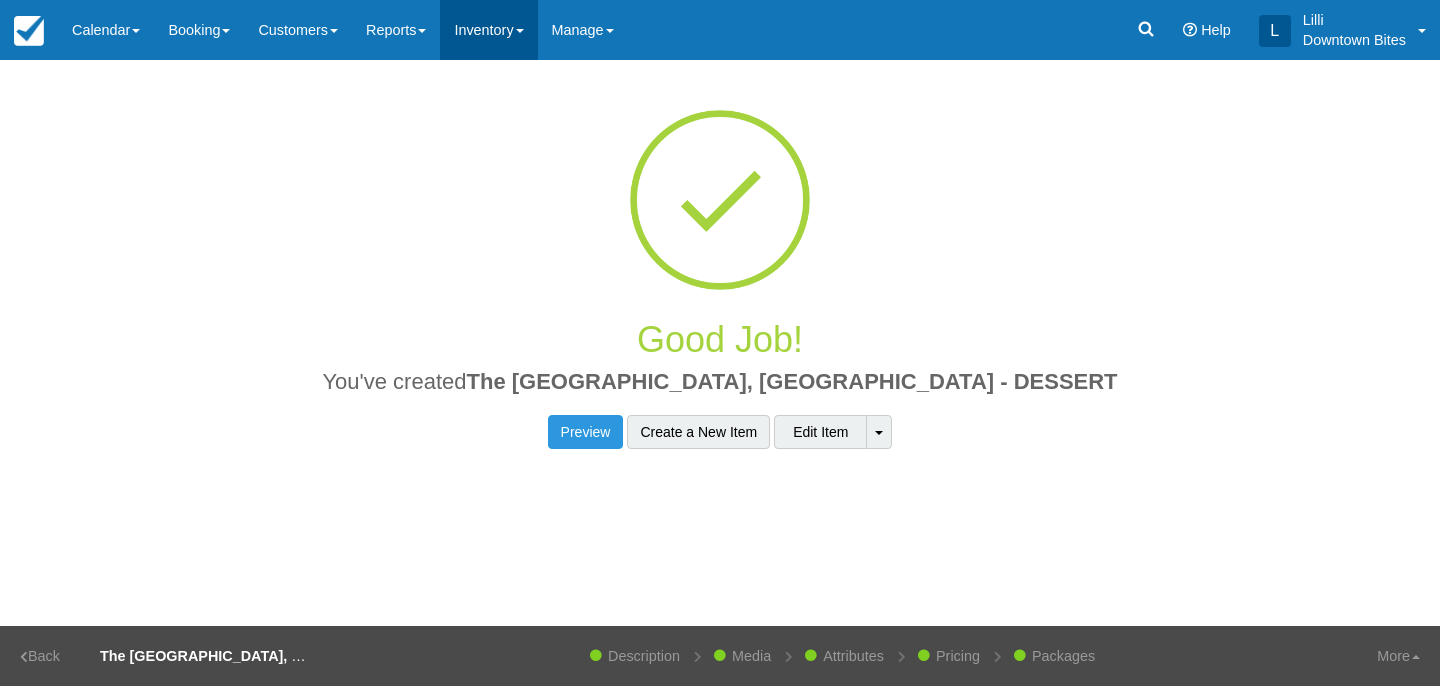 click on "Inventory" at bounding box center [488, 30] 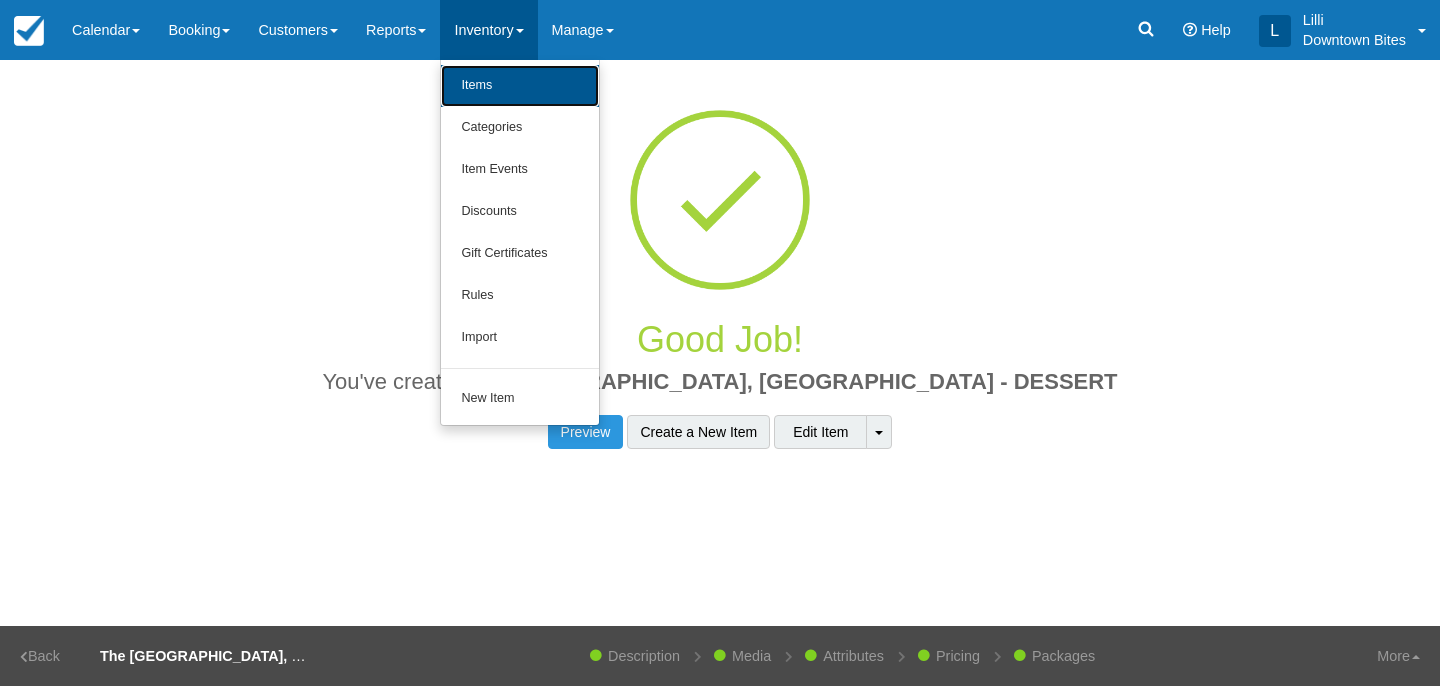 click on "Items" at bounding box center (520, 86) 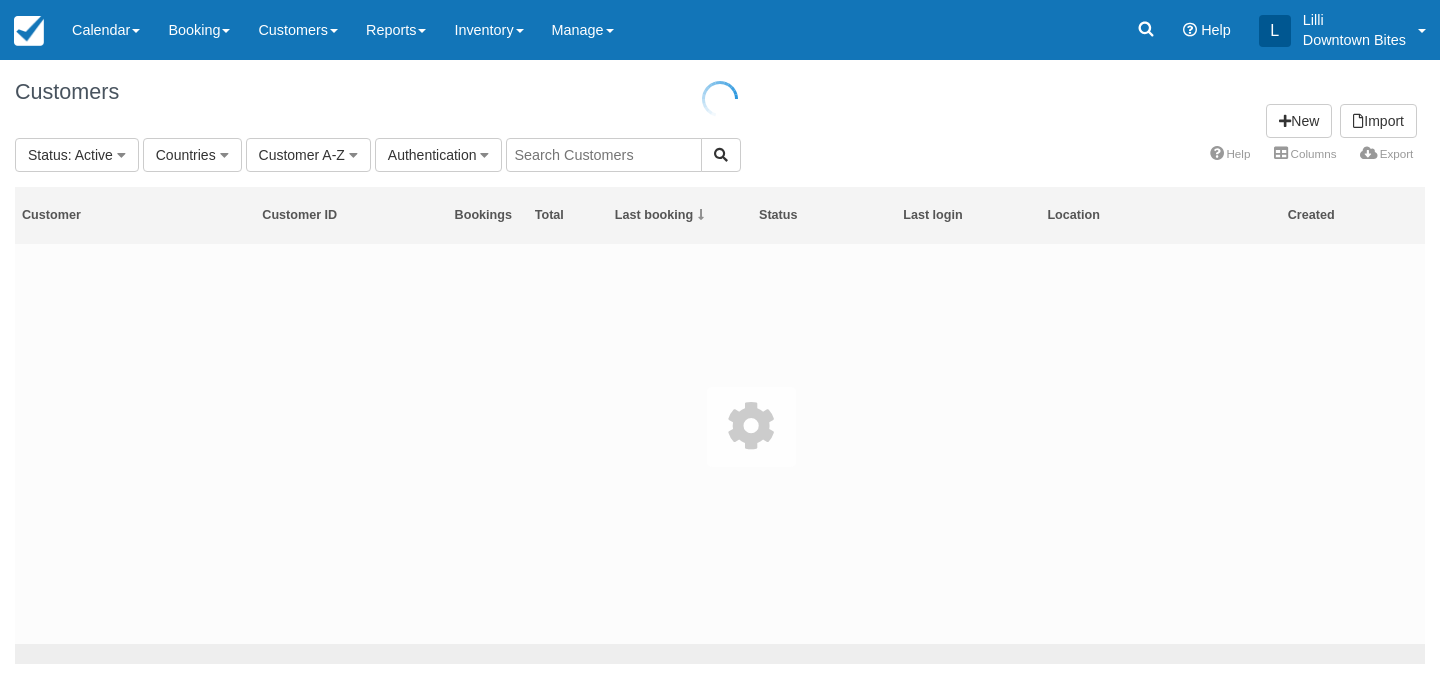 scroll, scrollTop: 0, scrollLeft: 0, axis: both 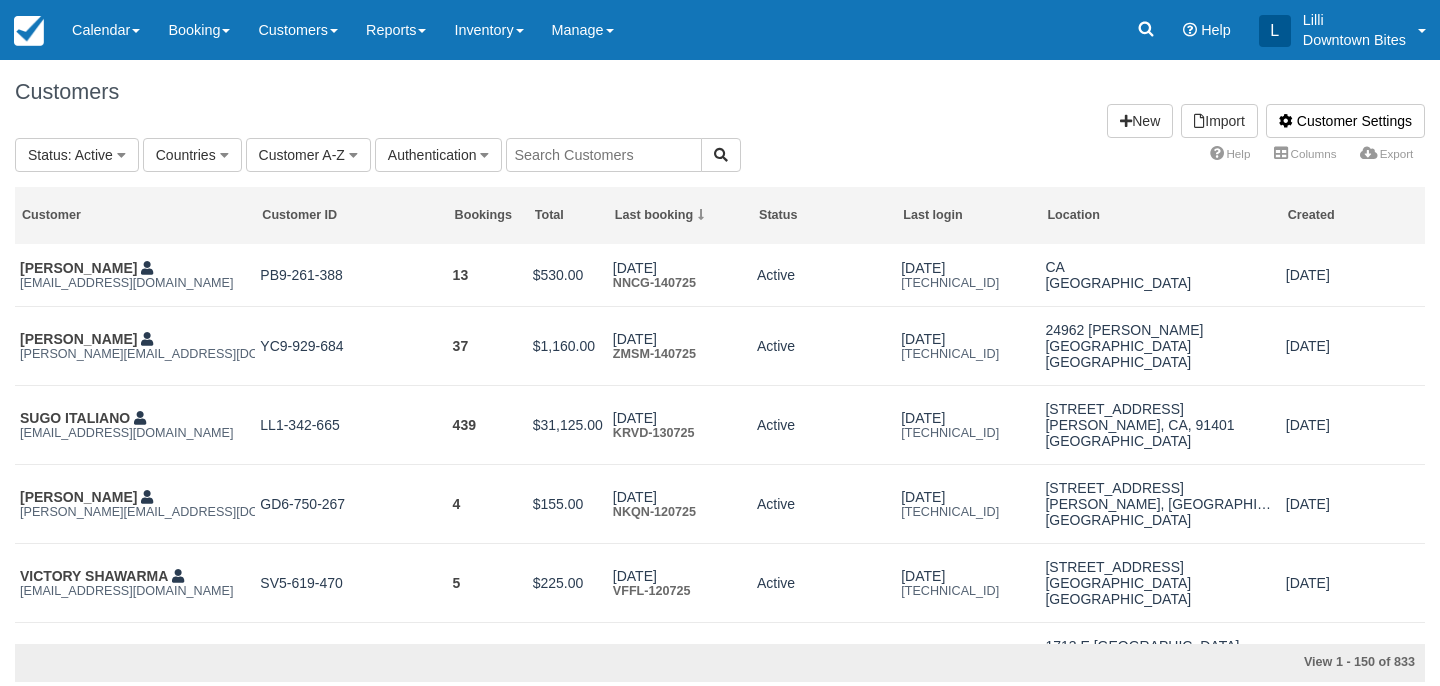 click at bounding box center (604, 155) 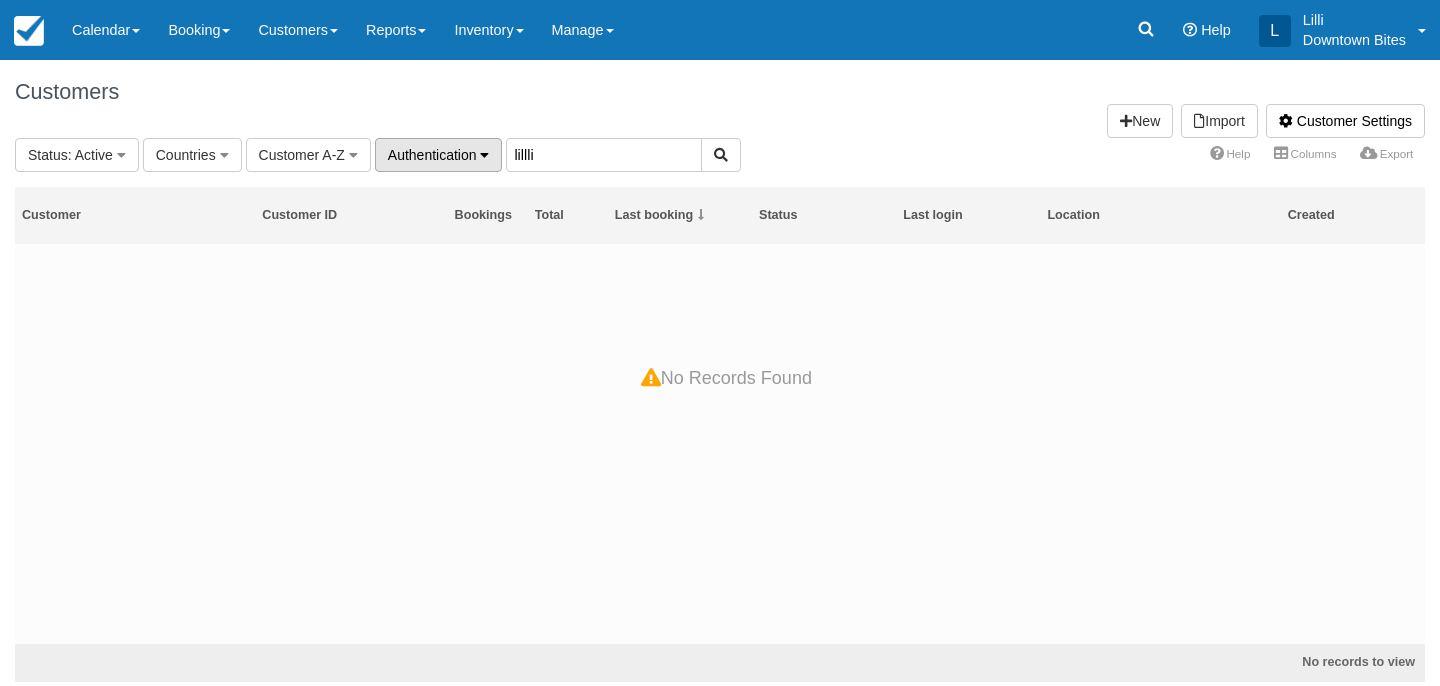 drag, startPoint x: 557, startPoint y: 162, endPoint x: 424, endPoint y: 149, distance: 133.63383 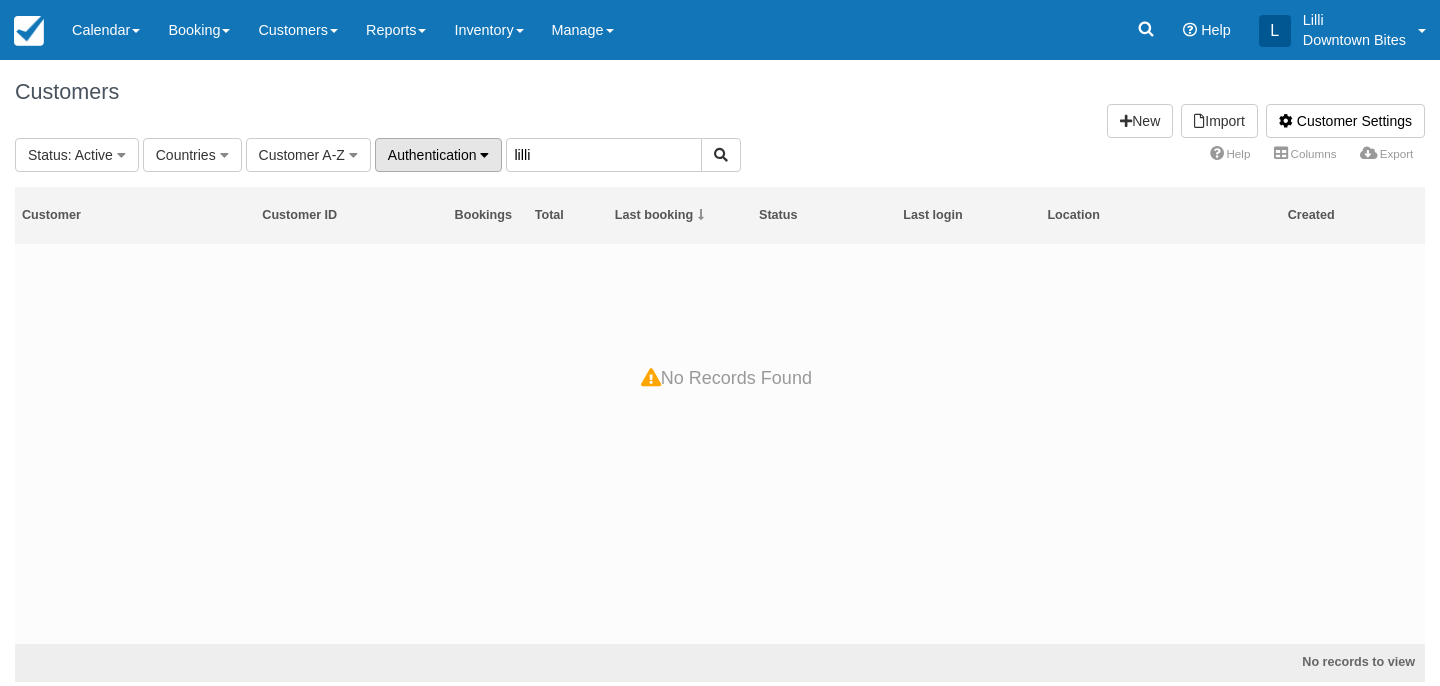 type on "lilli" 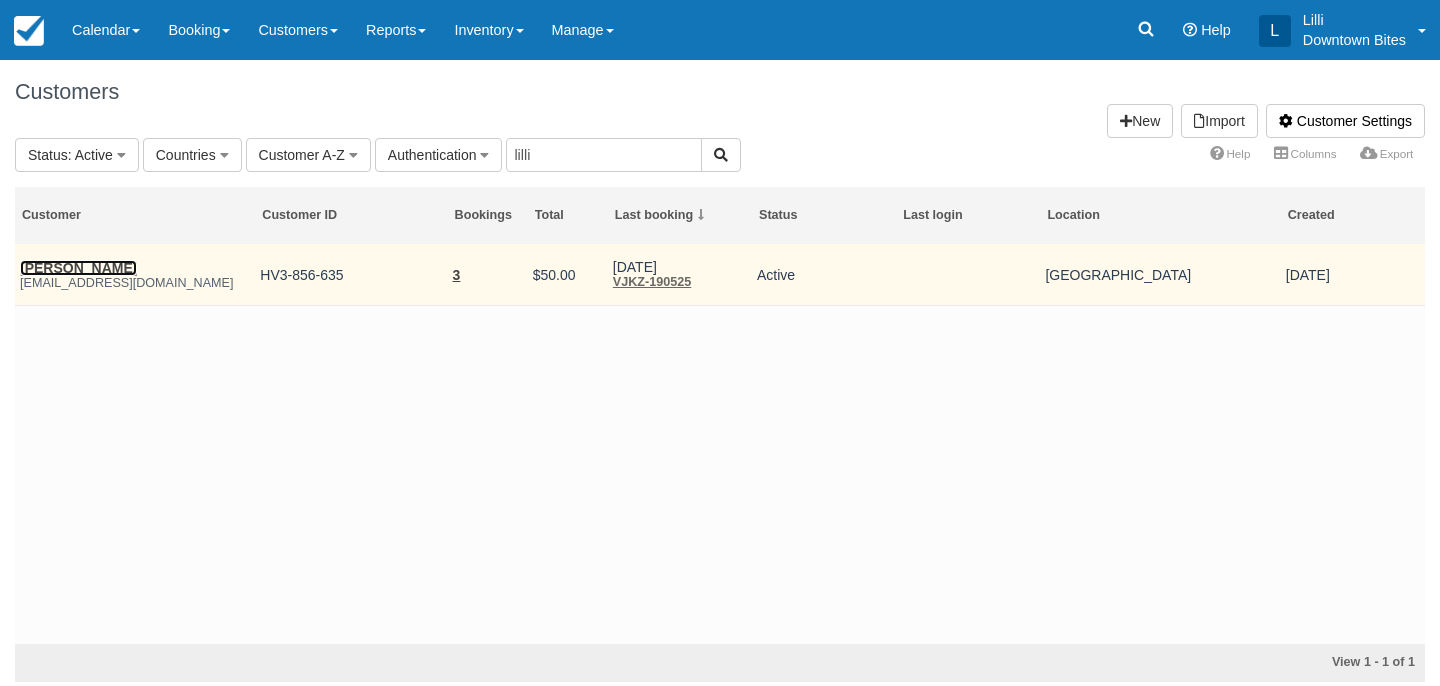 click on "[PERSON_NAME]" at bounding box center [78, 268] 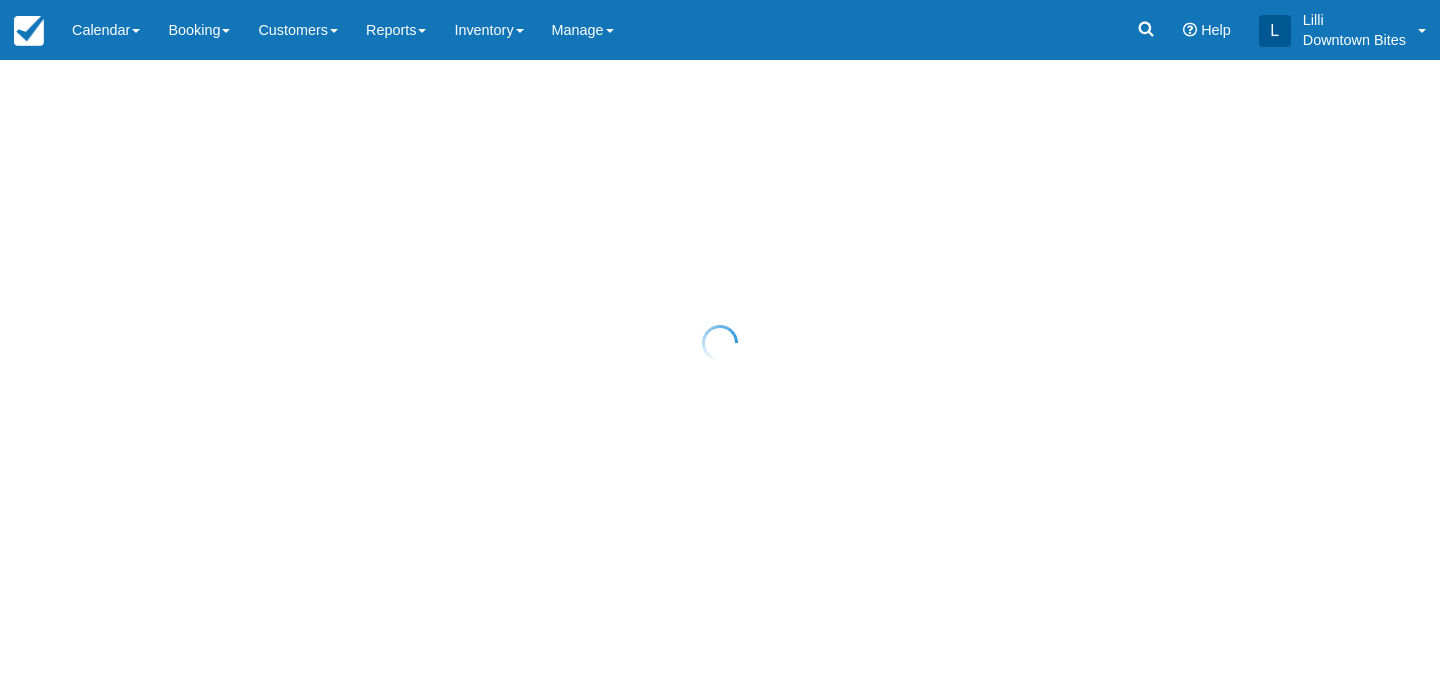 scroll, scrollTop: 0, scrollLeft: 0, axis: both 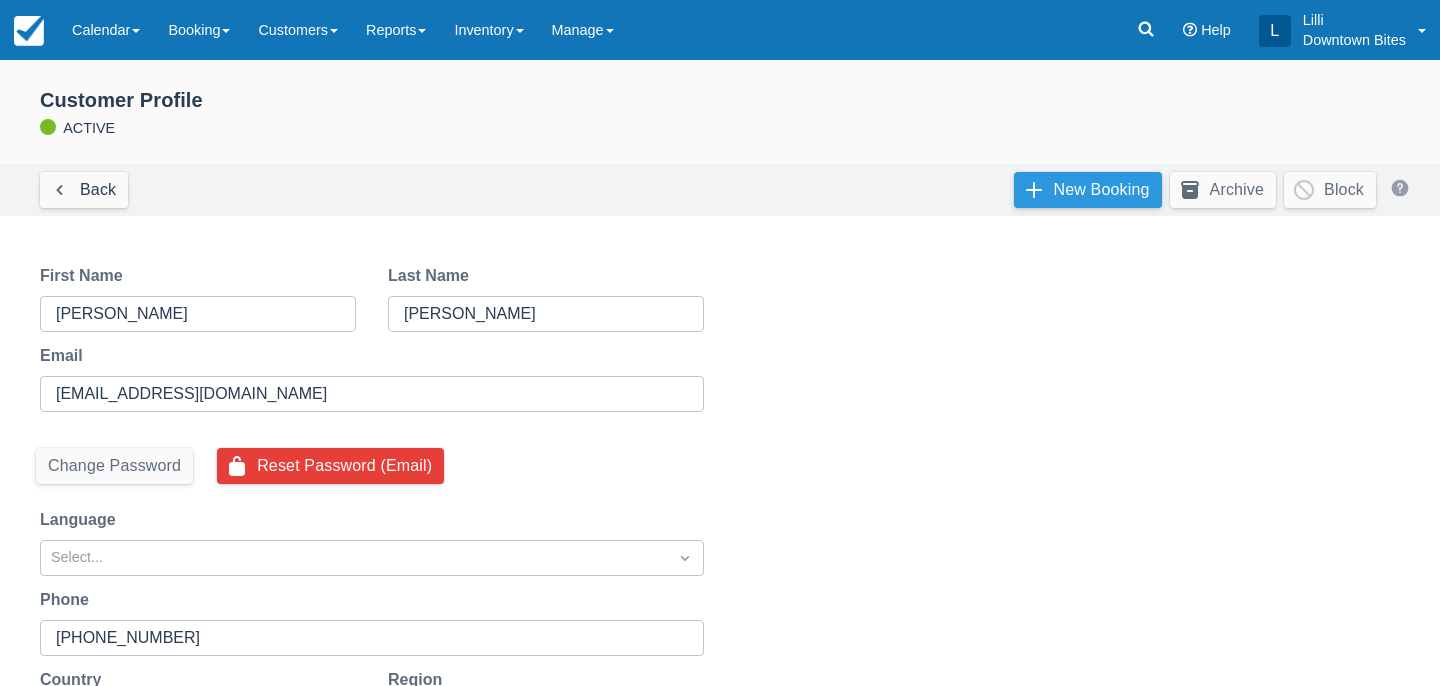 click on "New Booking" at bounding box center [1088, 190] 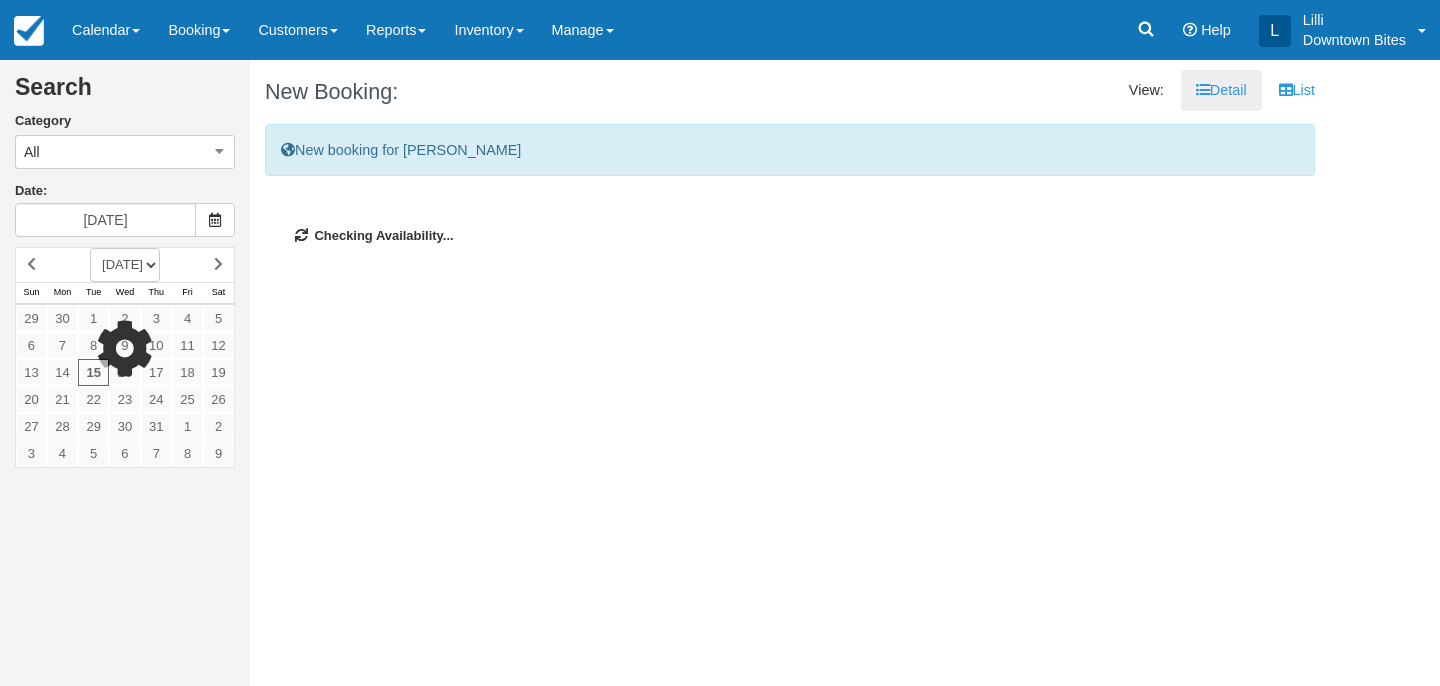 scroll, scrollTop: 0, scrollLeft: 0, axis: both 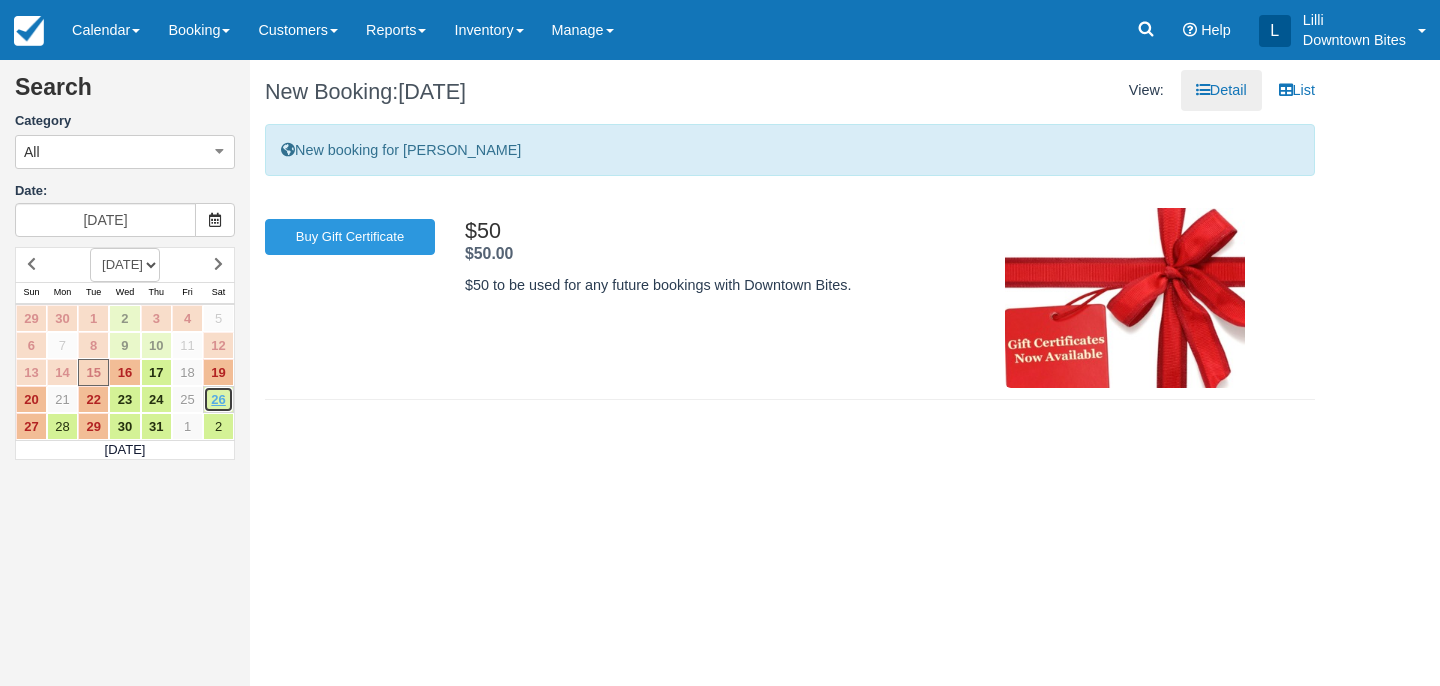 click on "26" at bounding box center [218, 399] 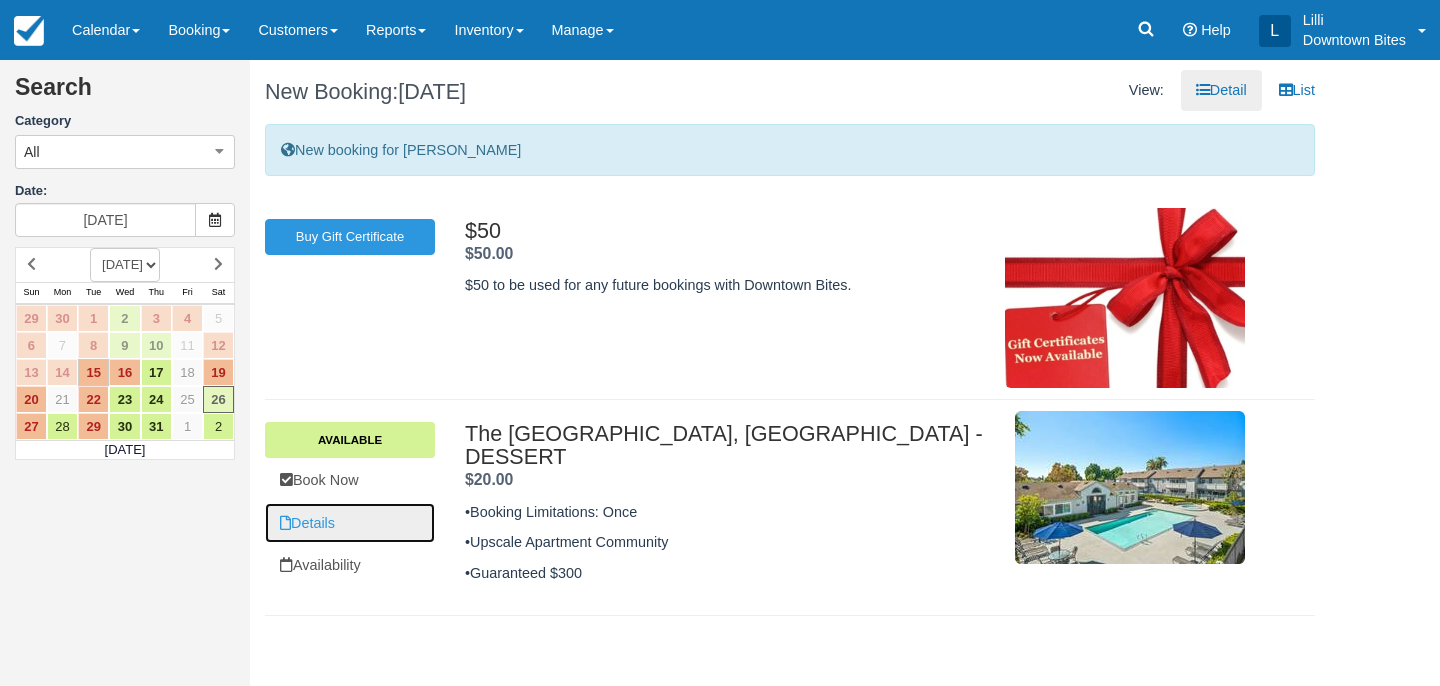 click on "Details" at bounding box center (350, 523) 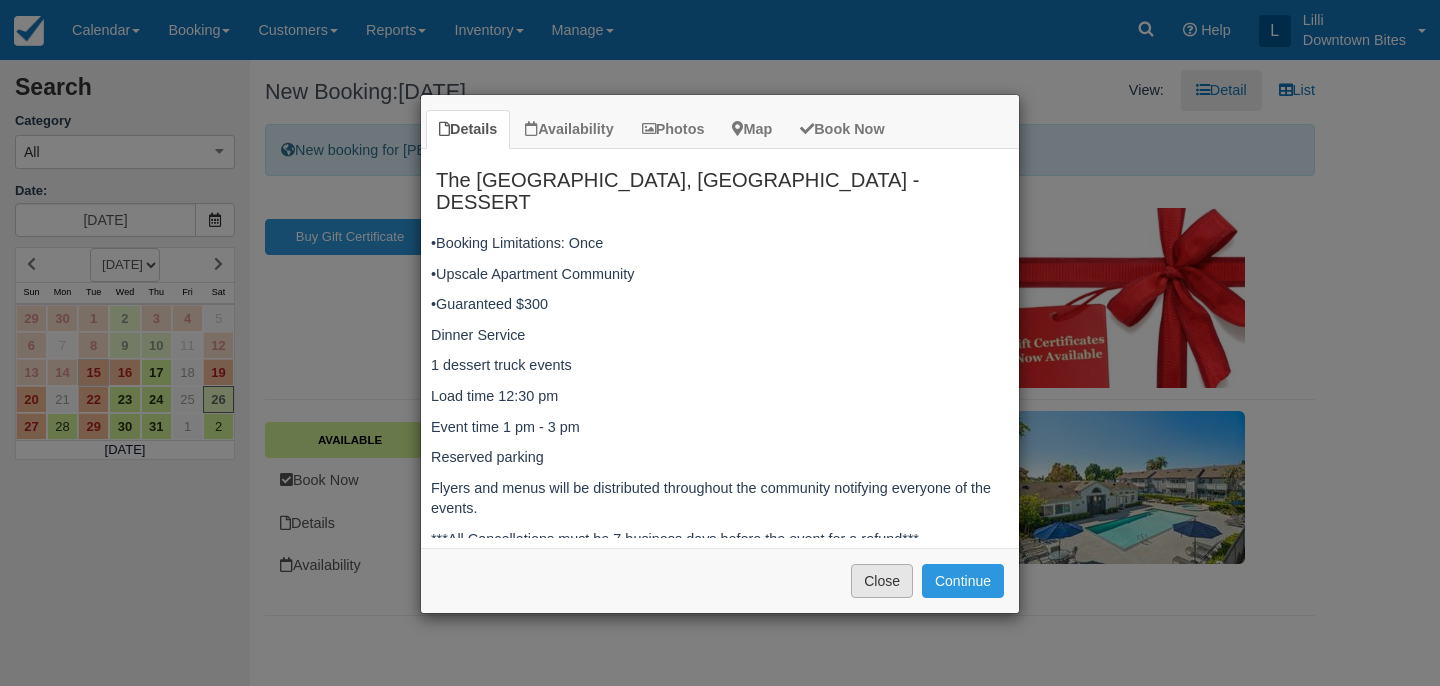 click on "Close" at bounding box center [882, 581] 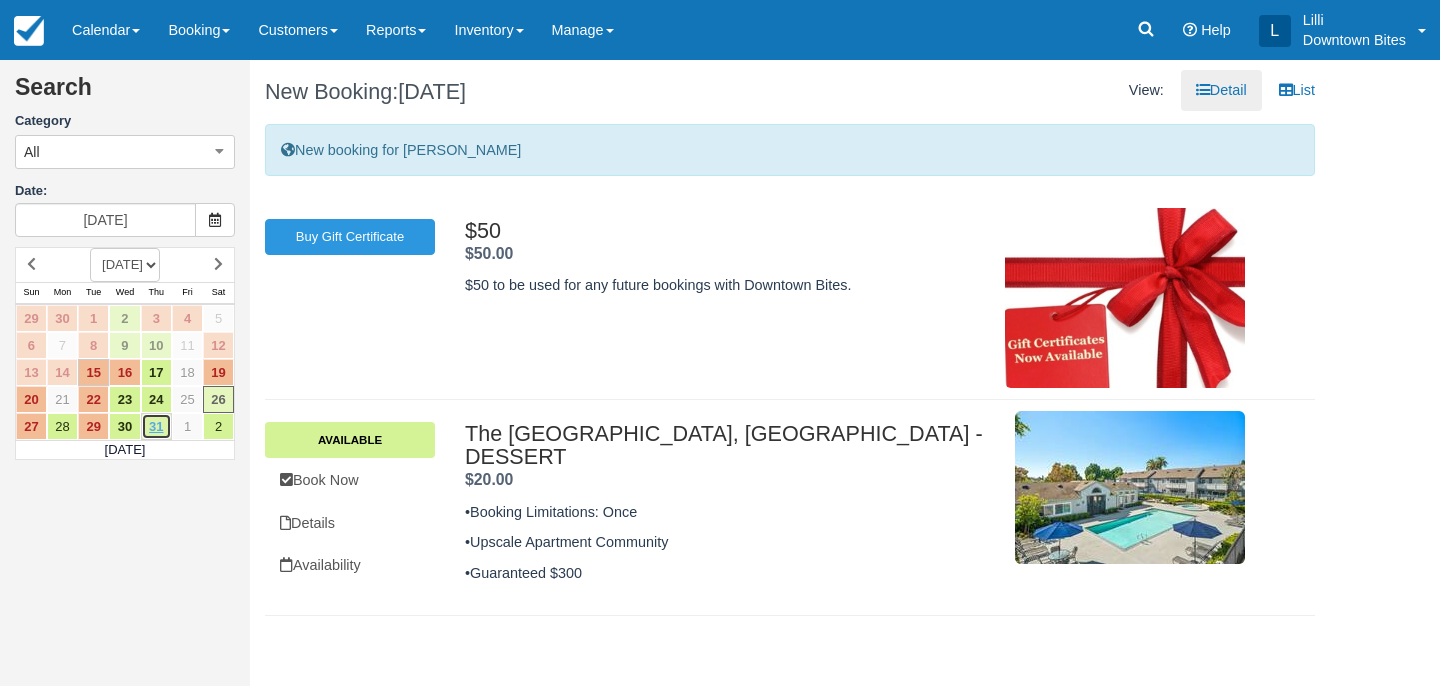 click on "31" at bounding box center [156, 426] 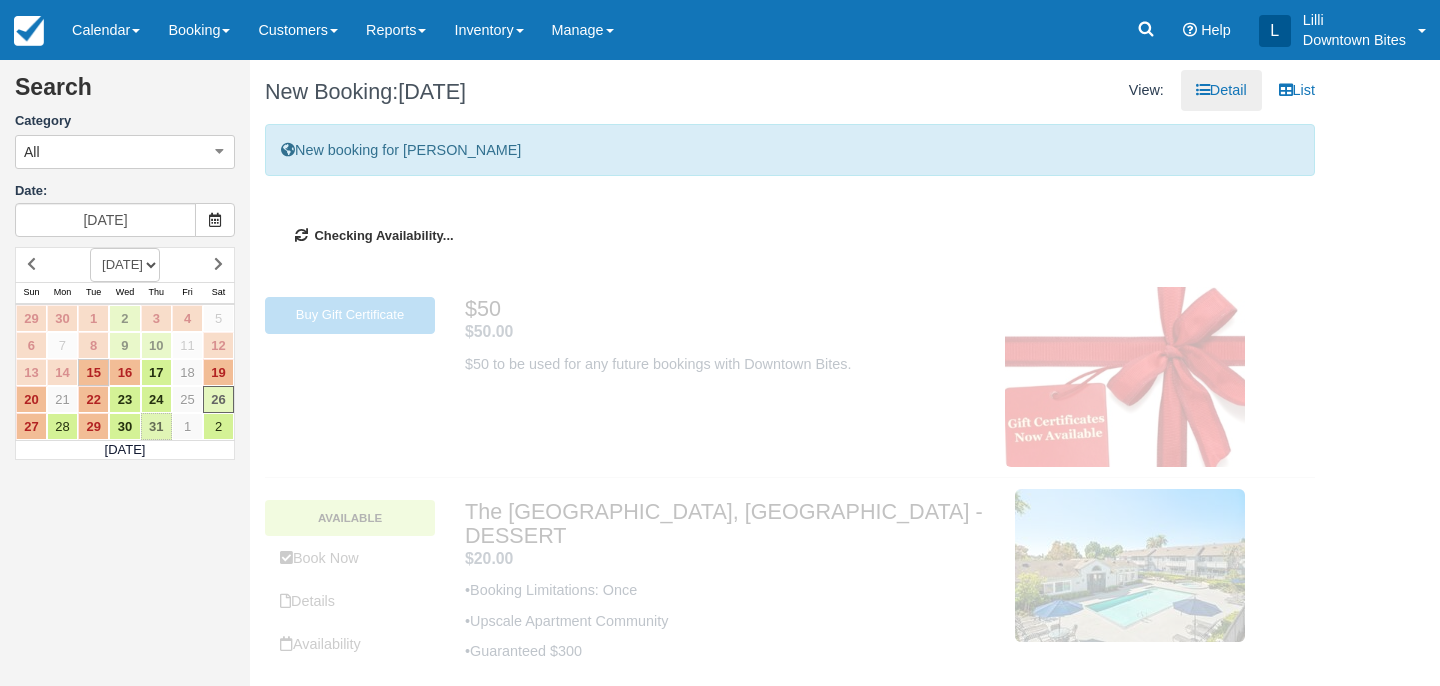 type on "[DATE]" 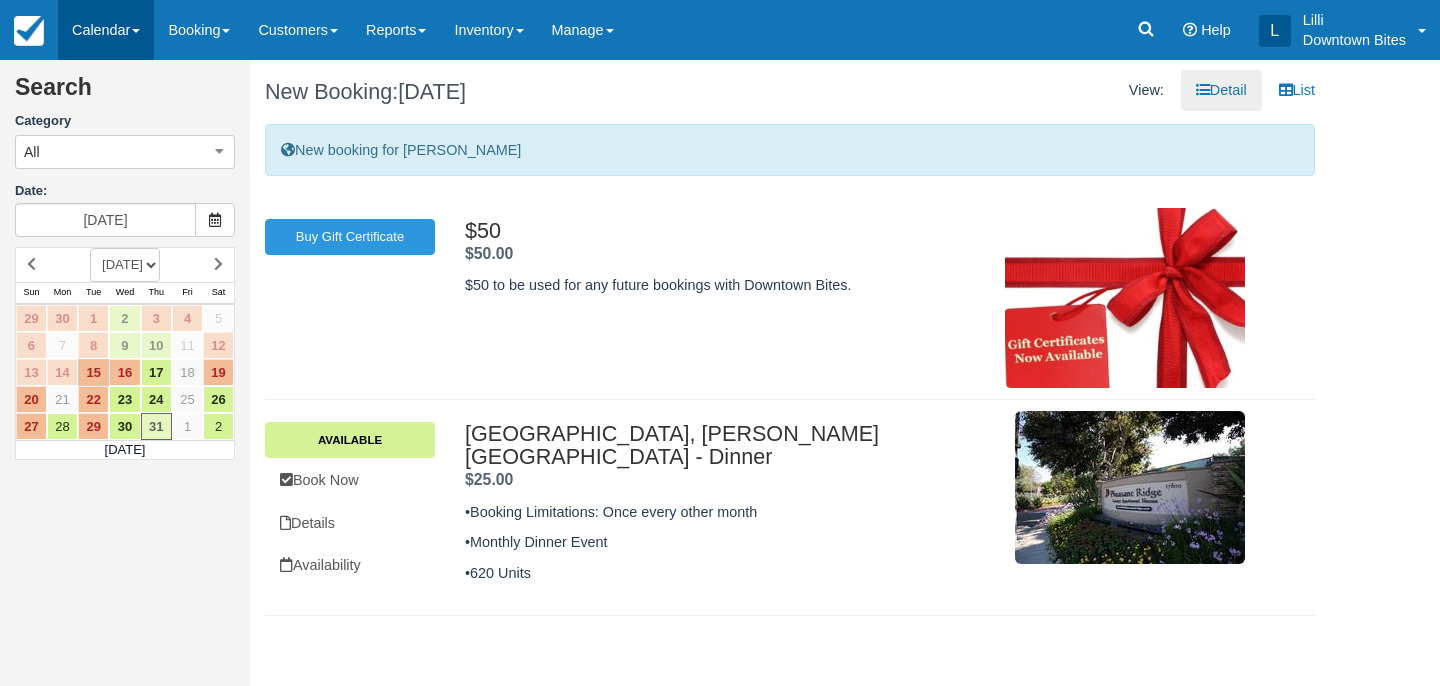 click on "Calendar" at bounding box center [106, 30] 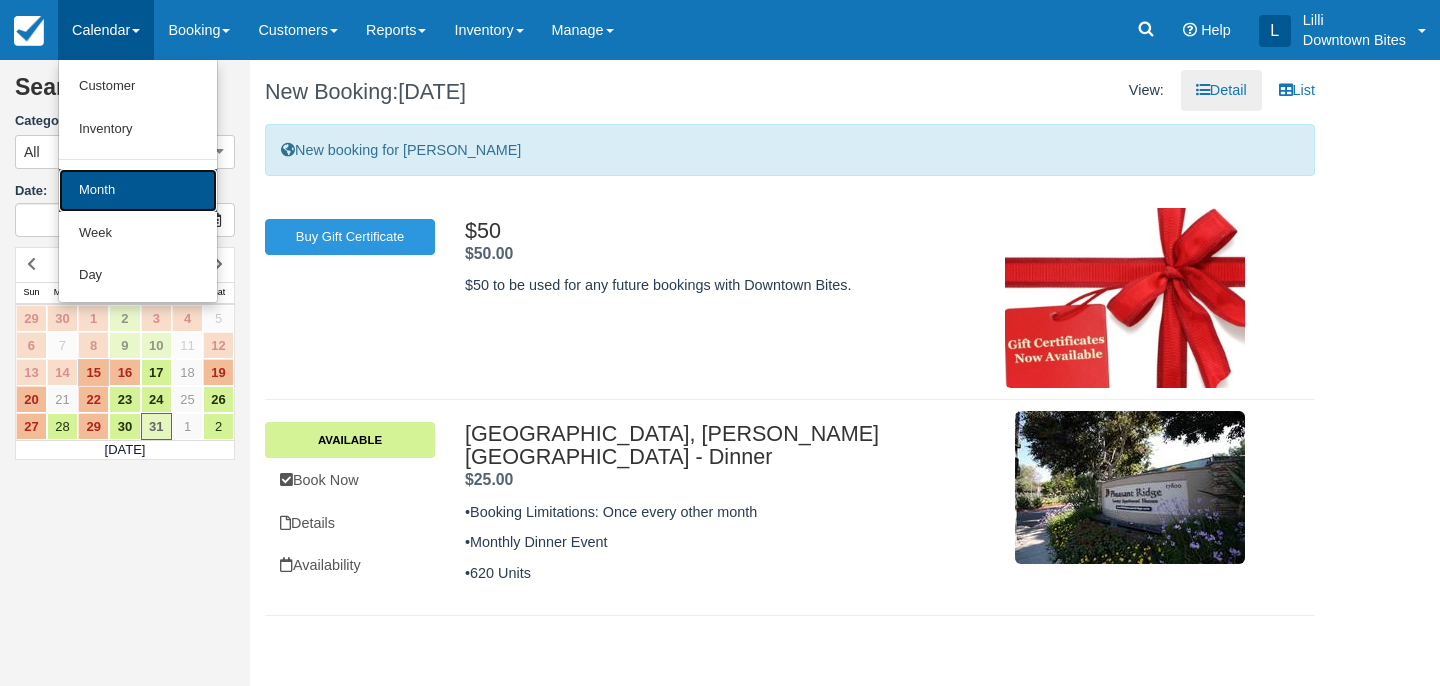 click on "Month" at bounding box center (138, 190) 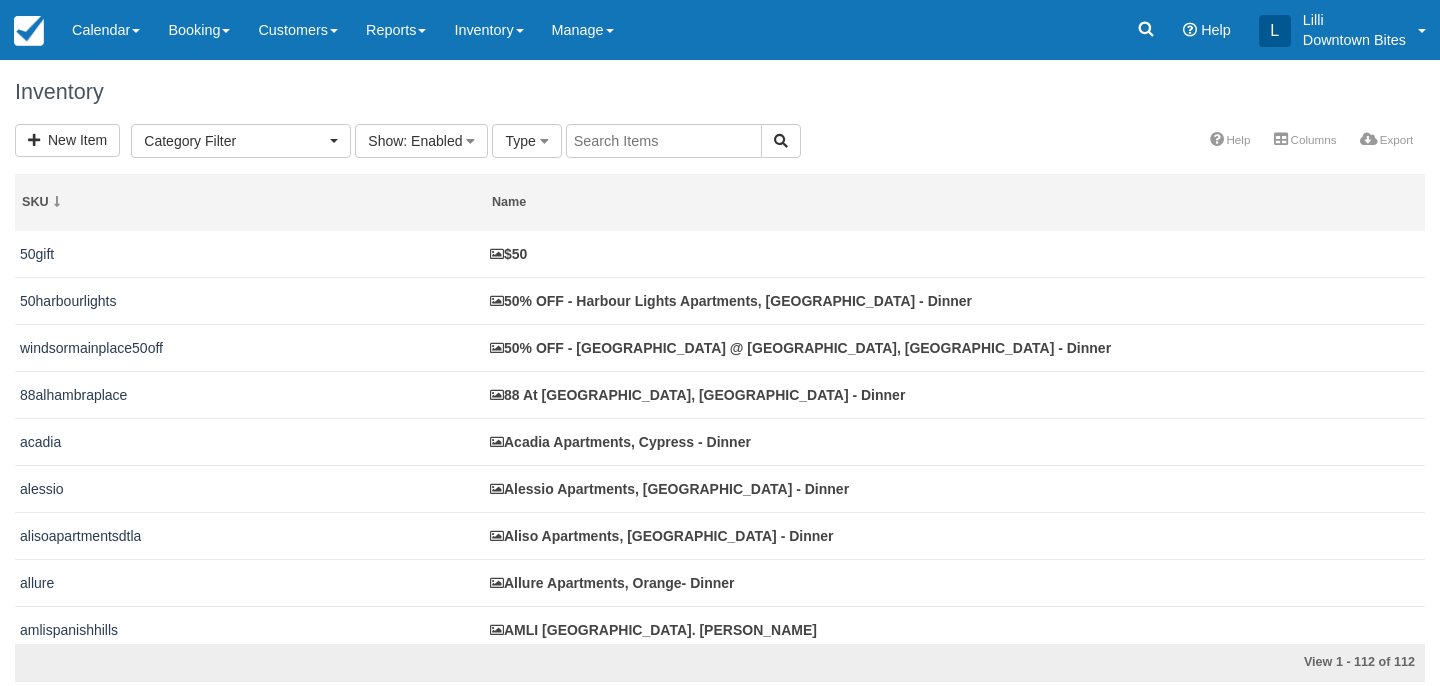 select 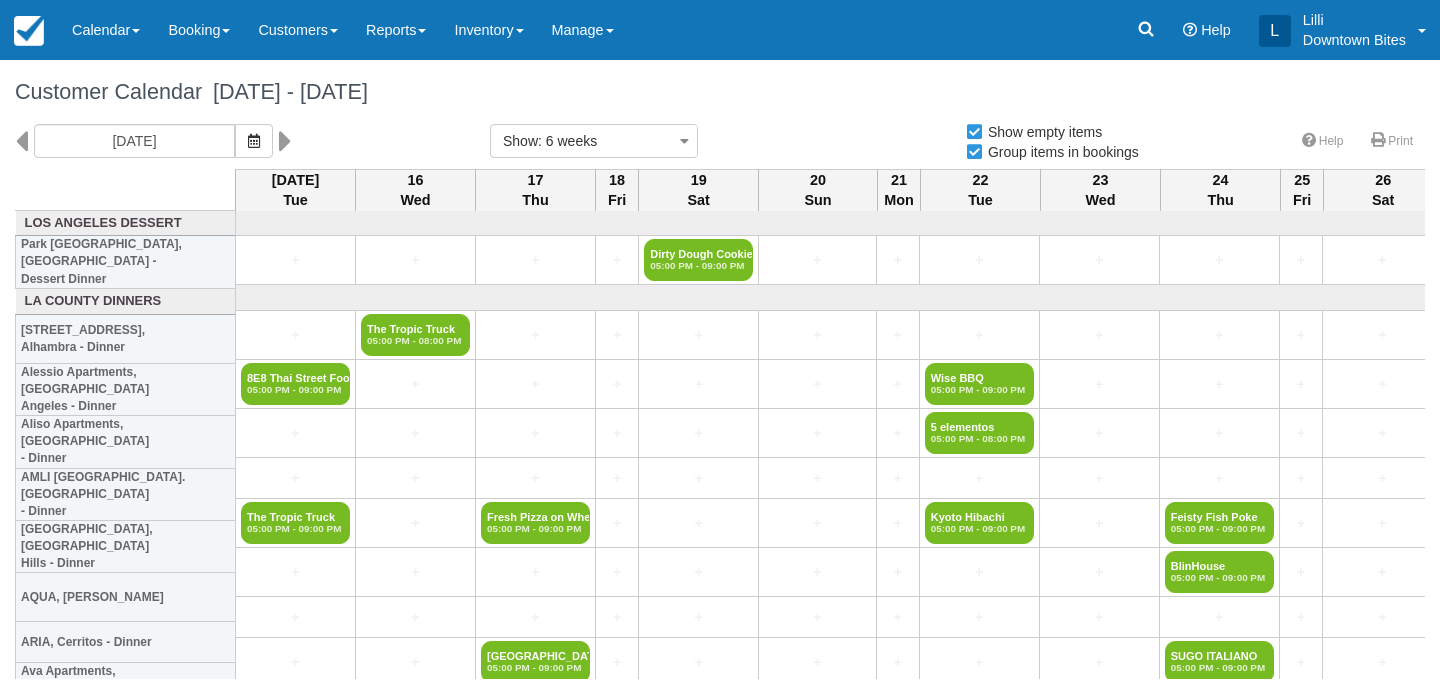 select 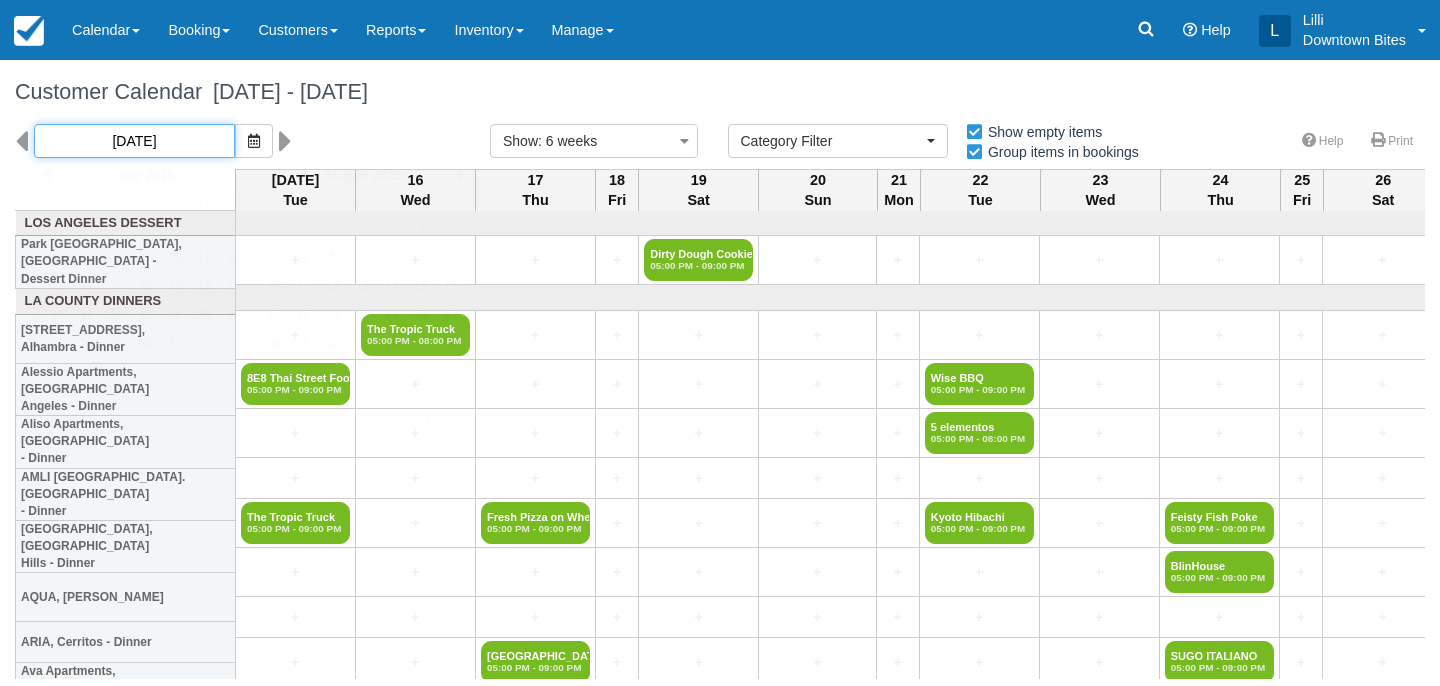 click on "07/15/25" at bounding box center [134, 141] 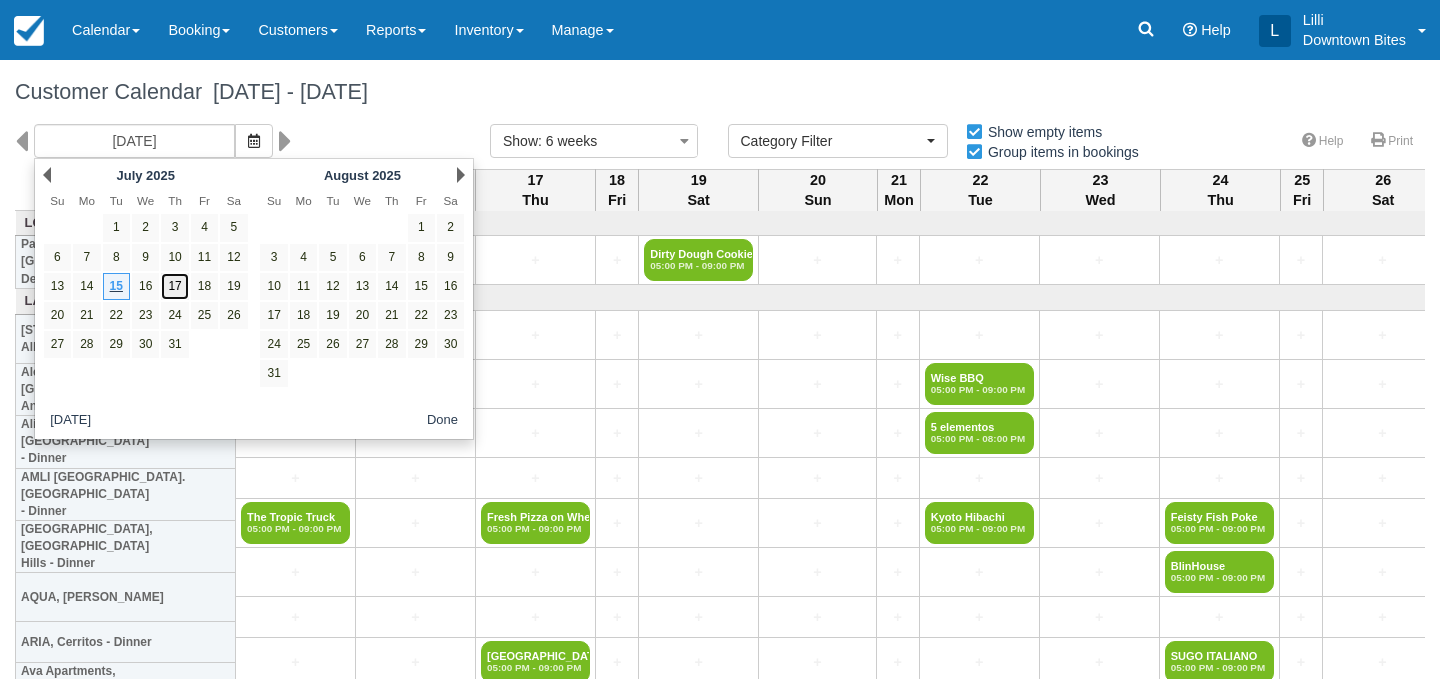 click on "17" at bounding box center (174, 286) 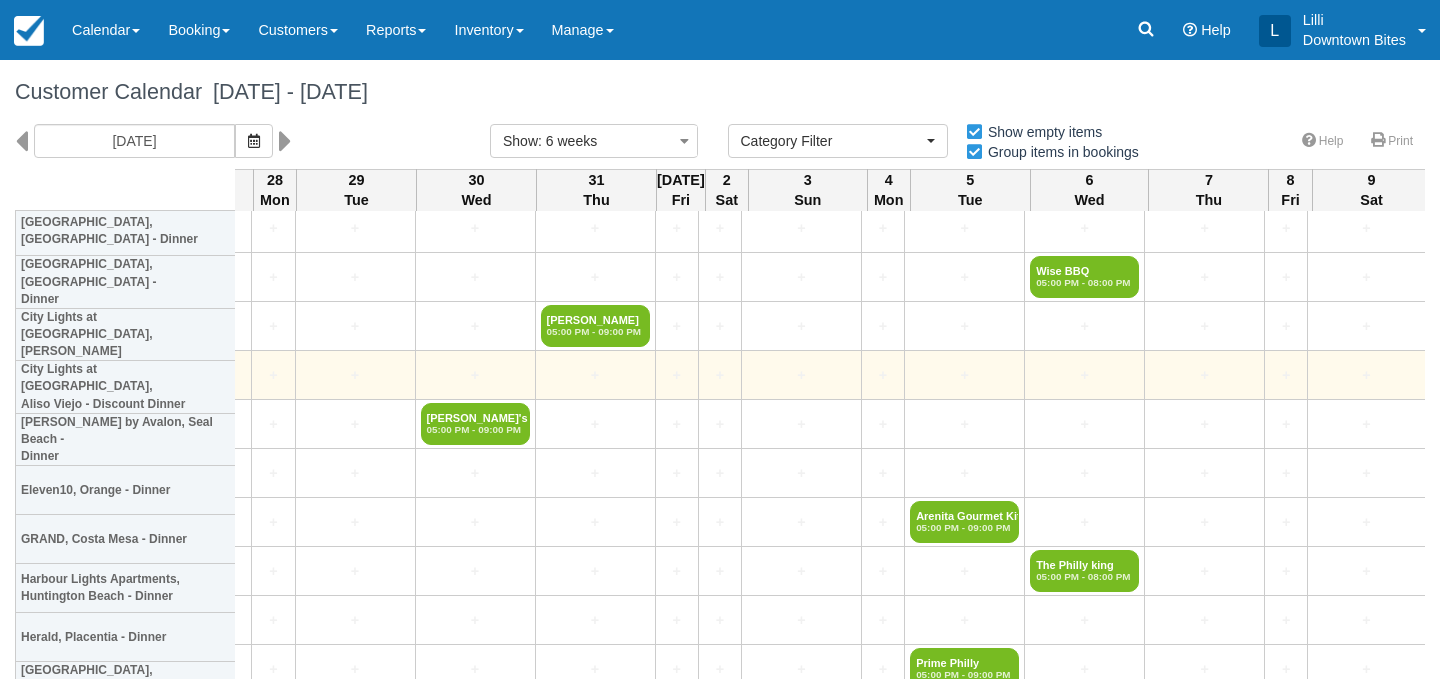 scroll, scrollTop: 3800, scrollLeft: 1086, axis: both 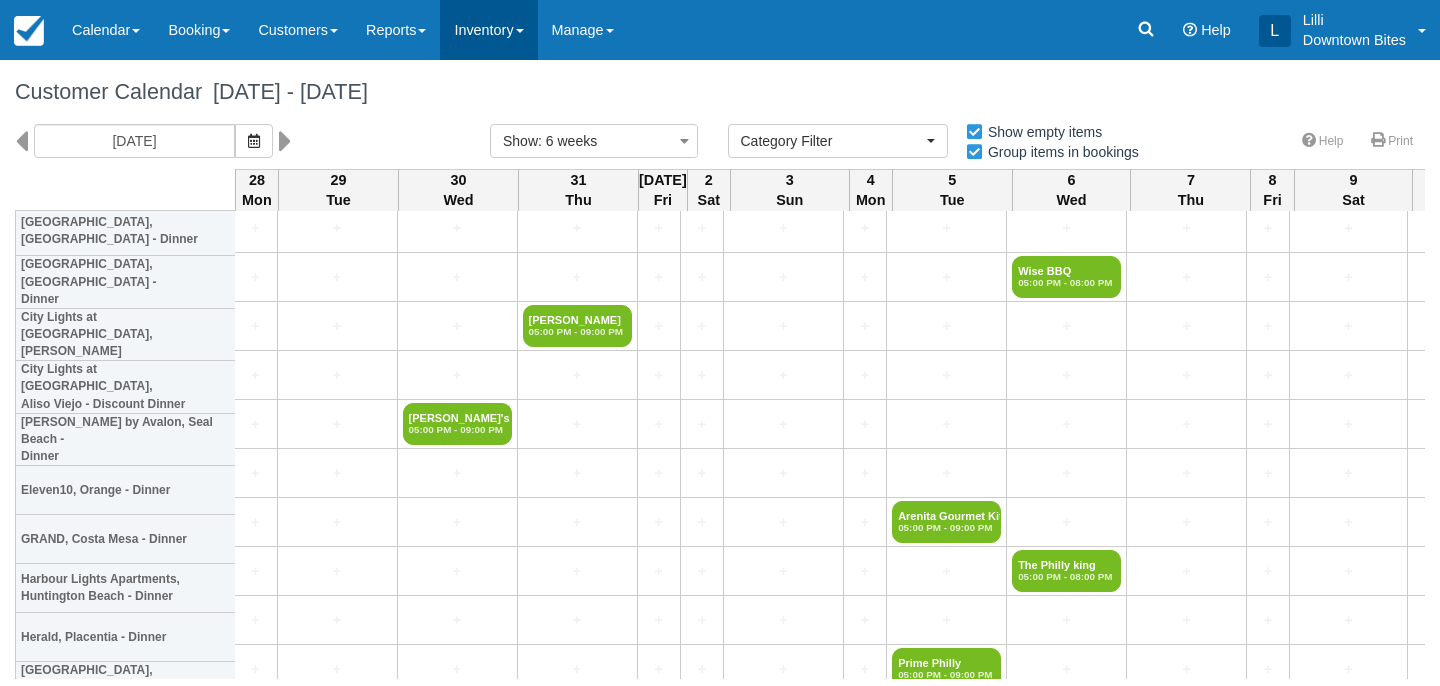 click on "Inventory" at bounding box center (488, 30) 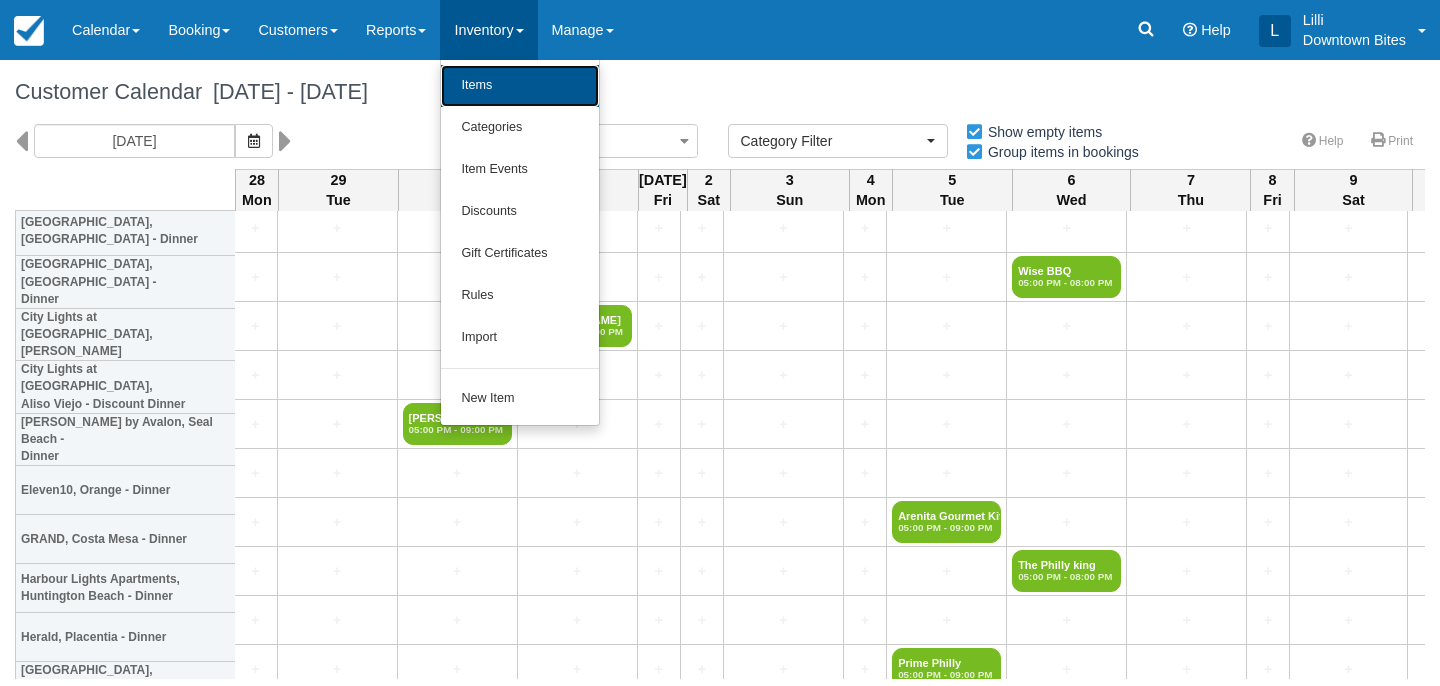 click on "Items" at bounding box center (520, 86) 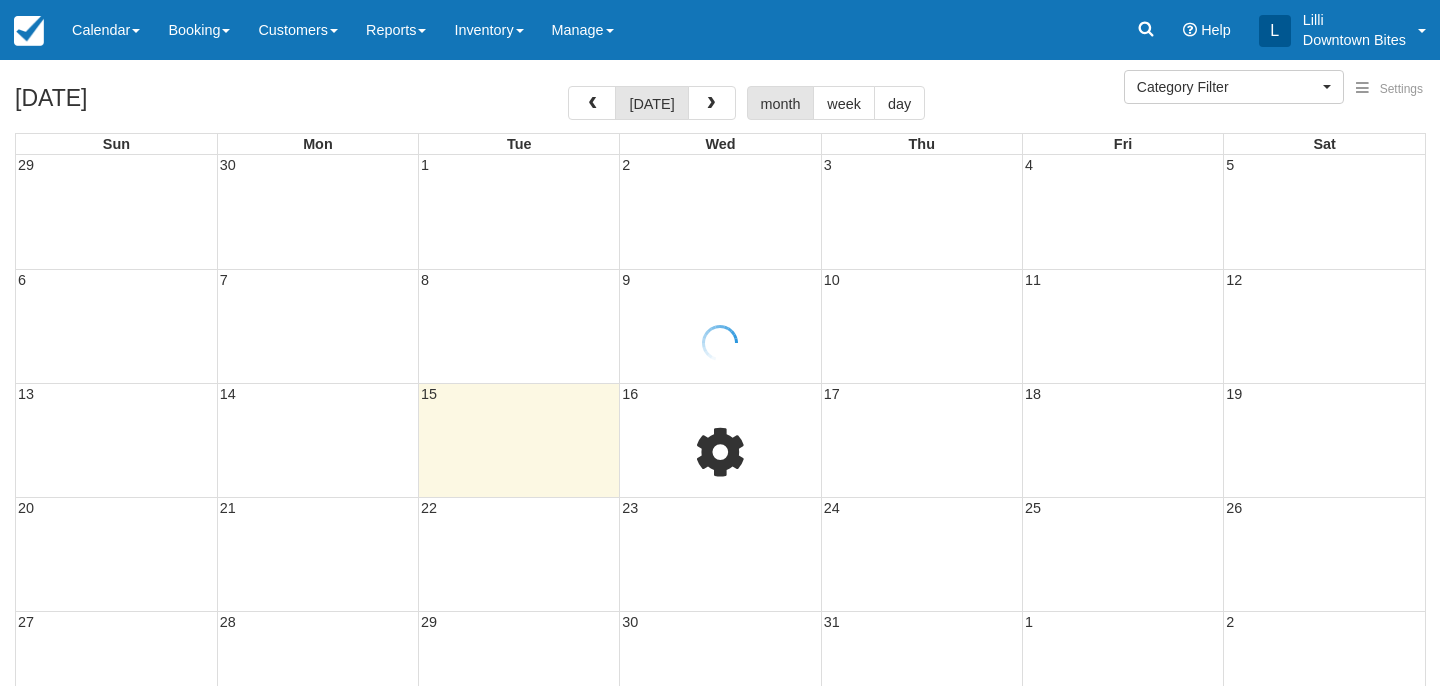 select 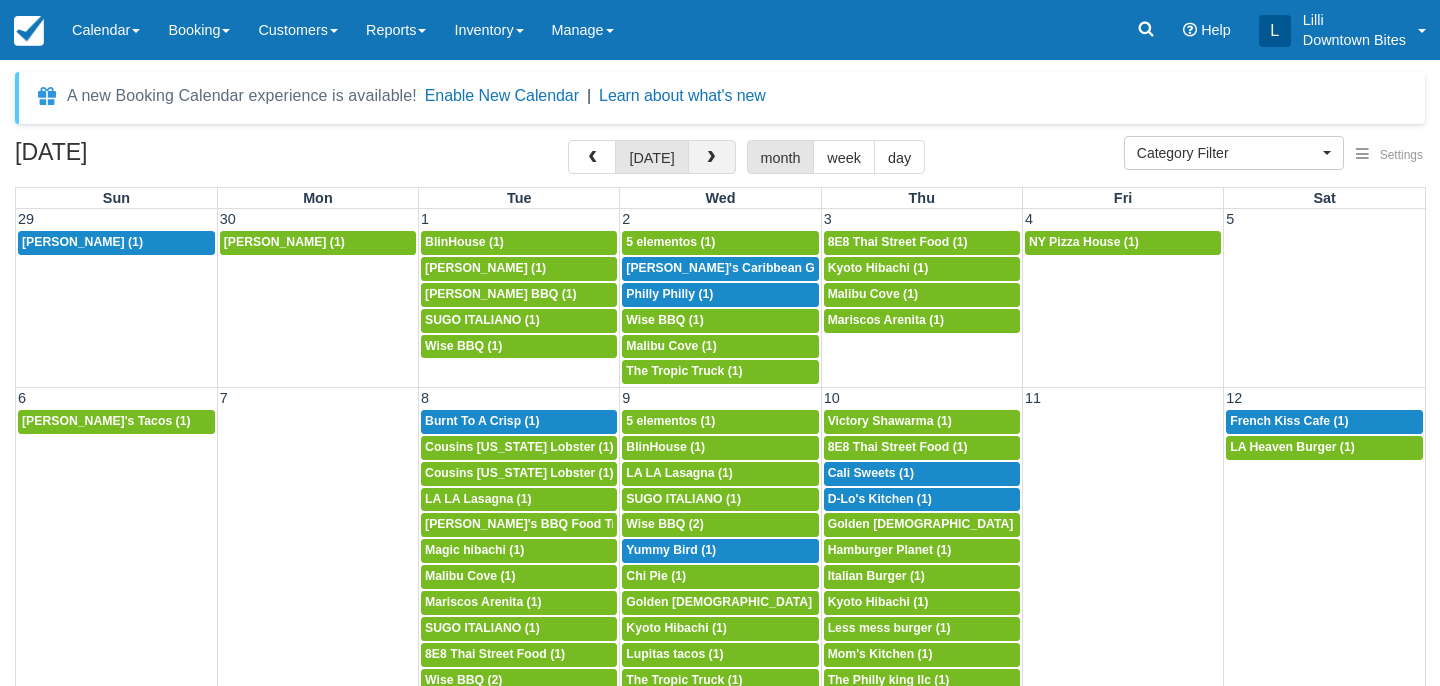 click at bounding box center [711, 158] 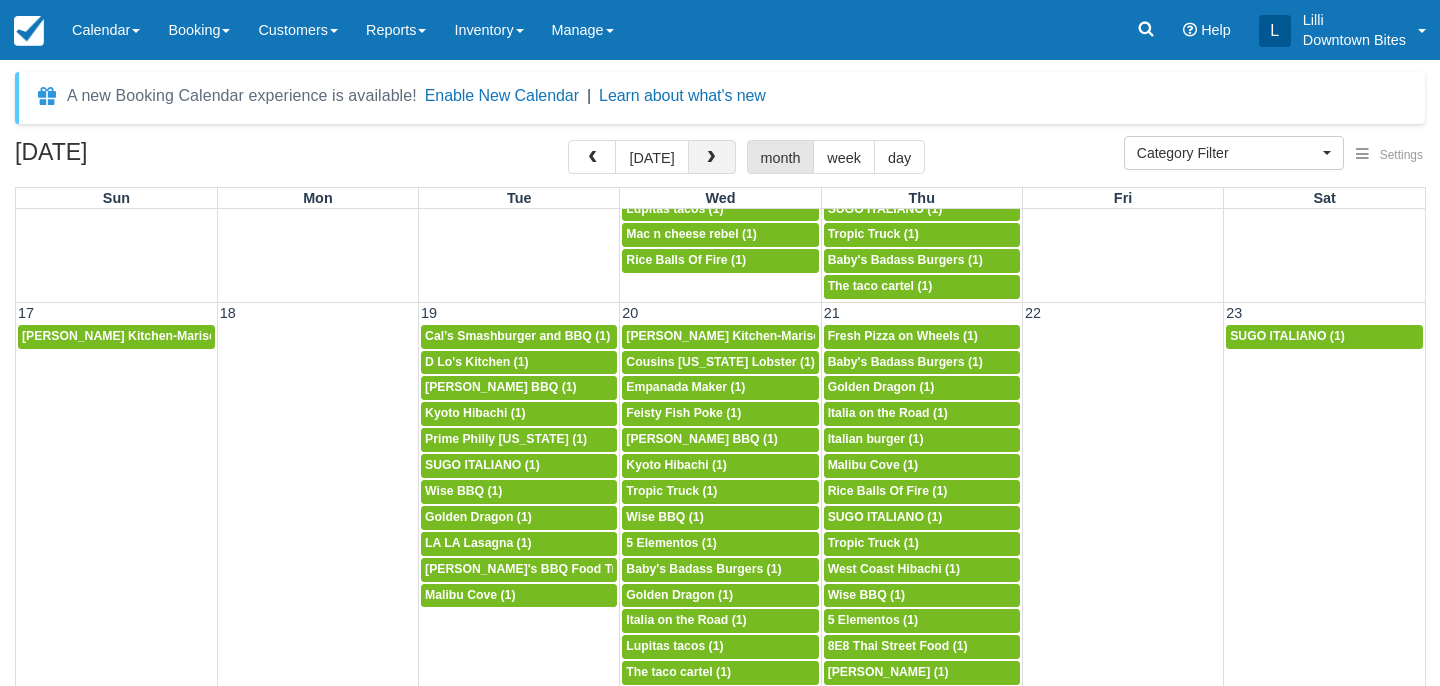 scroll, scrollTop: 970, scrollLeft: 0, axis: vertical 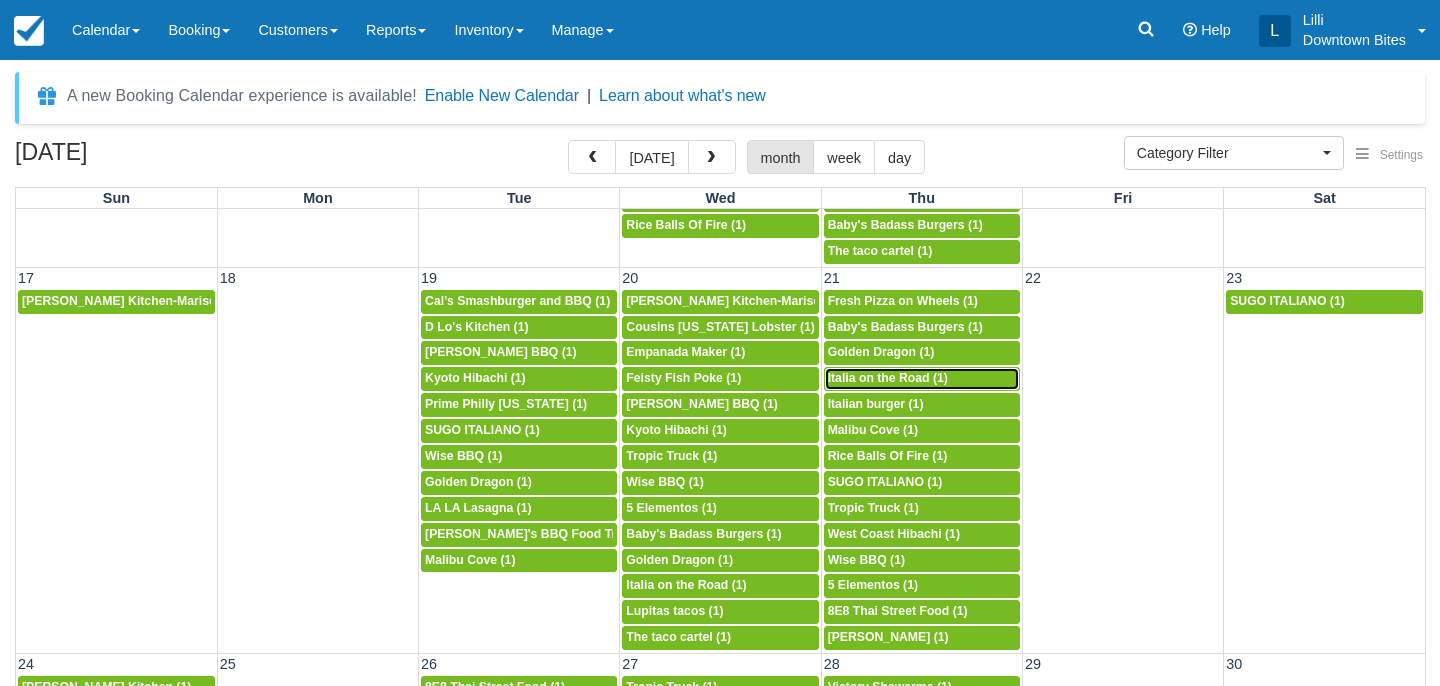 click on "5p   Italia on the Road (1)" at bounding box center [922, 379] 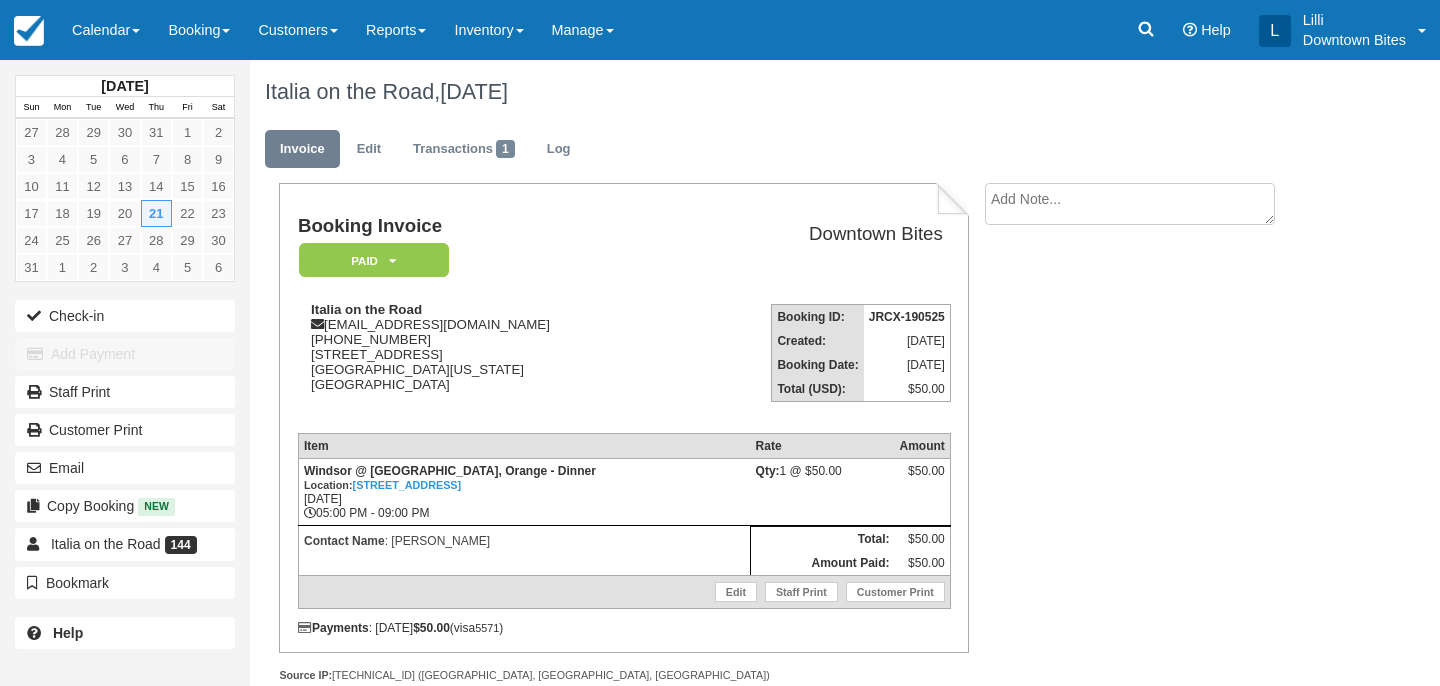 scroll, scrollTop: 0, scrollLeft: 0, axis: both 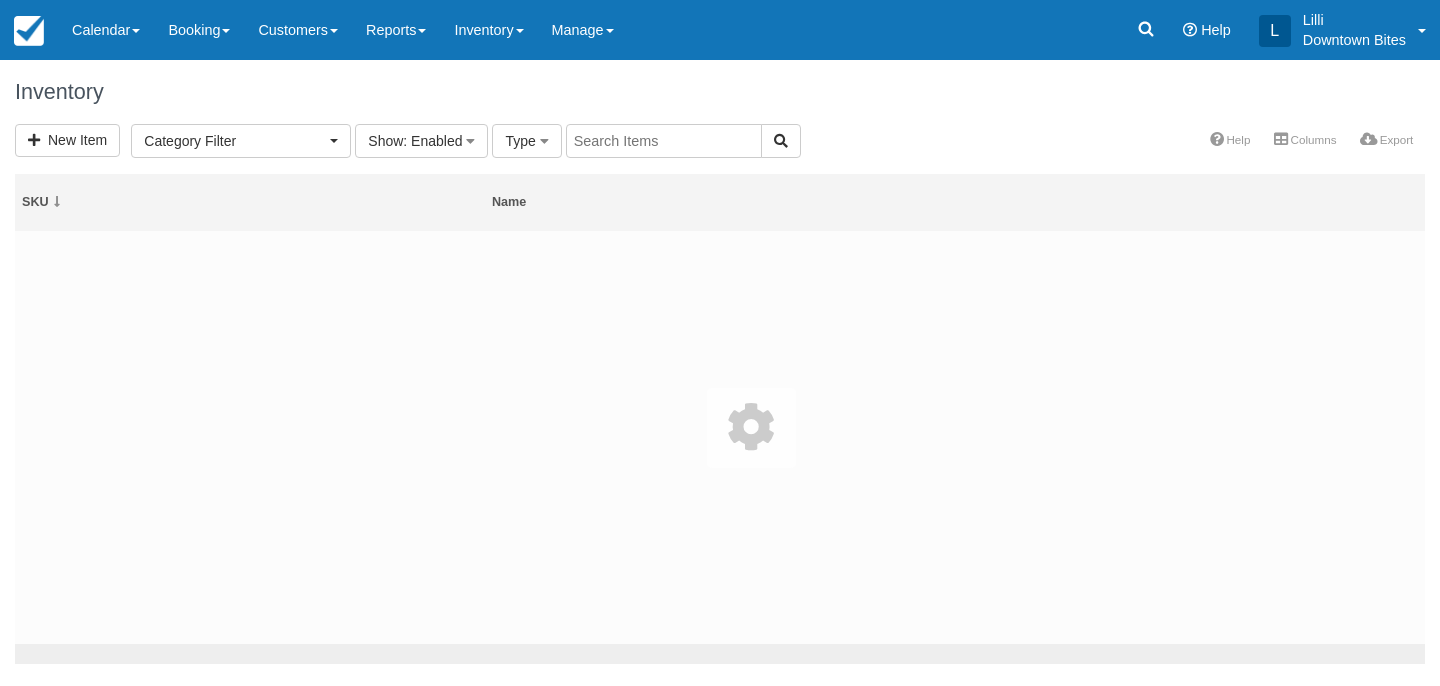 select 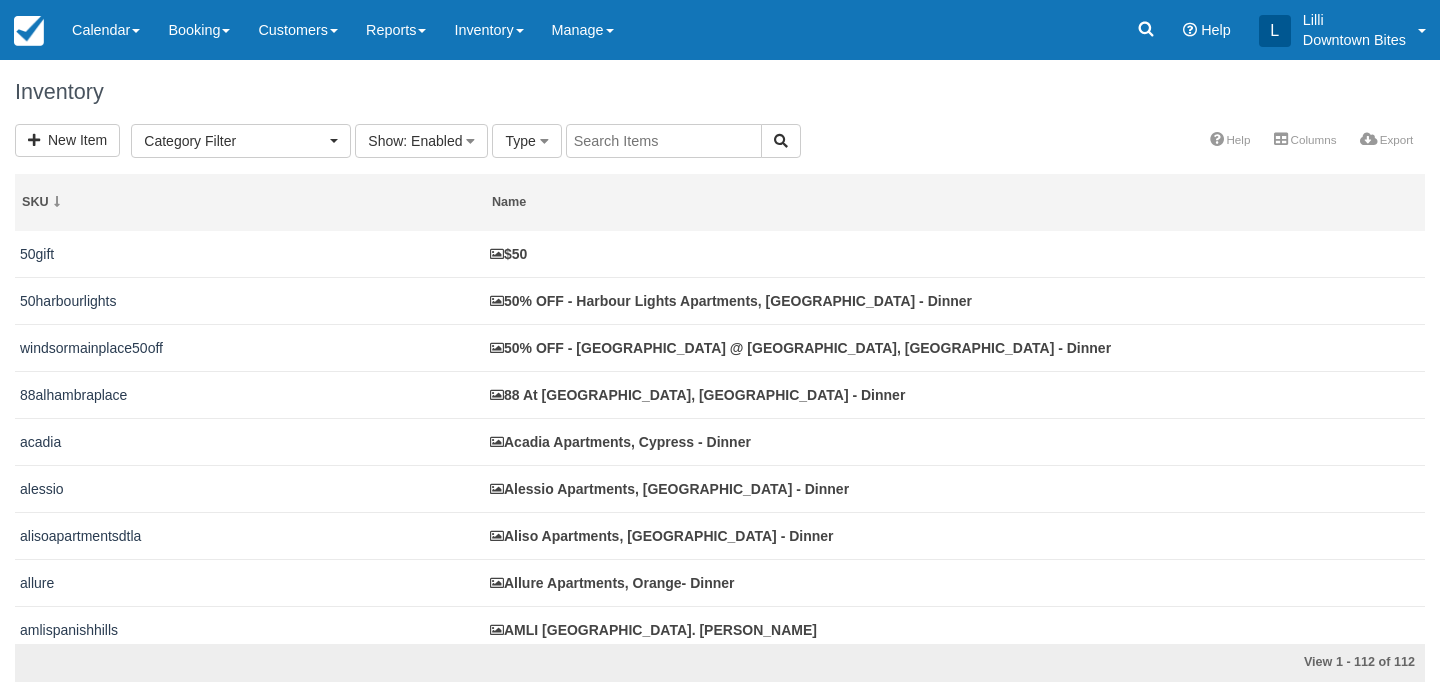 click at bounding box center (664, 141) 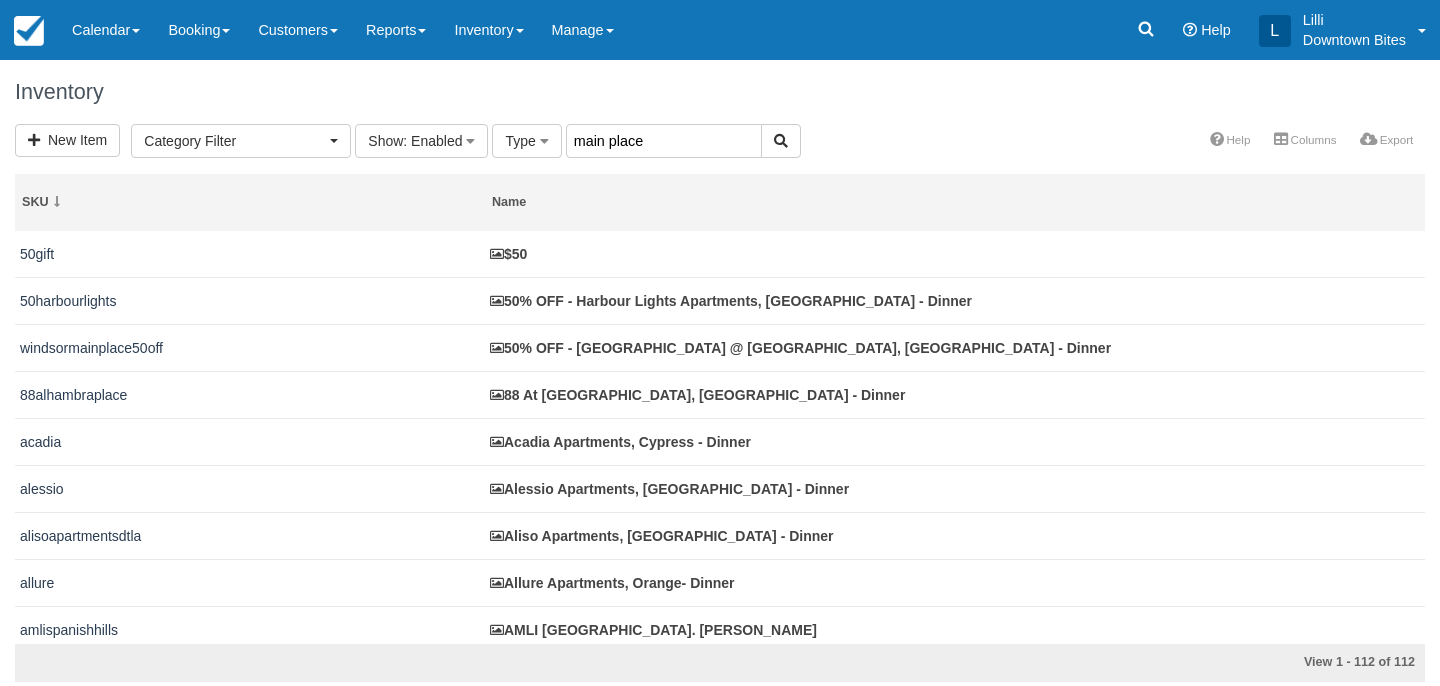 type on "main place" 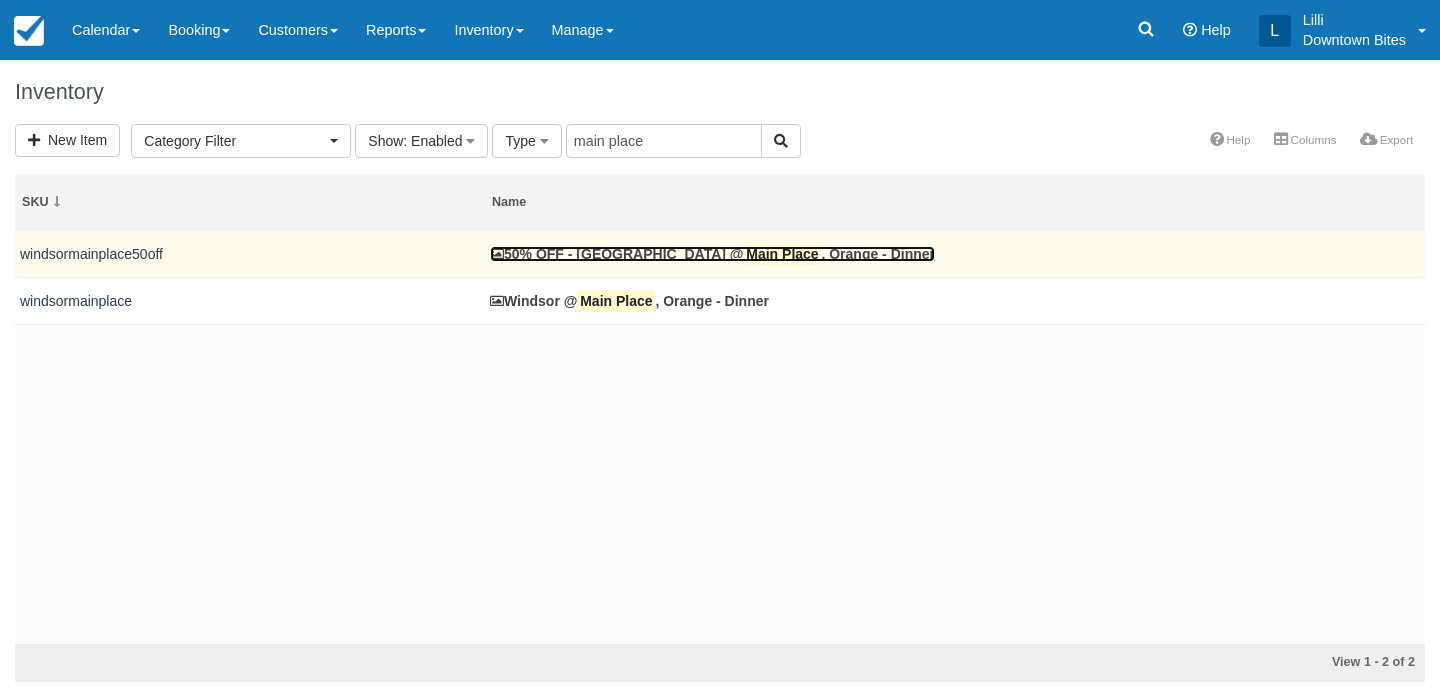 click on "50% OFF - [GEOGRAPHIC_DATA] @  [GEOGRAPHIC_DATA] , [GEOGRAPHIC_DATA] - Dinner" at bounding box center [712, 254] 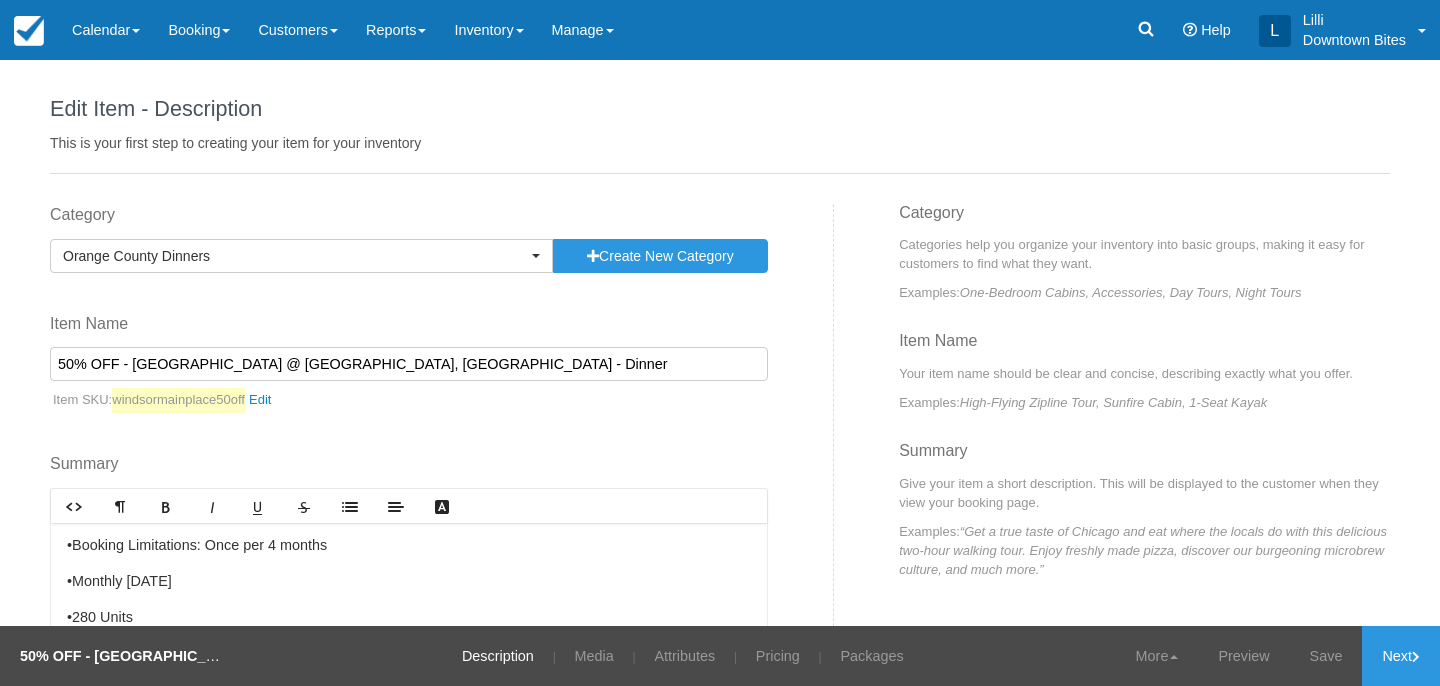 scroll, scrollTop: 0, scrollLeft: 0, axis: both 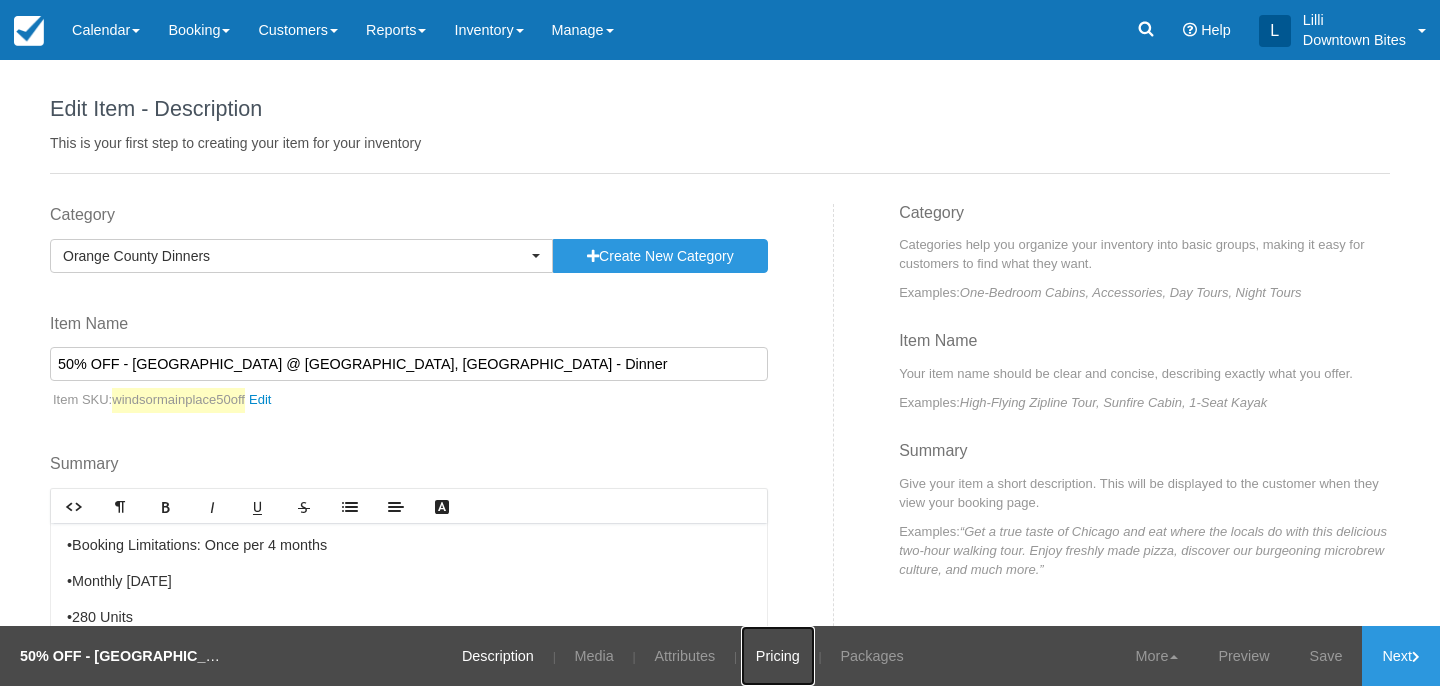 click on "Pricing" at bounding box center (778, 656) 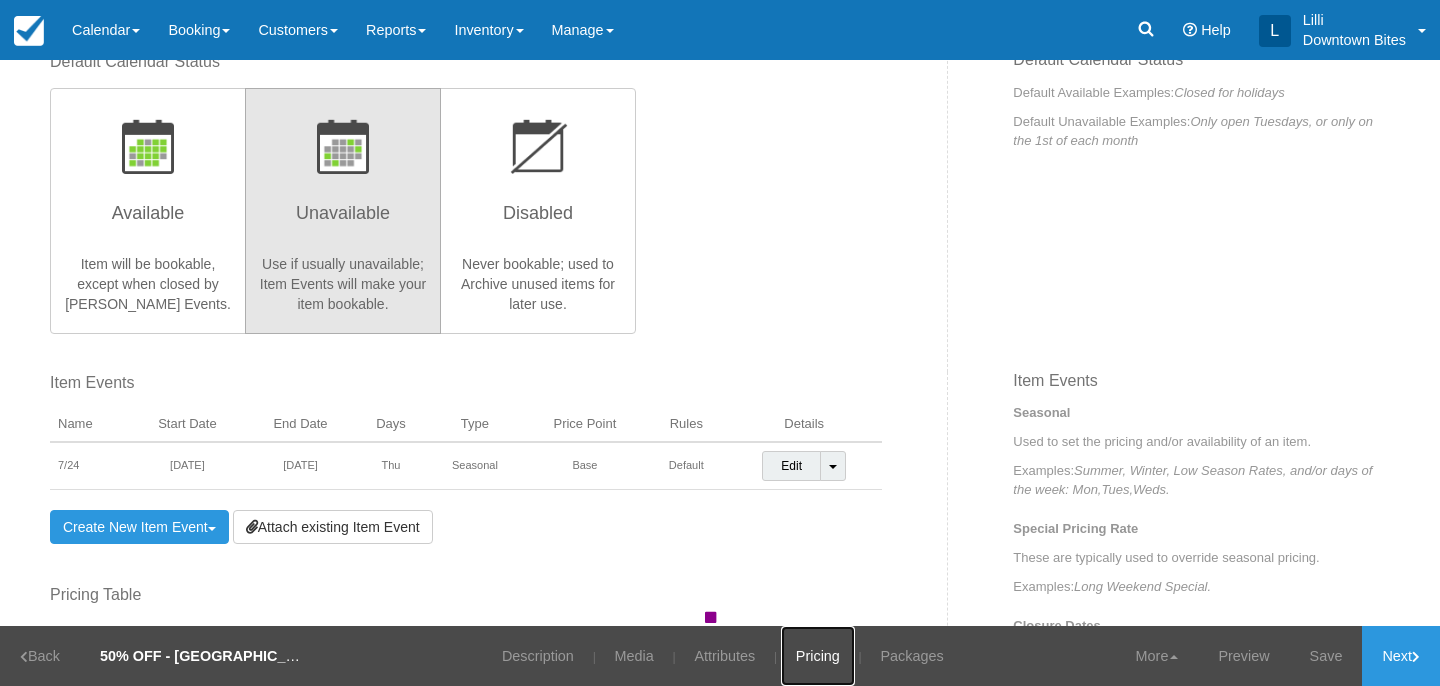 scroll, scrollTop: 525, scrollLeft: 0, axis: vertical 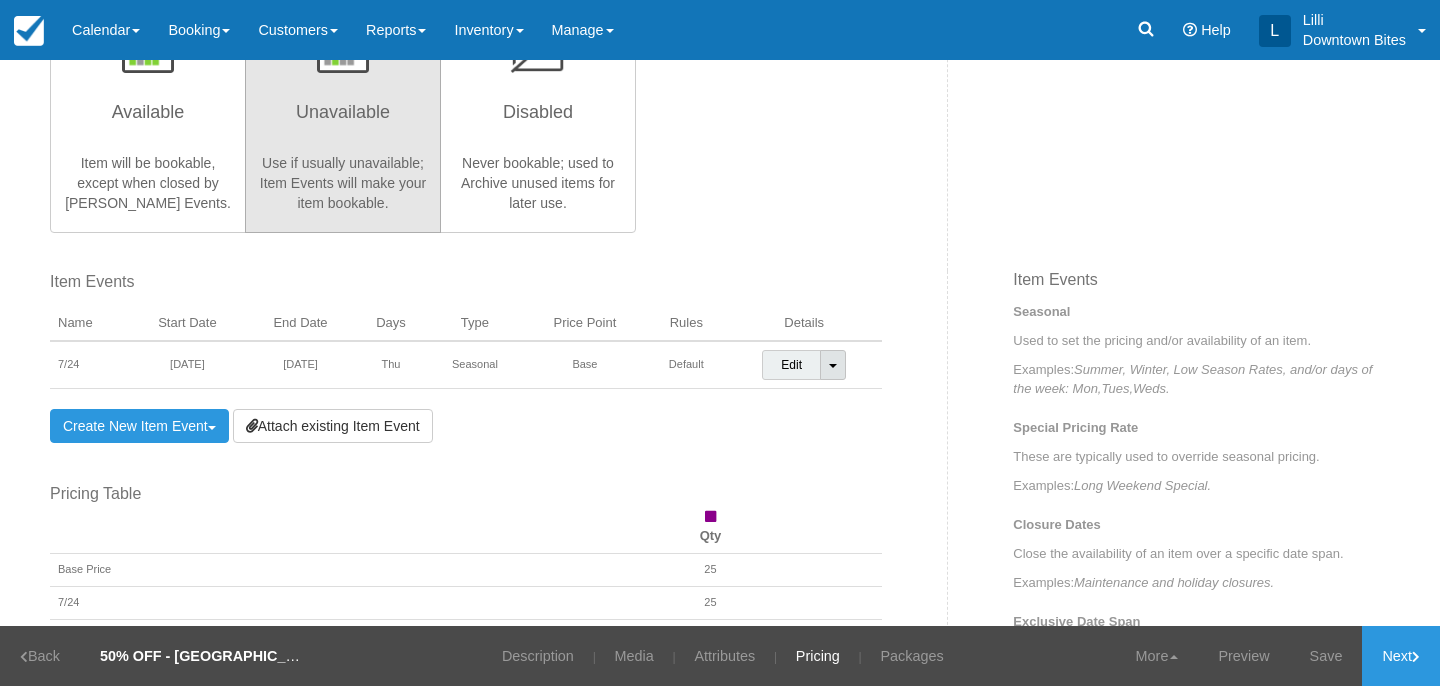 click on "Toggle Dropdown" at bounding box center [833, 365] 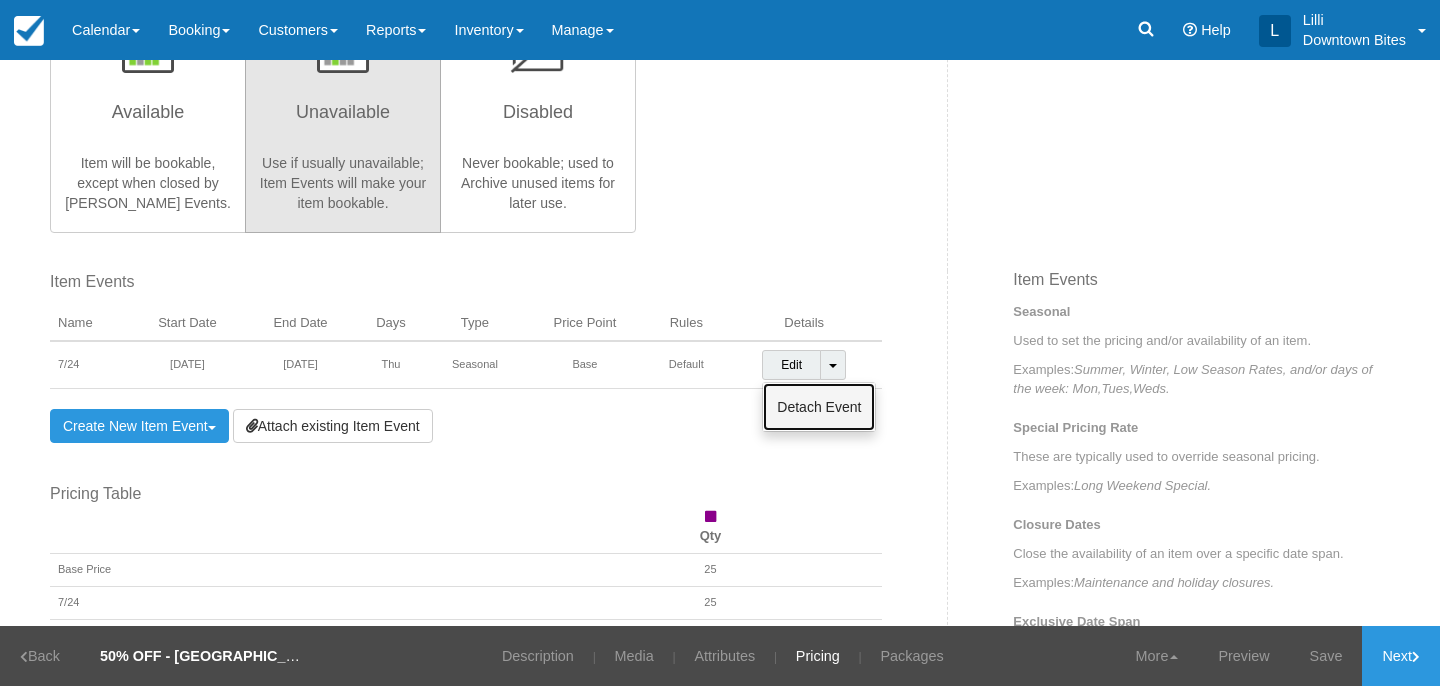 click on "Detach Event" at bounding box center [819, 407] 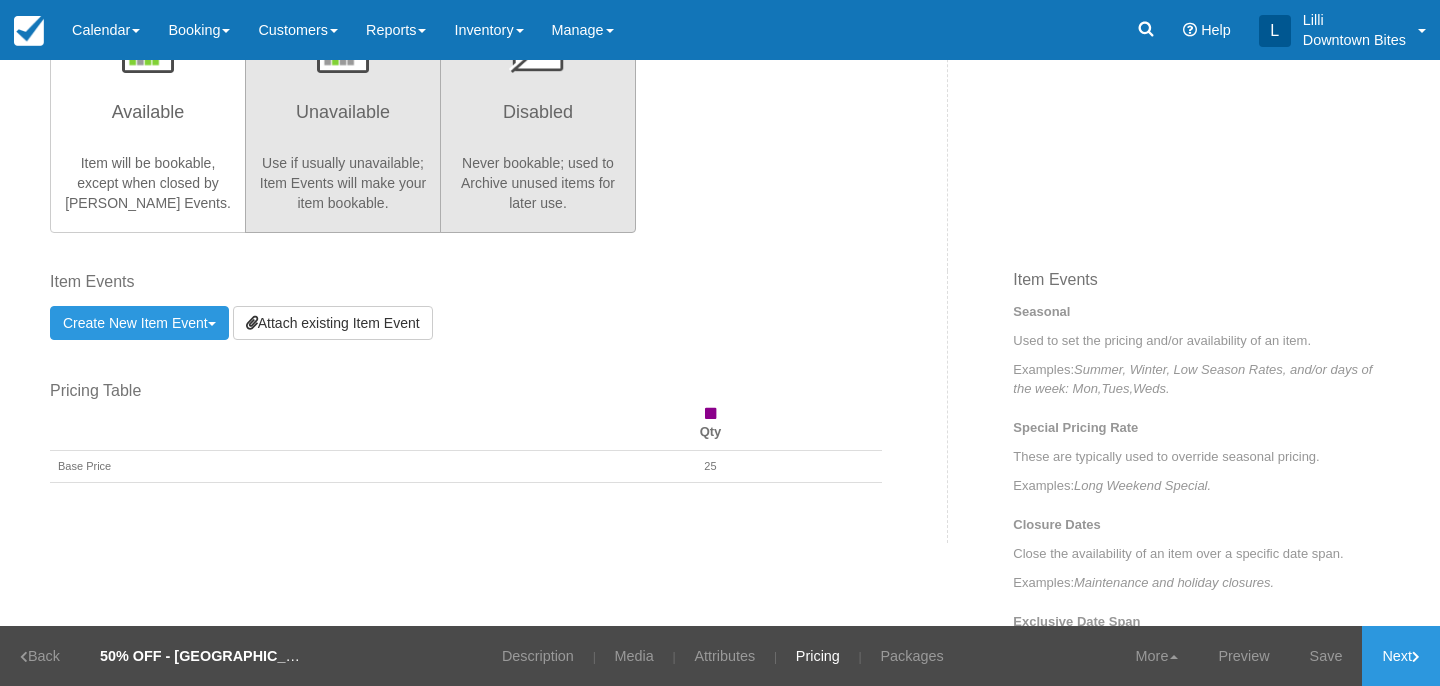 click on "Disabled
Never bookable; used to Archive unused items for later use." at bounding box center [538, 110] 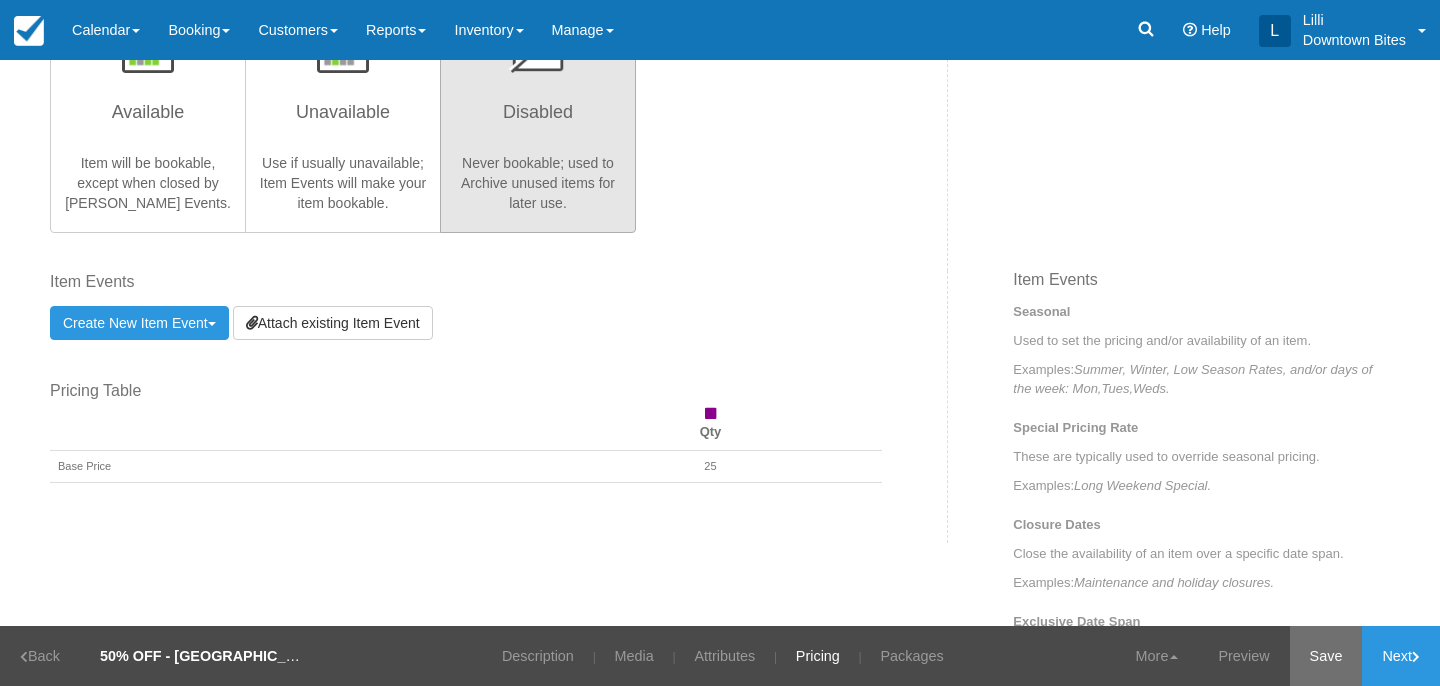 click on "Save" at bounding box center (1326, 656) 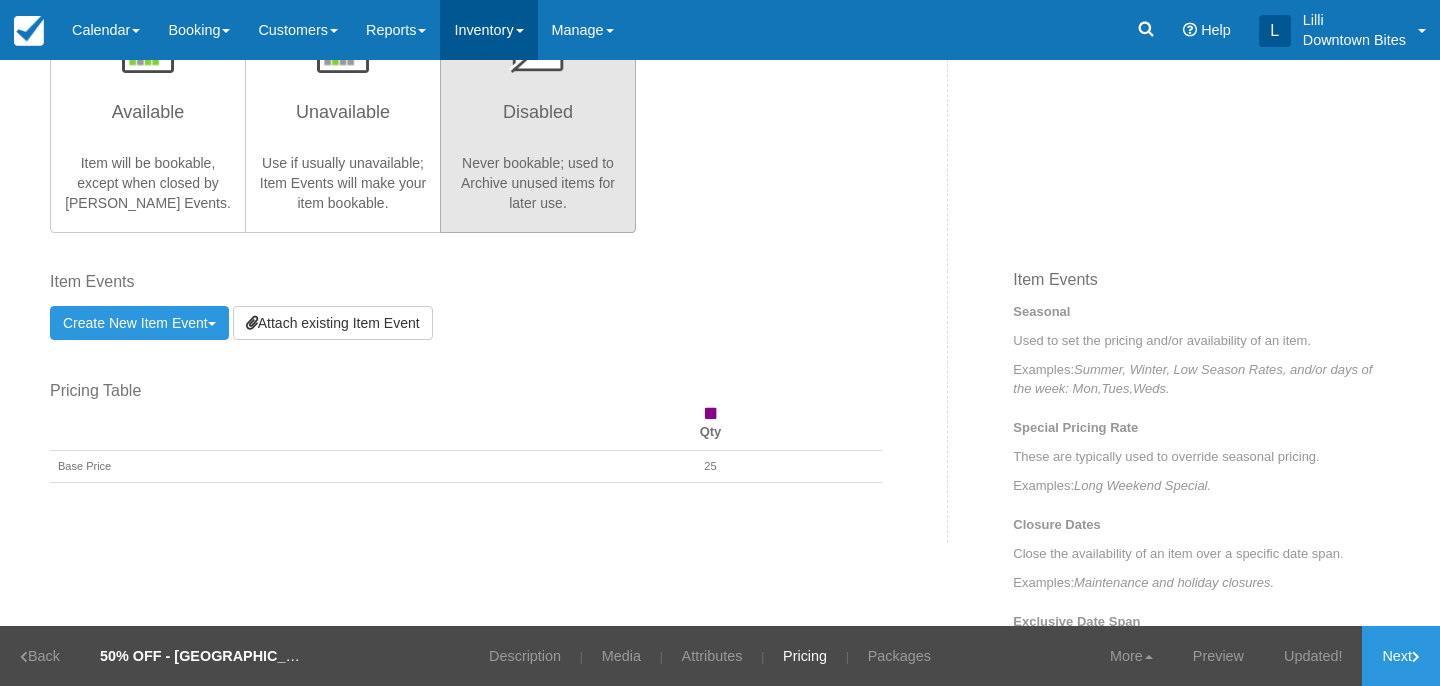 click on "Inventory" at bounding box center [488, 30] 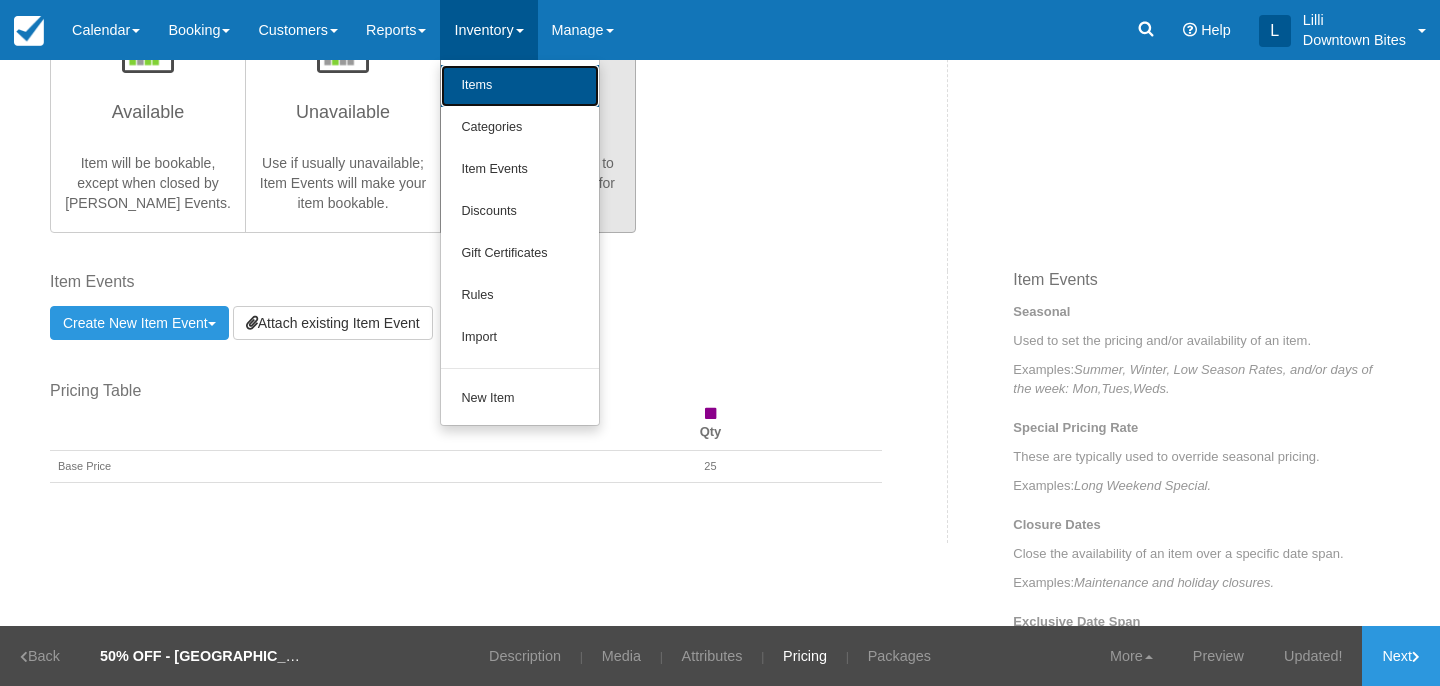 click on "Items" at bounding box center [520, 86] 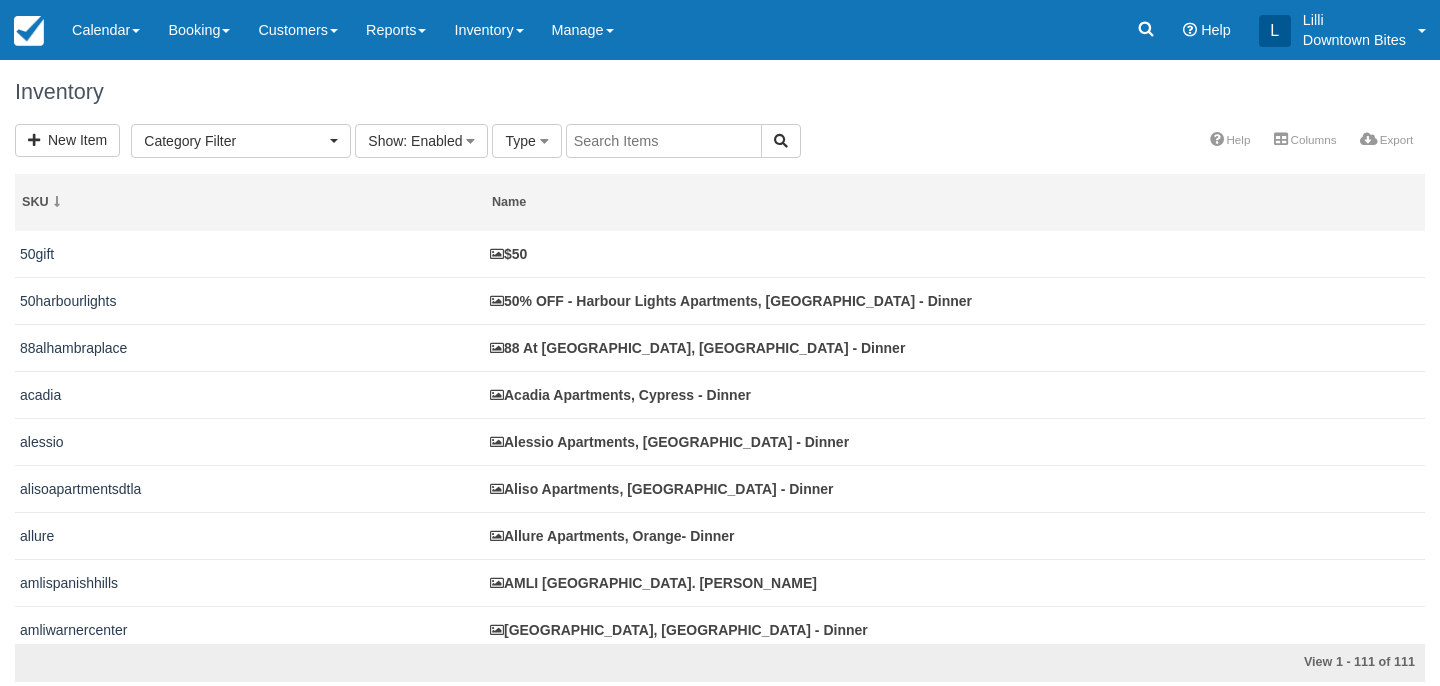 select 